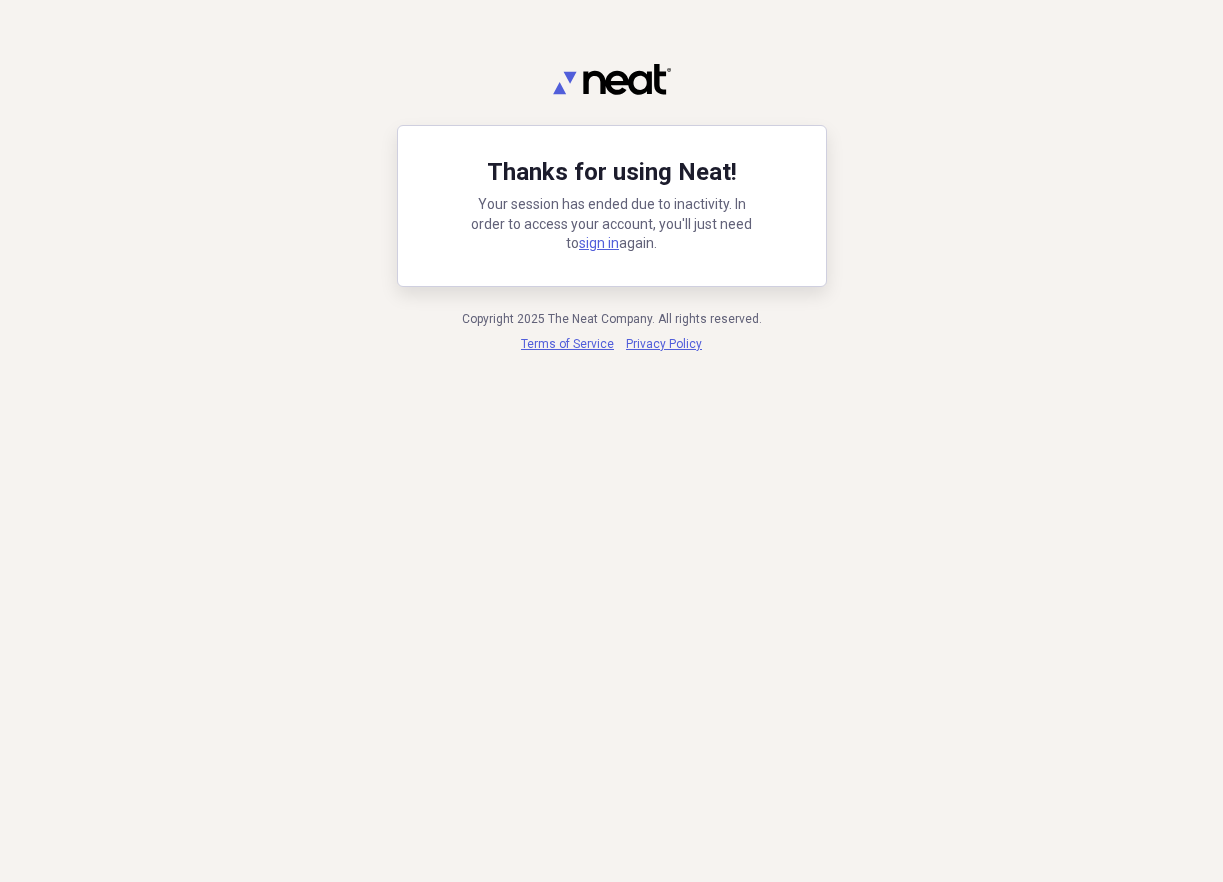scroll, scrollTop: 0, scrollLeft: 0, axis: both 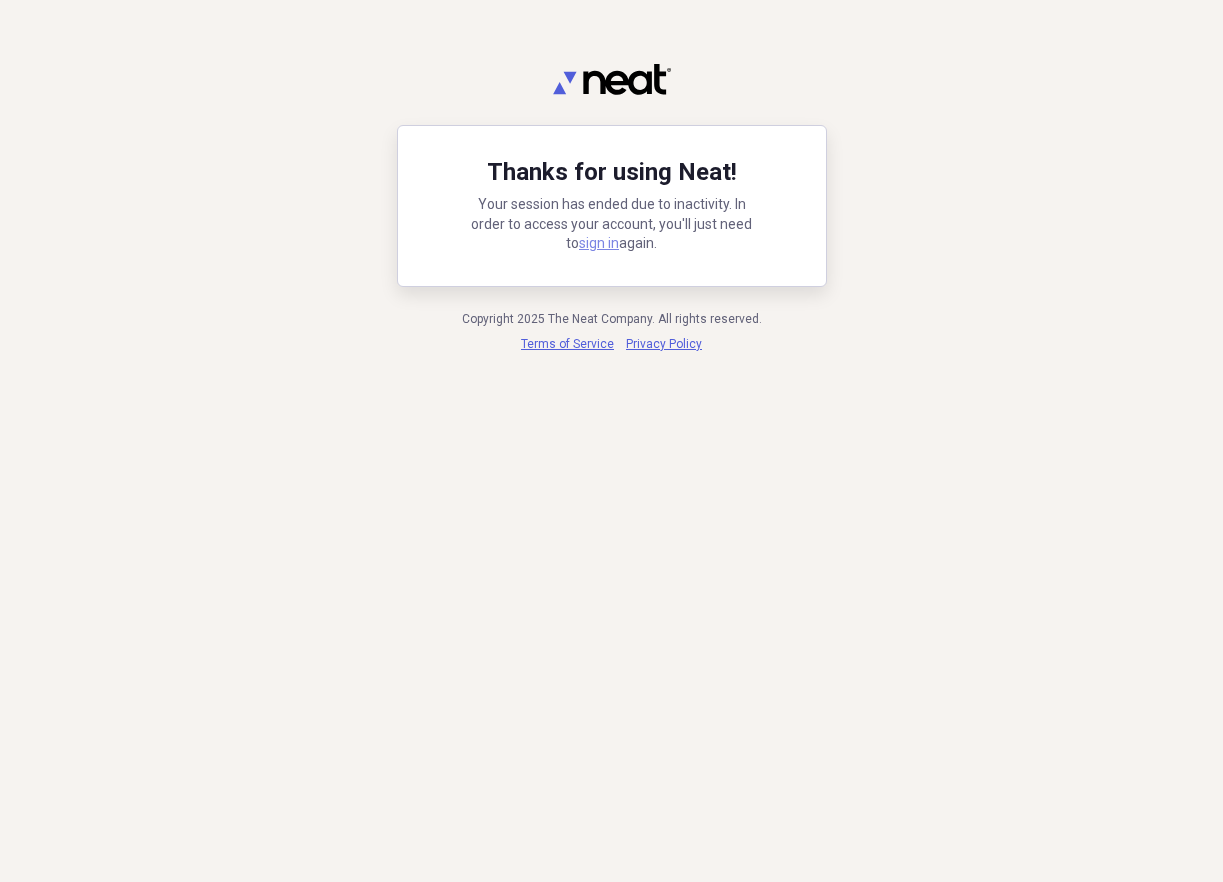 click on "sign in" at bounding box center (599, 243) 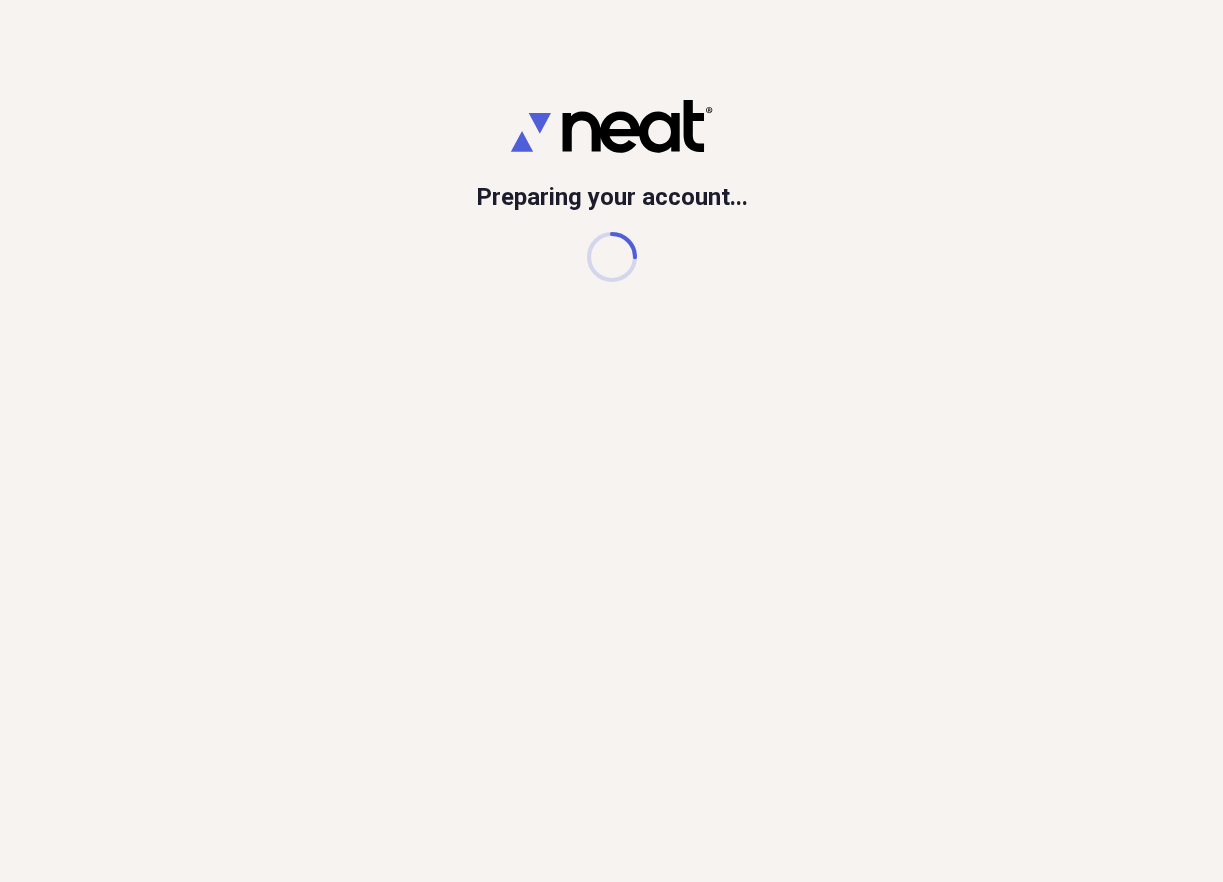scroll, scrollTop: 0, scrollLeft: 0, axis: both 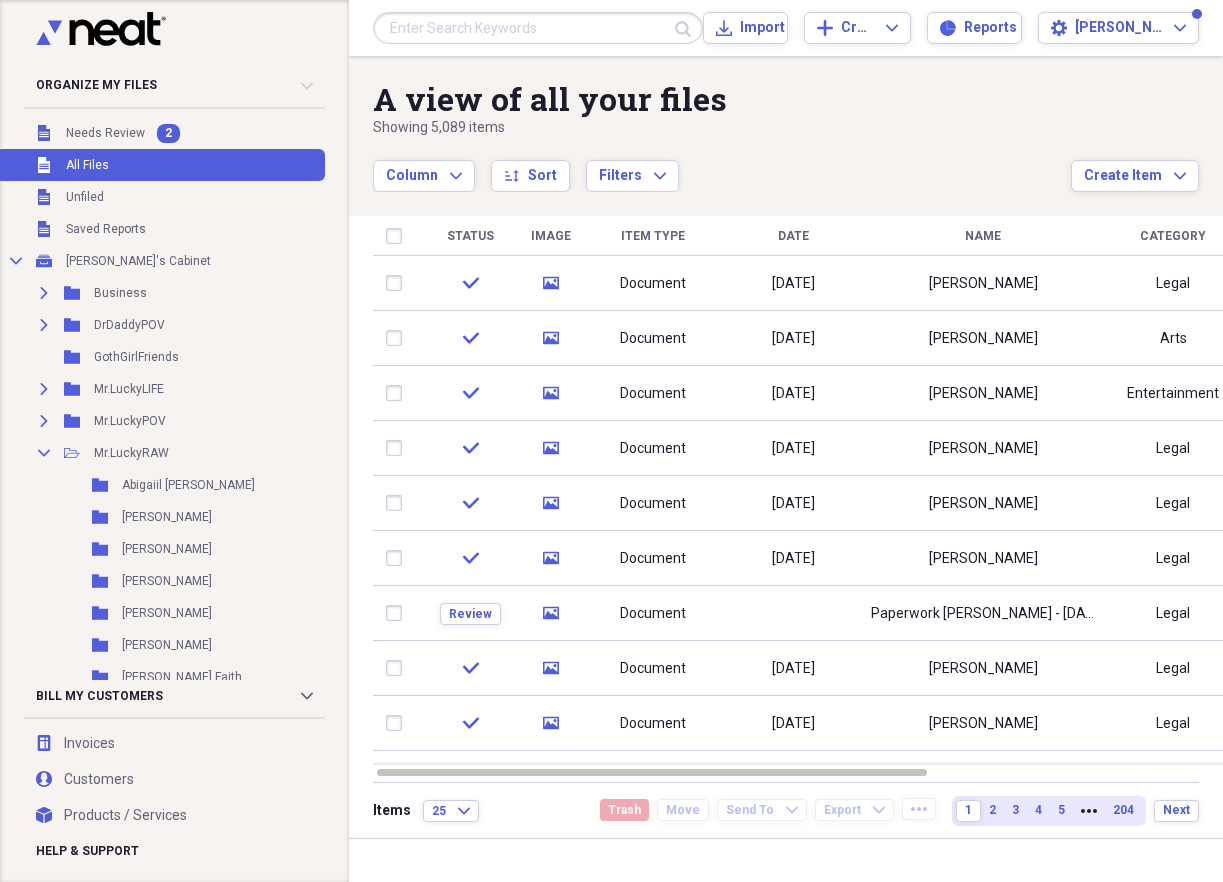 click on "Column Expand sort Sort Filters  Expand" at bounding box center [722, 165] 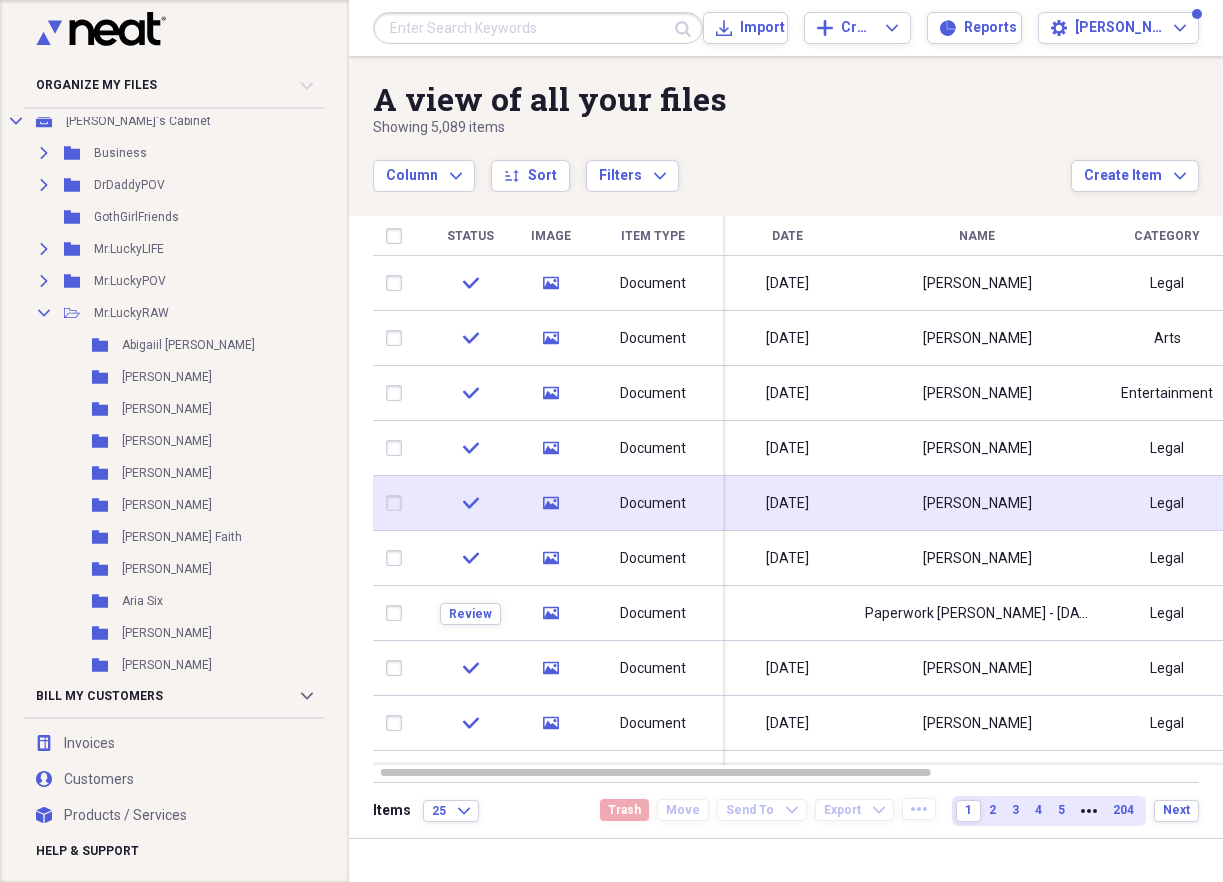 scroll, scrollTop: 139, scrollLeft: 0, axis: vertical 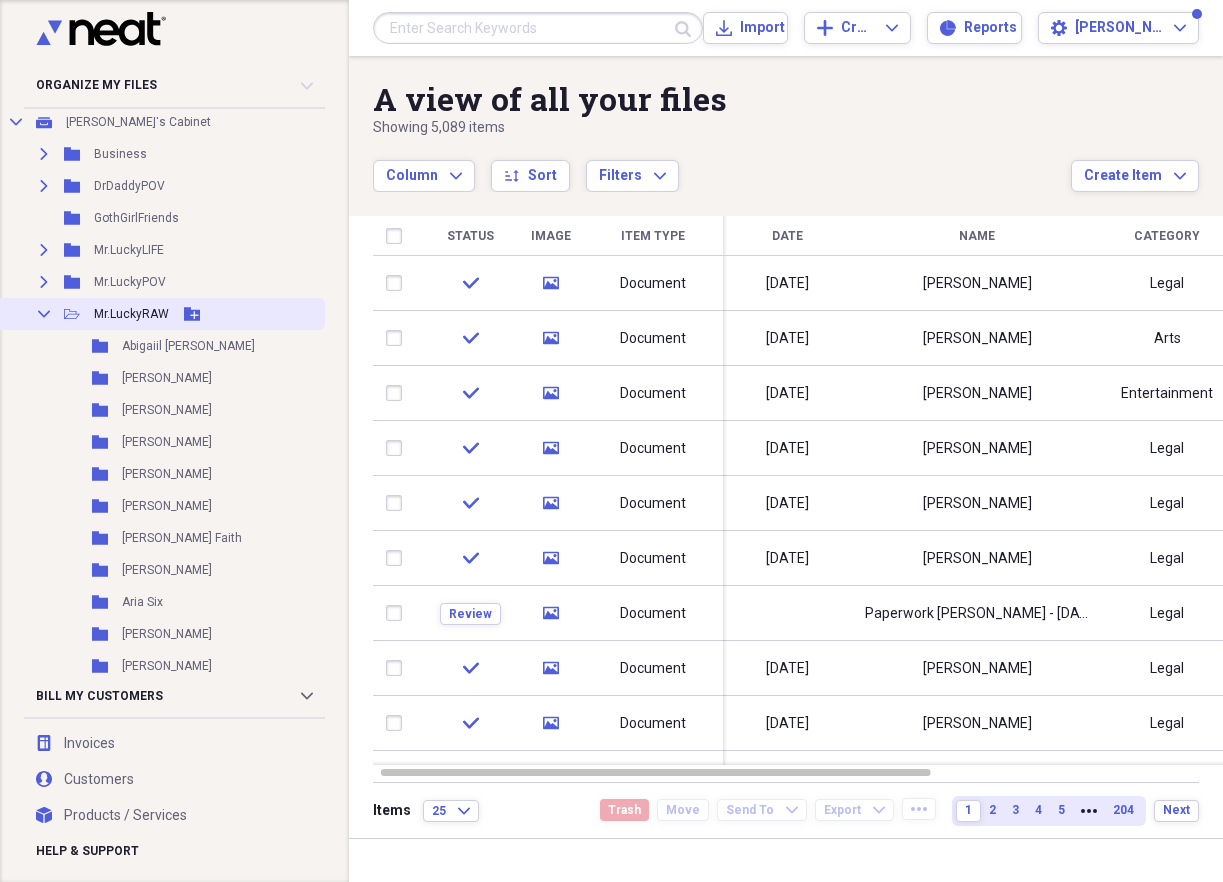 click 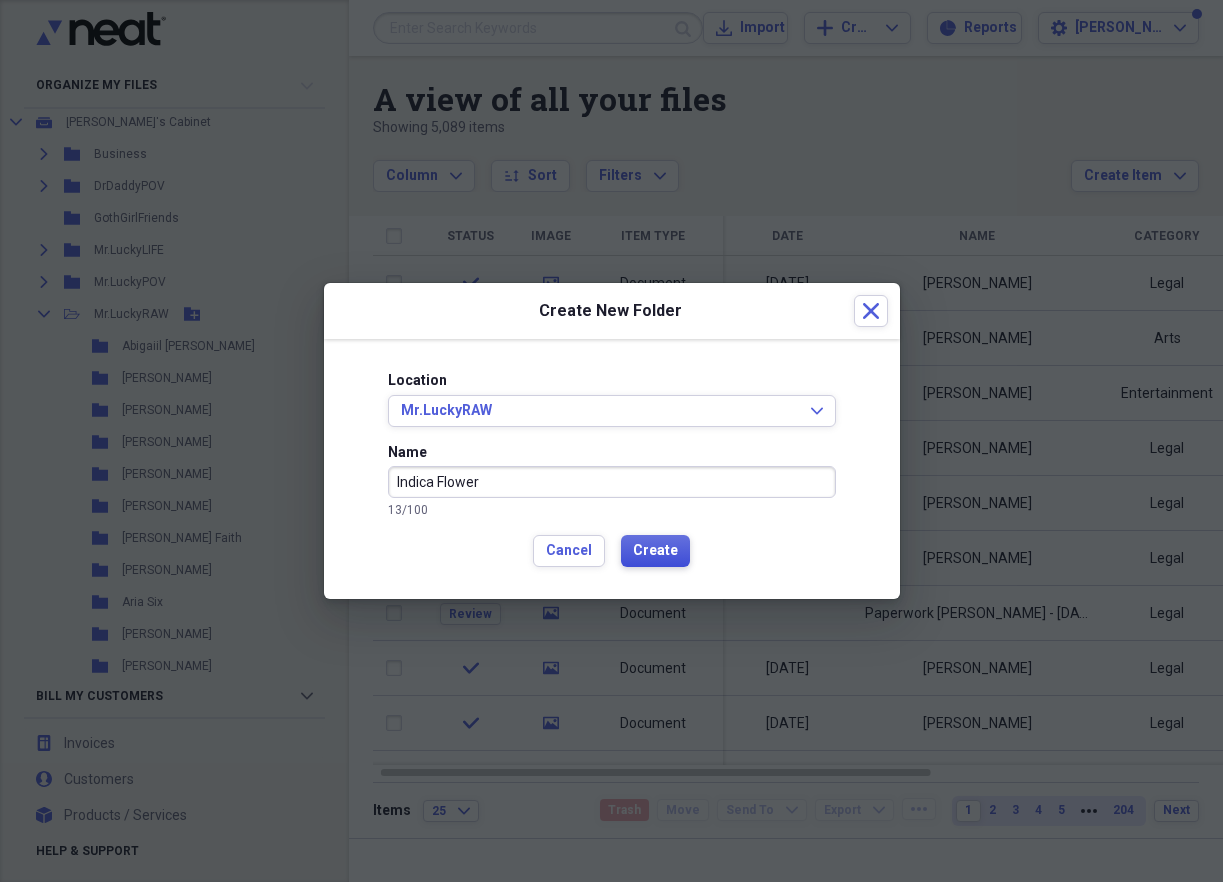 type on "Indica Flower" 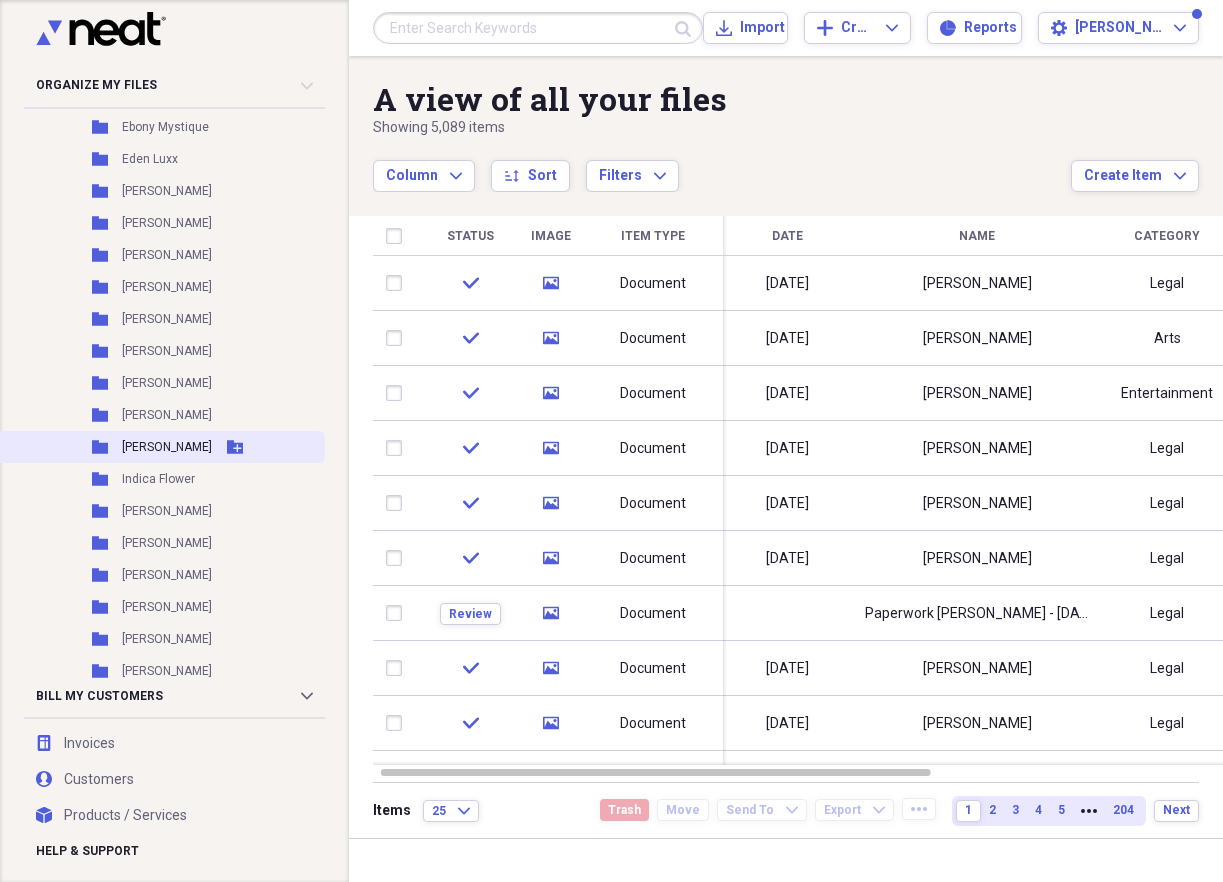 scroll, scrollTop: 904, scrollLeft: 0, axis: vertical 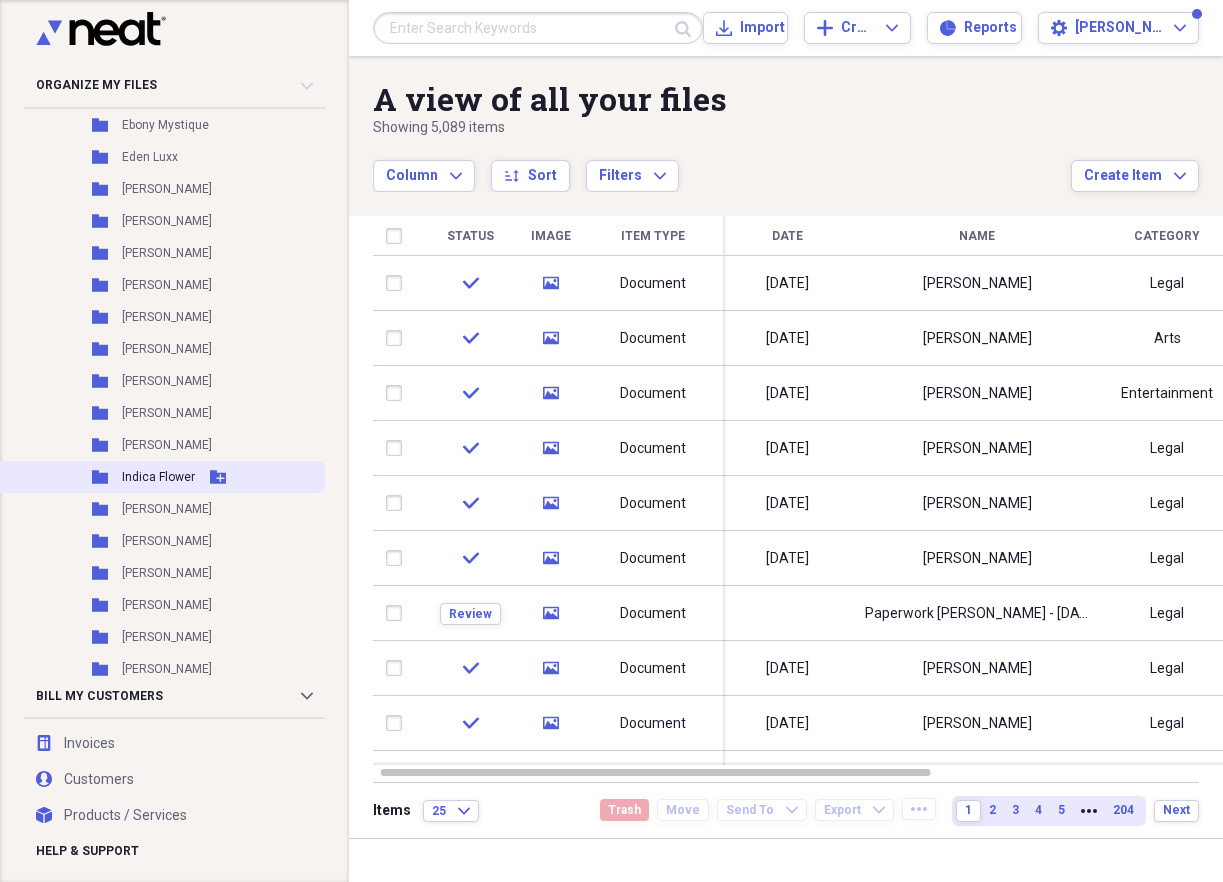 click on "Indica Flower" at bounding box center (158, 477) 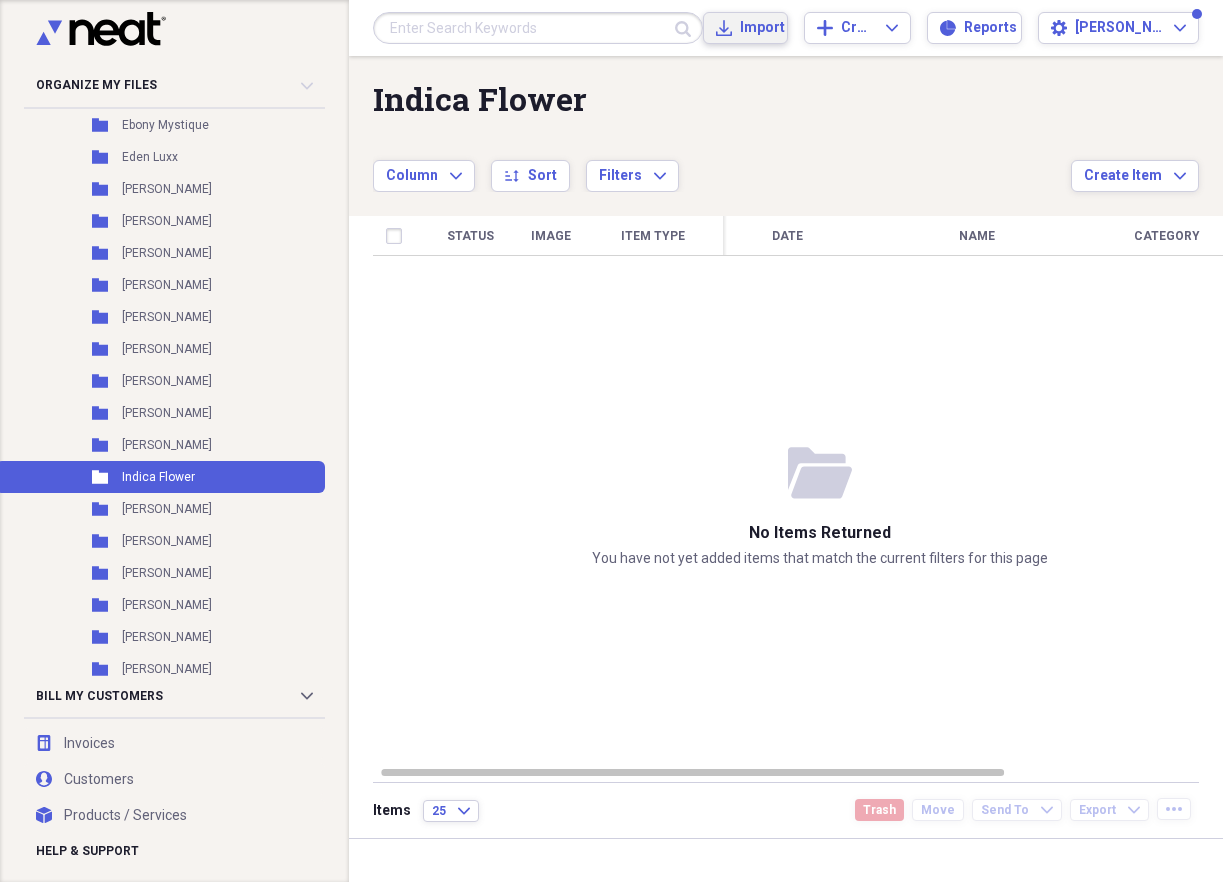 click on "Import" at bounding box center (757, 28) 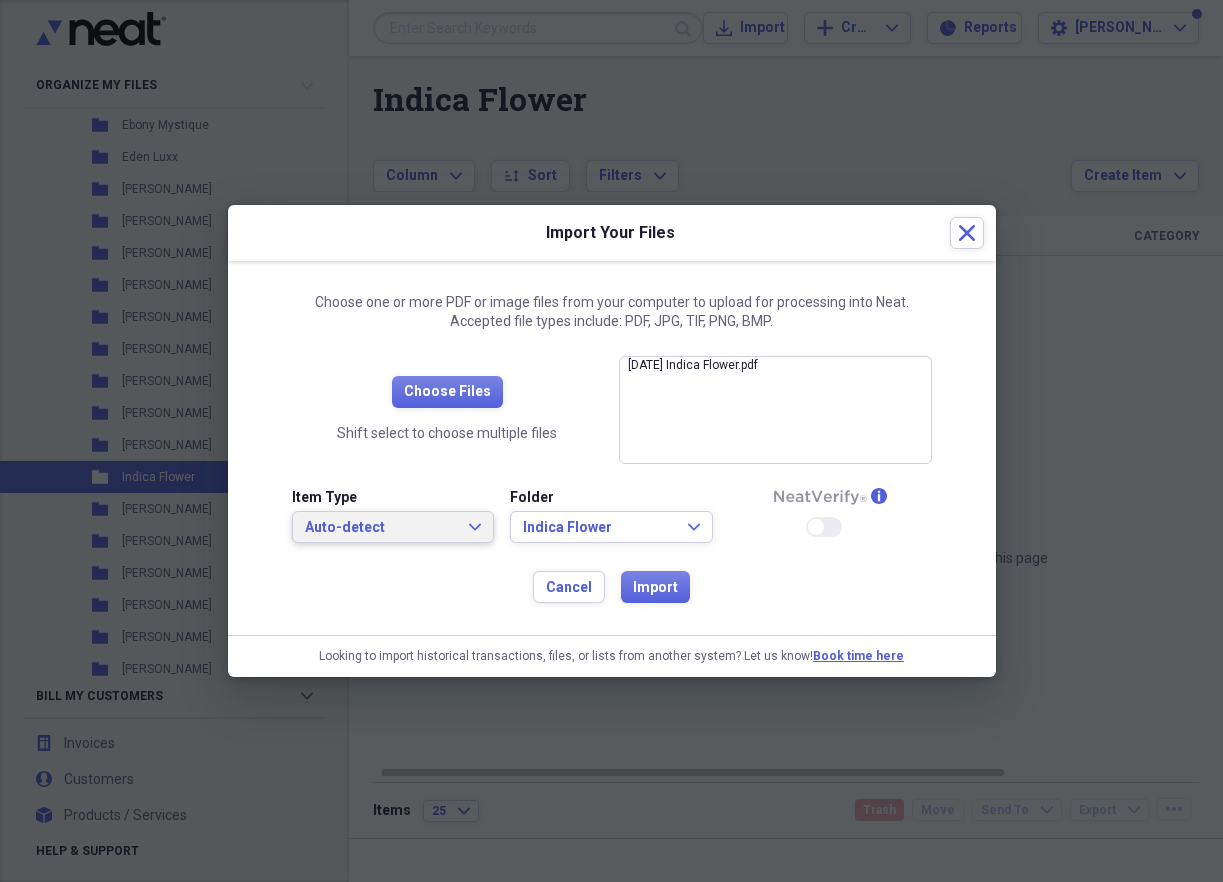 click on "Auto-detect" at bounding box center (381, 528) 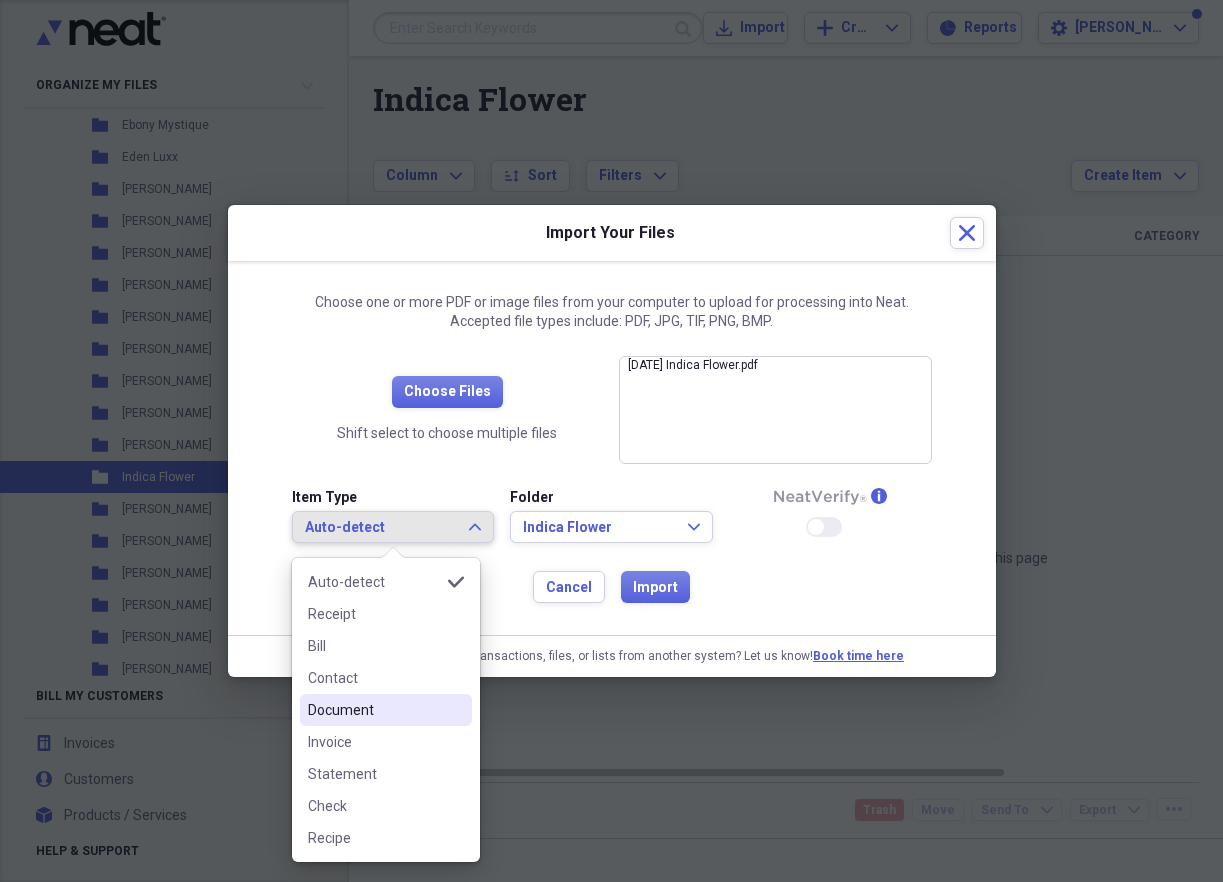 drag, startPoint x: 393, startPoint y: 699, endPoint x: 603, endPoint y: 648, distance: 216.10414 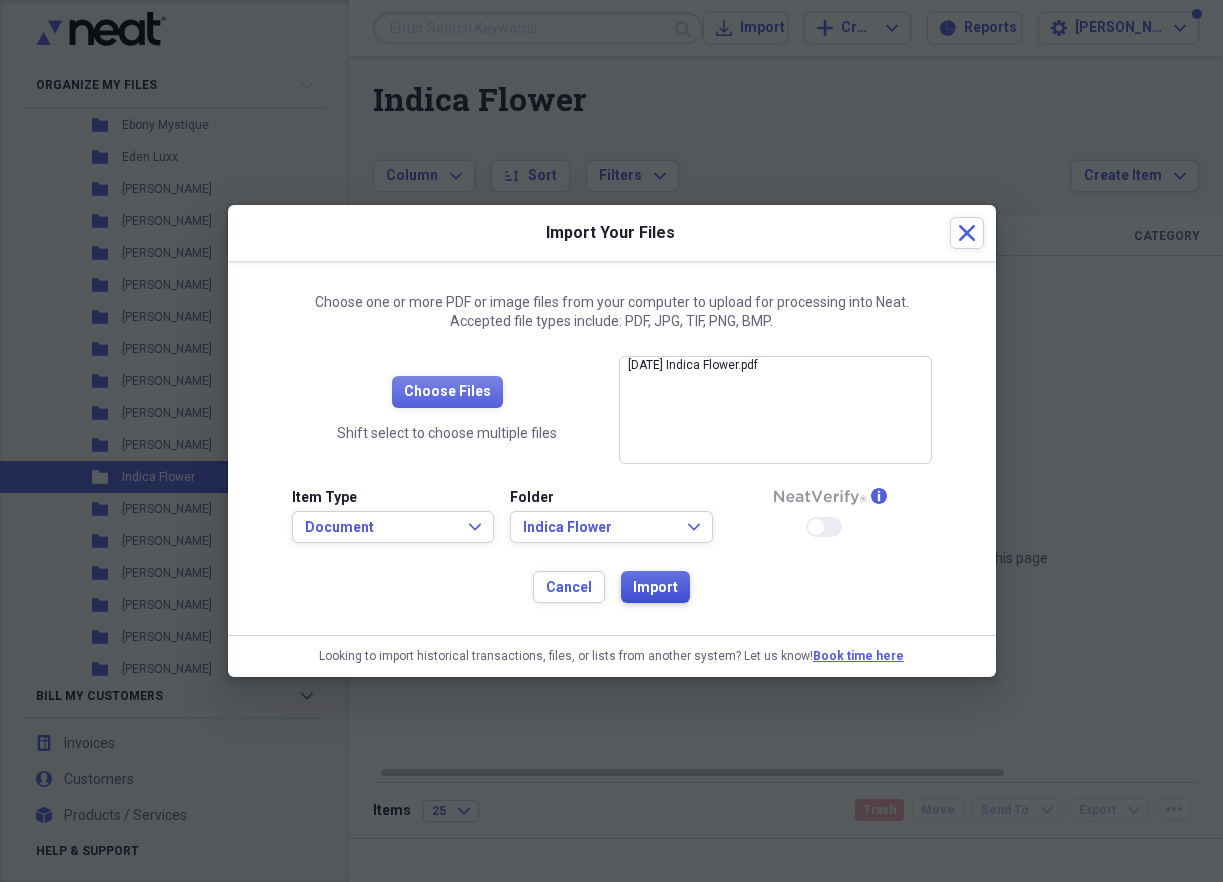 click on "Import" at bounding box center (655, 588) 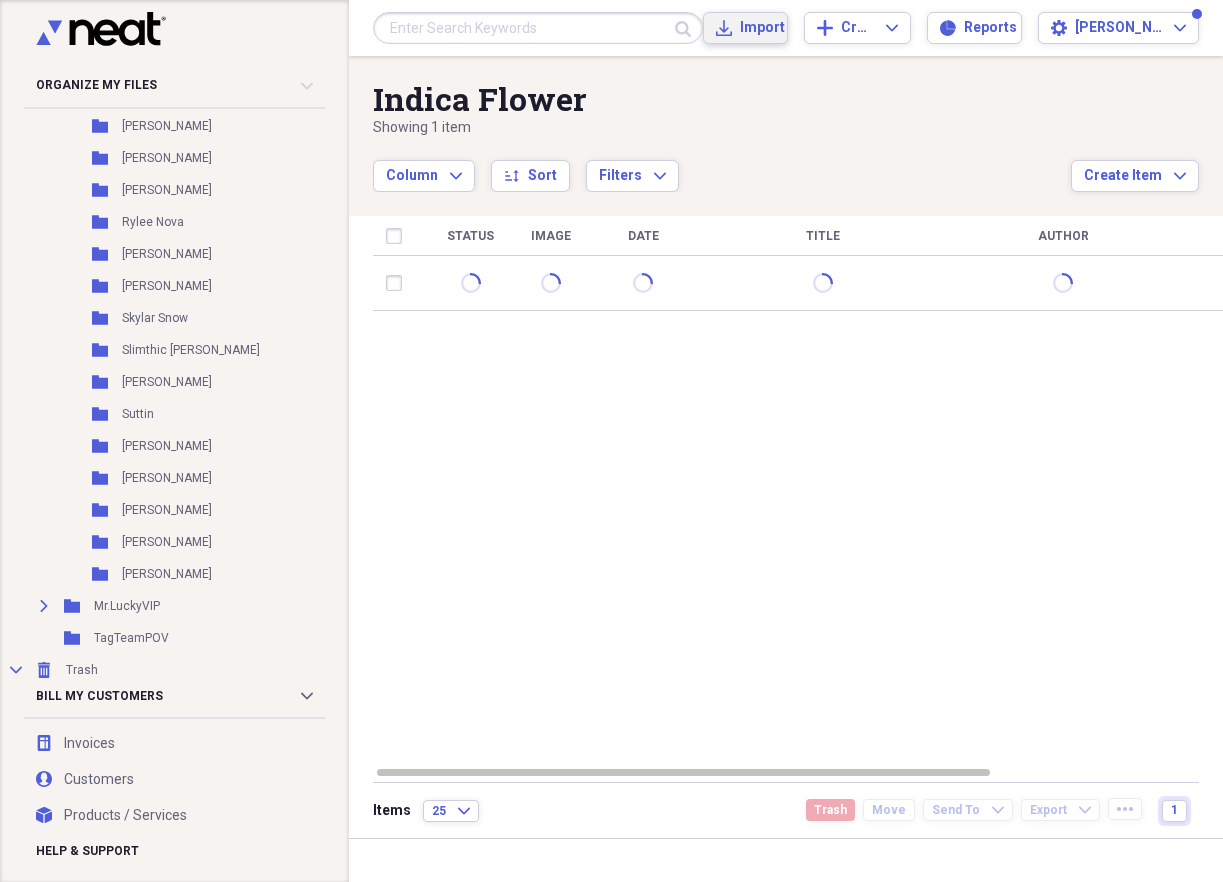 scroll, scrollTop: 2114, scrollLeft: 0, axis: vertical 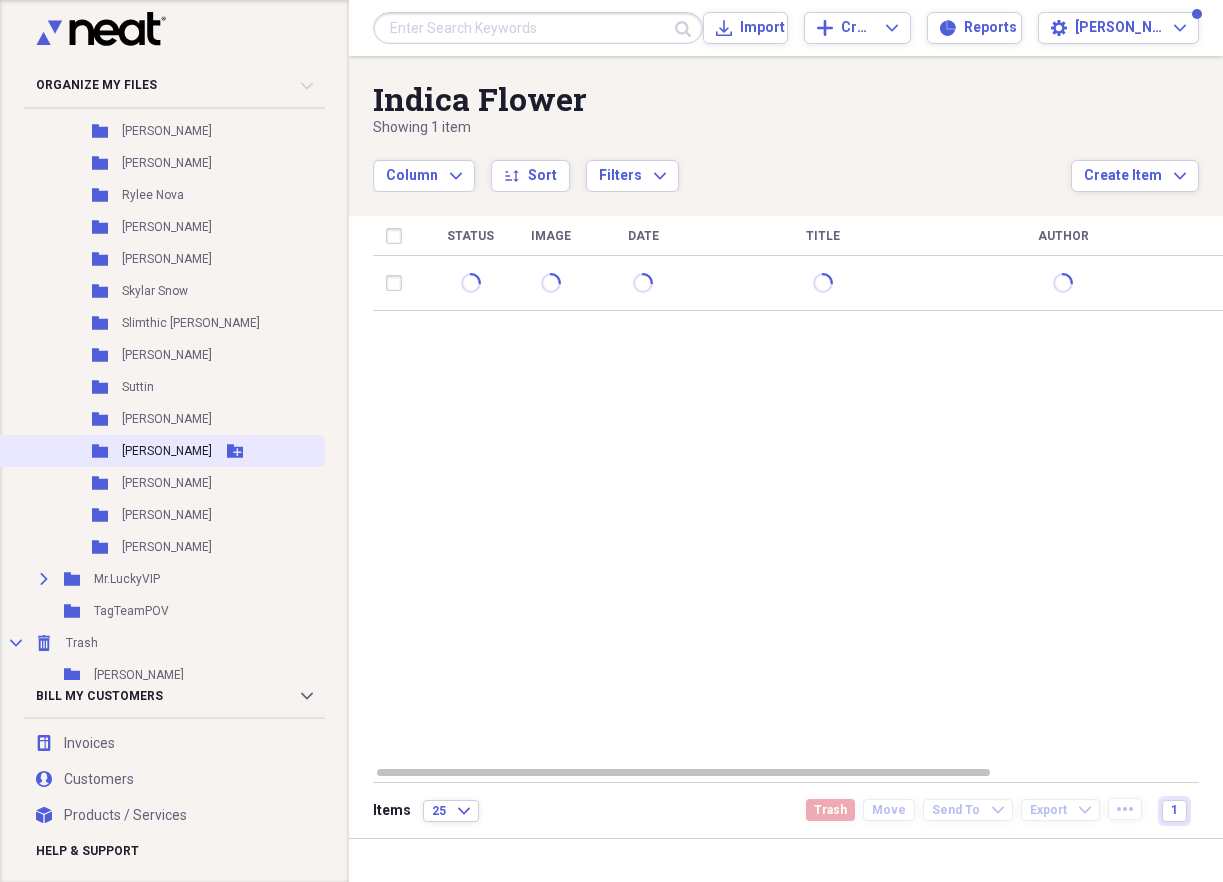 click on "Folder [PERSON_NAME] D [PERSON_NAME]" at bounding box center [160, 451] 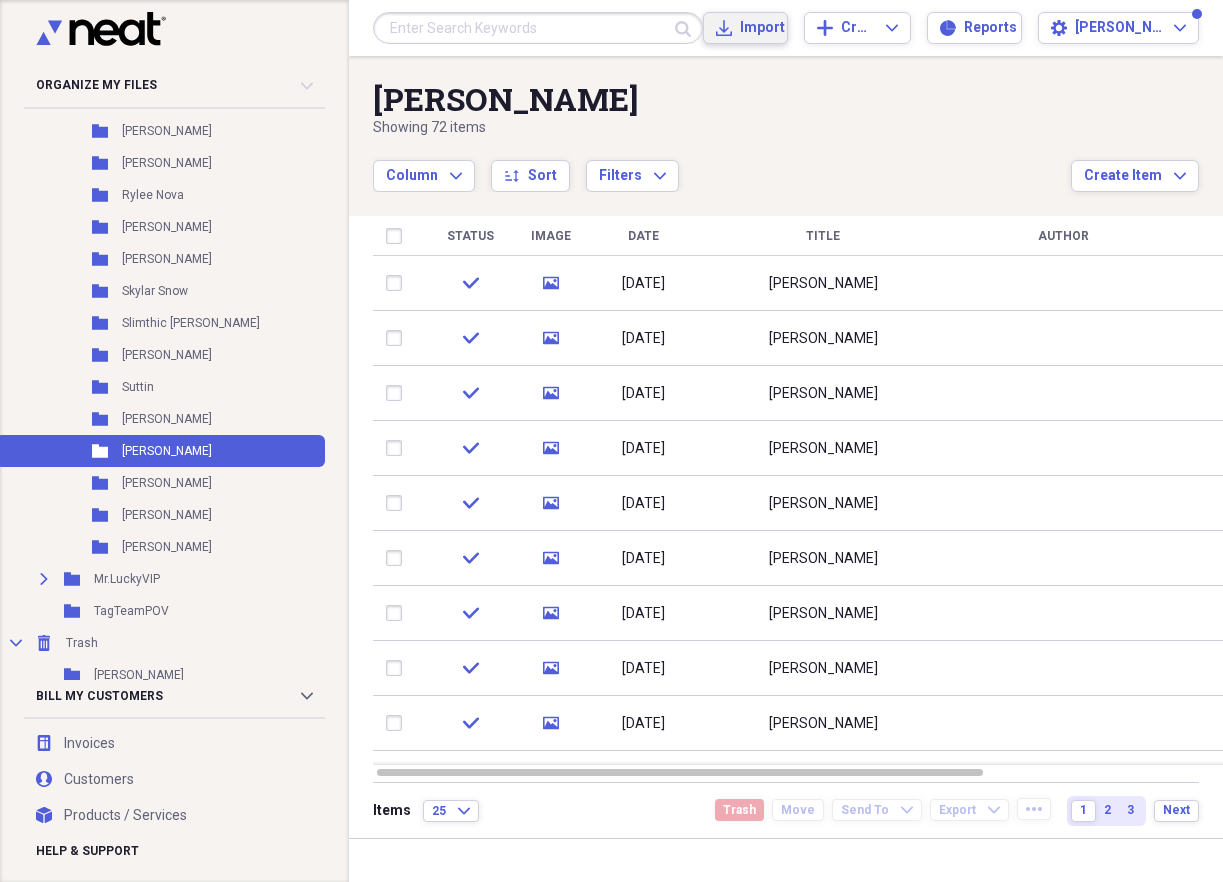 click on "Import" at bounding box center [757, 28] 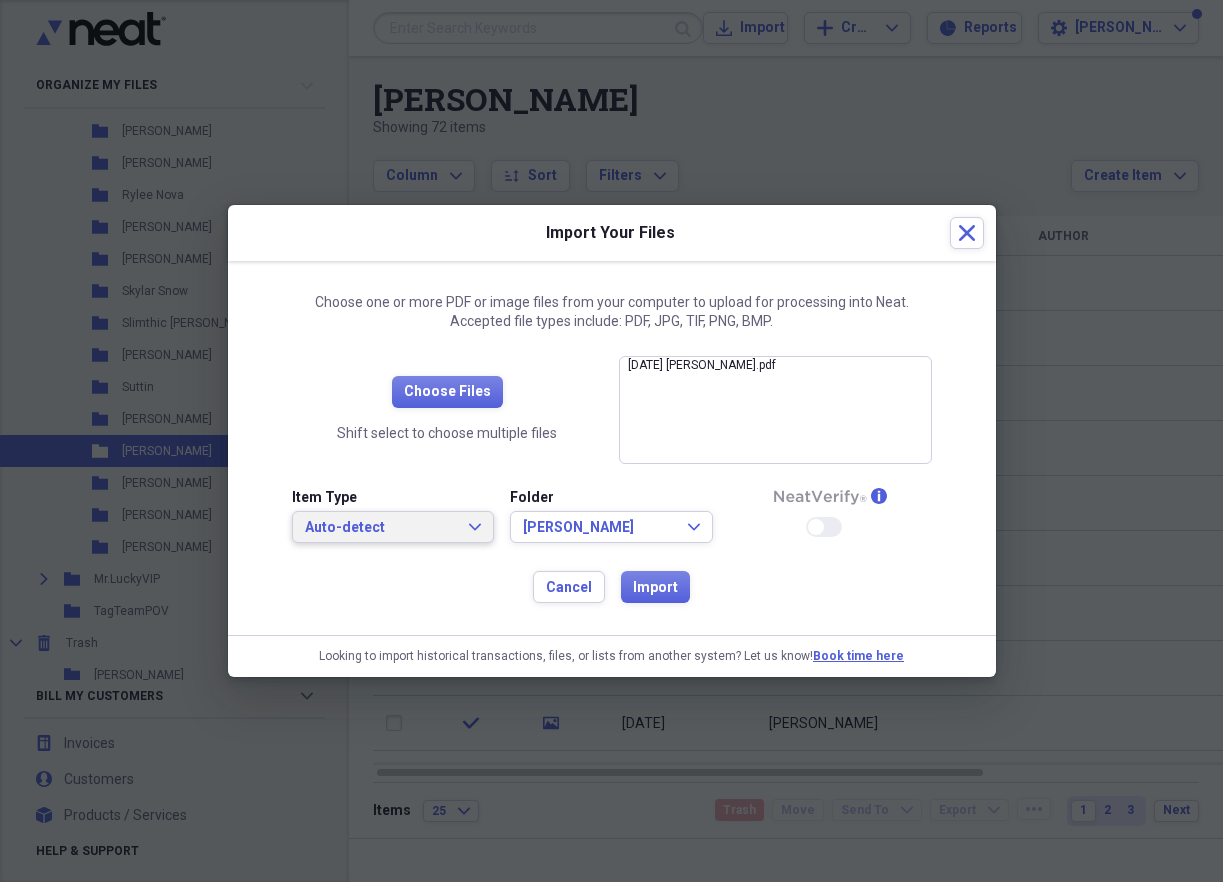 drag, startPoint x: 419, startPoint y: 521, endPoint x: 463, endPoint y: 503, distance: 47.539455 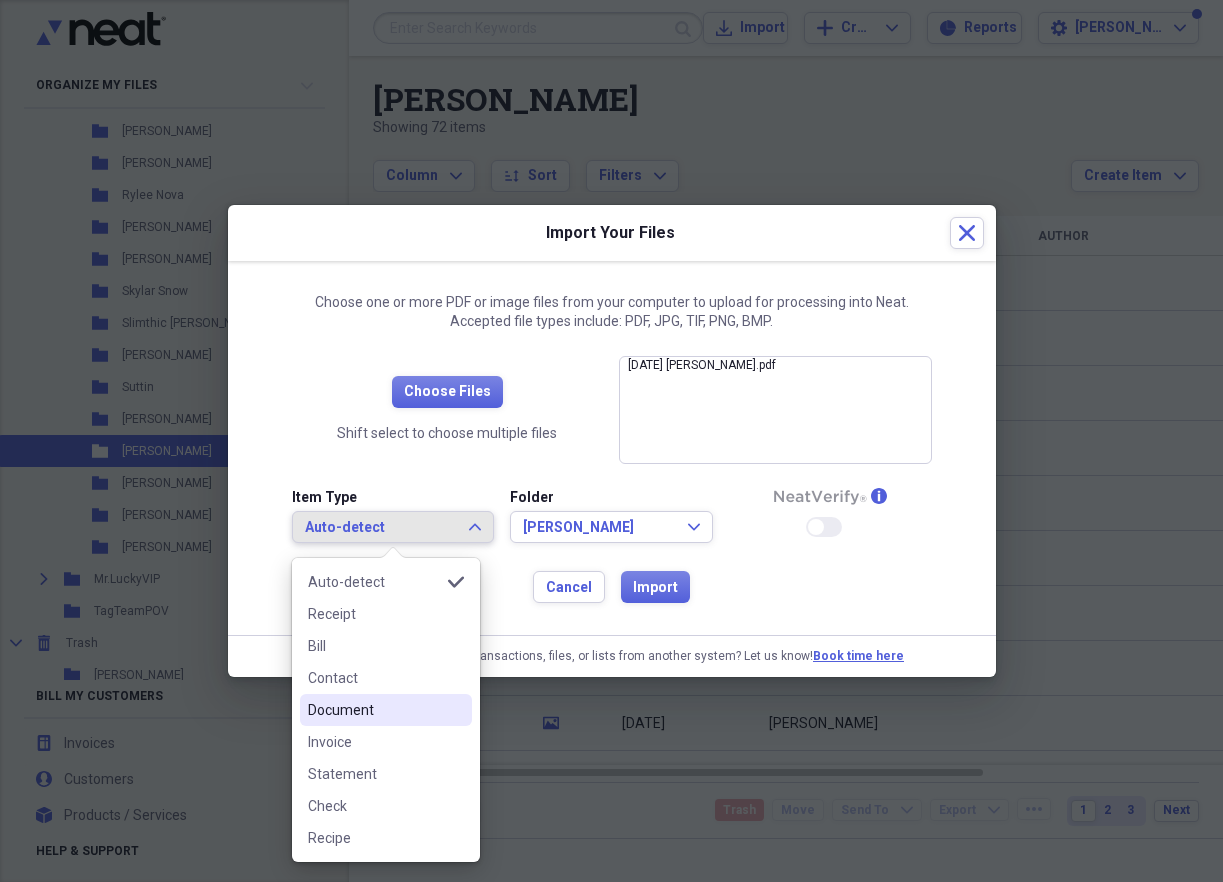 drag, startPoint x: 366, startPoint y: 708, endPoint x: 697, endPoint y: 638, distance: 338.32086 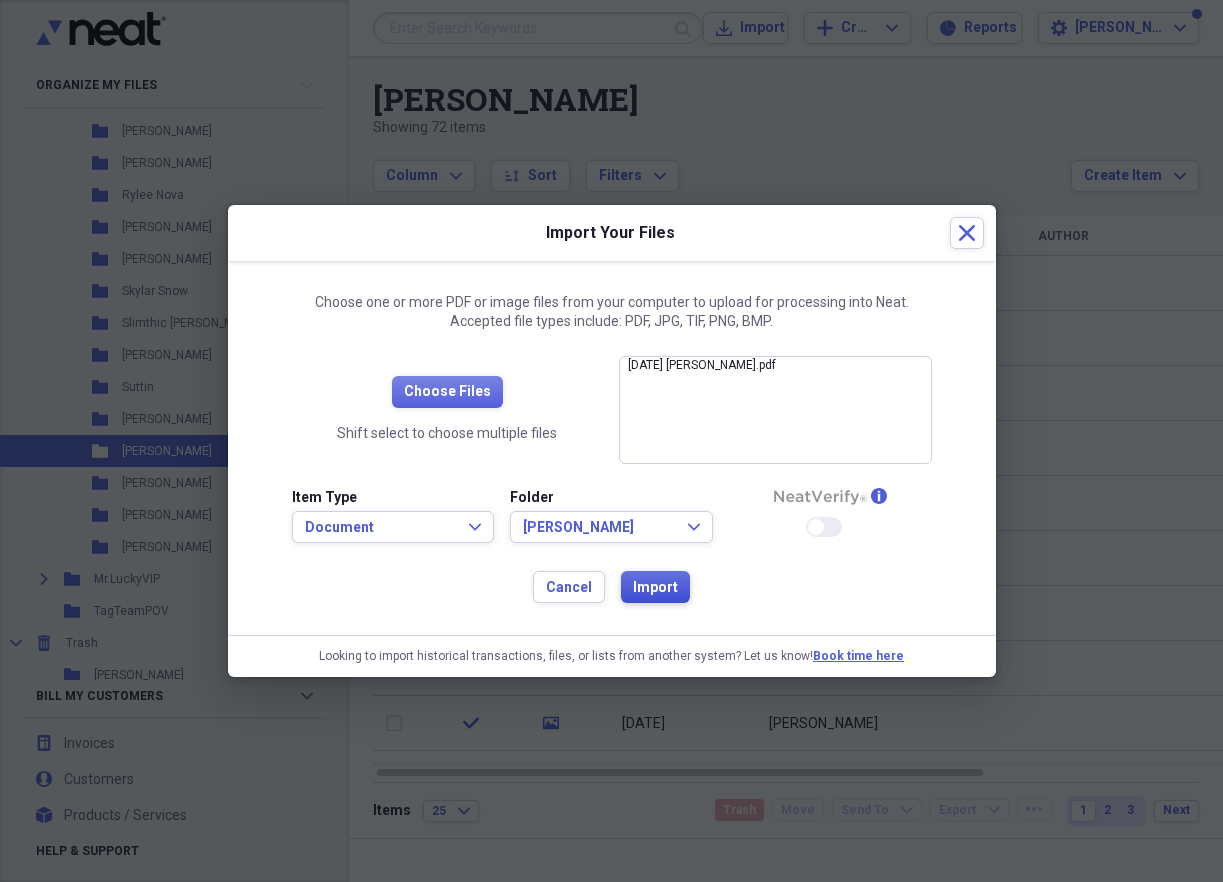 click on "Import" at bounding box center (655, 587) 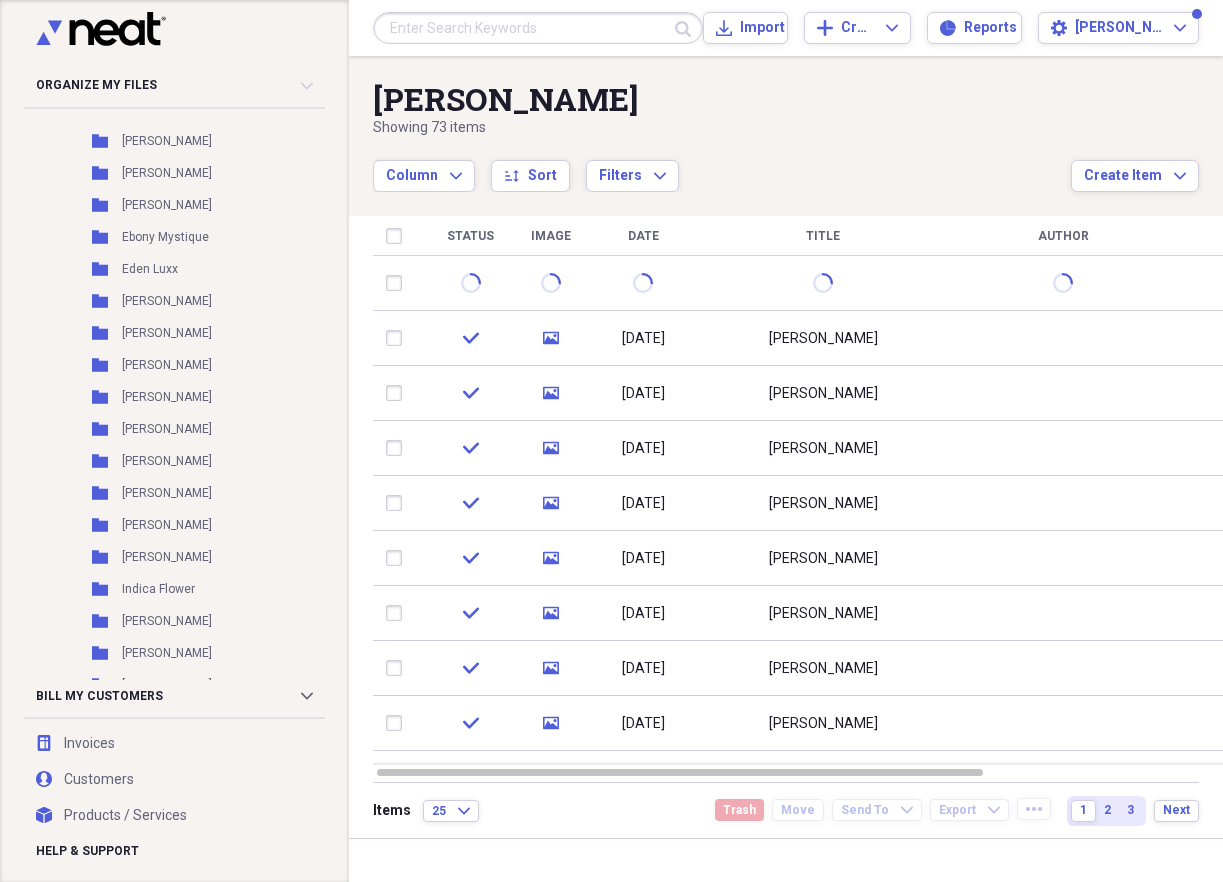 scroll, scrollTop: 0, scrollLeft: 0, axis: both 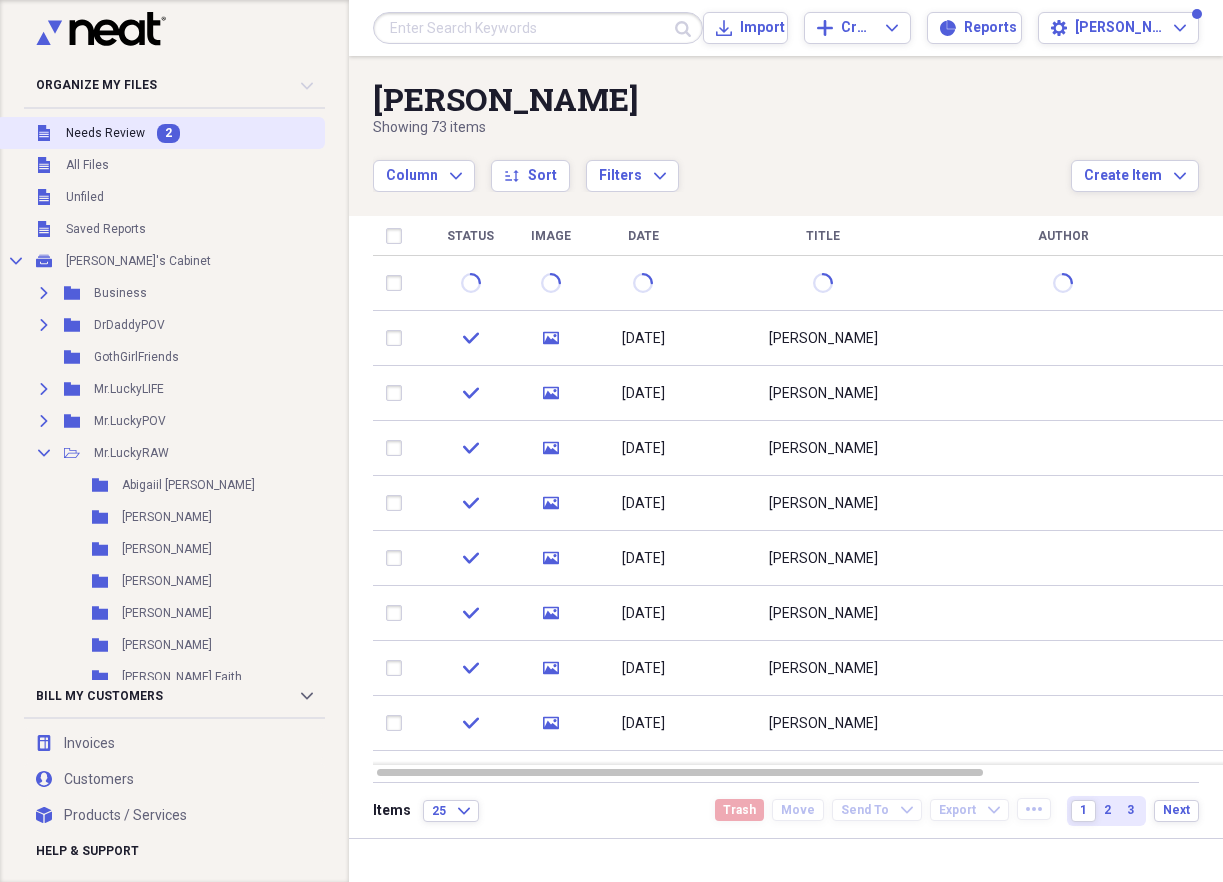 click on "Needs Review" at bounding box center (105, 133) 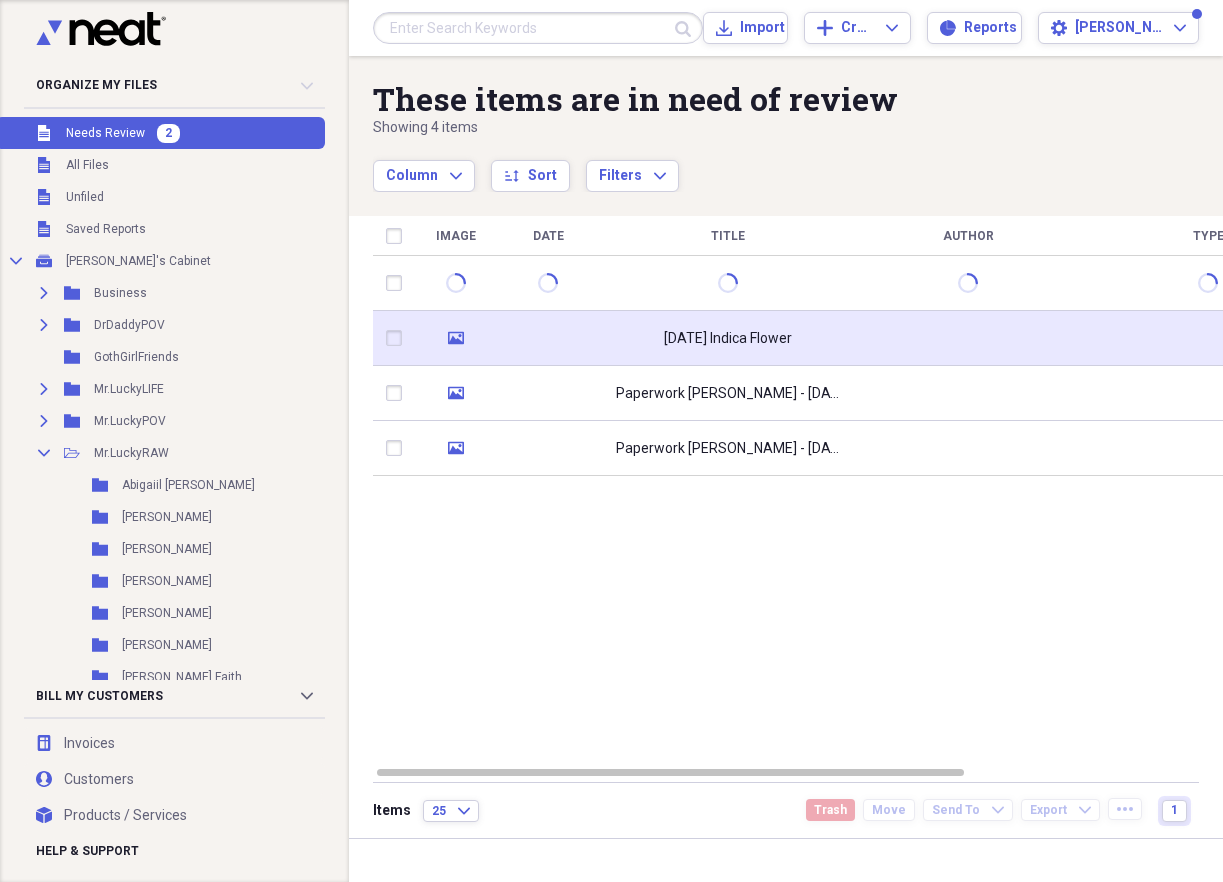 click on "[DATE] Indica Flower" at bounding box center (728, 339) 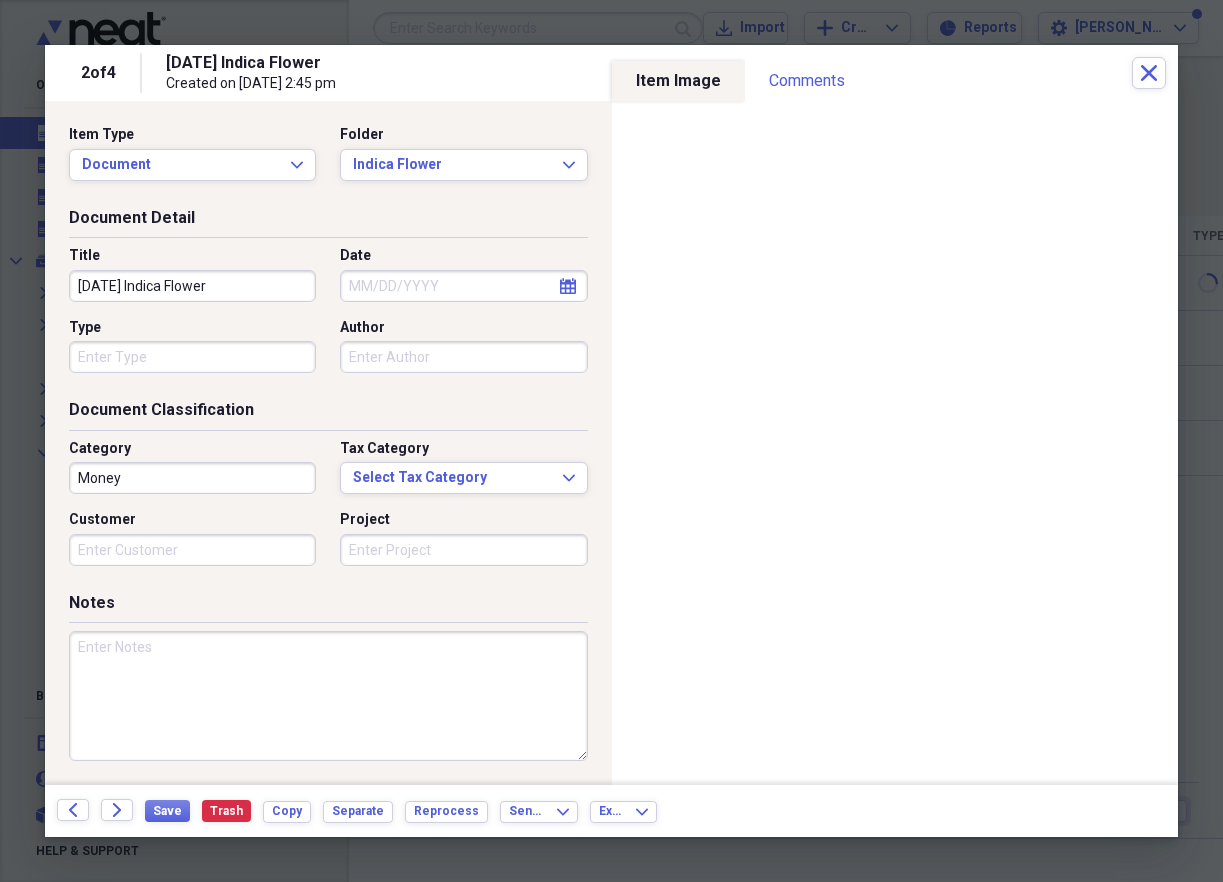 click at bounding box center (328, 696) 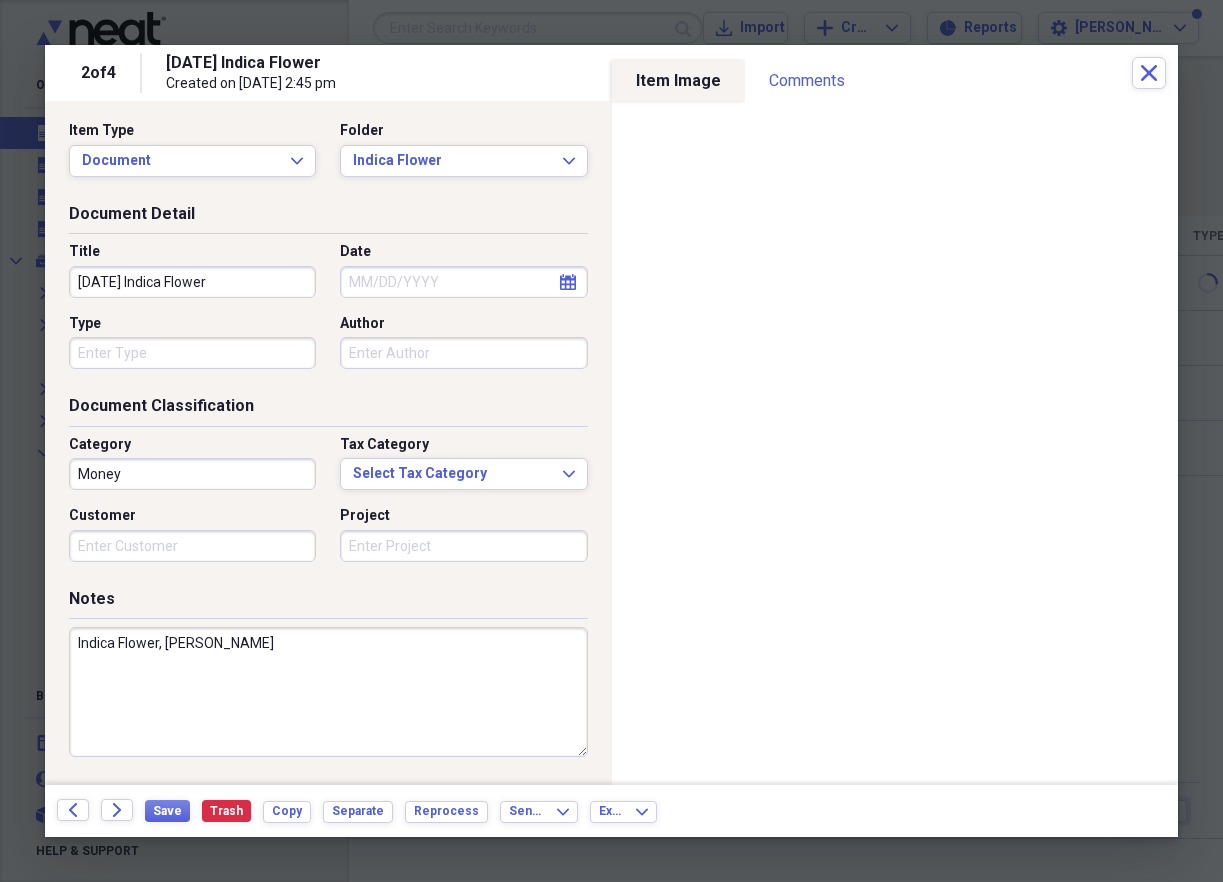 scroll, scrollTop: 0, scrollLeft: 0, axis: both 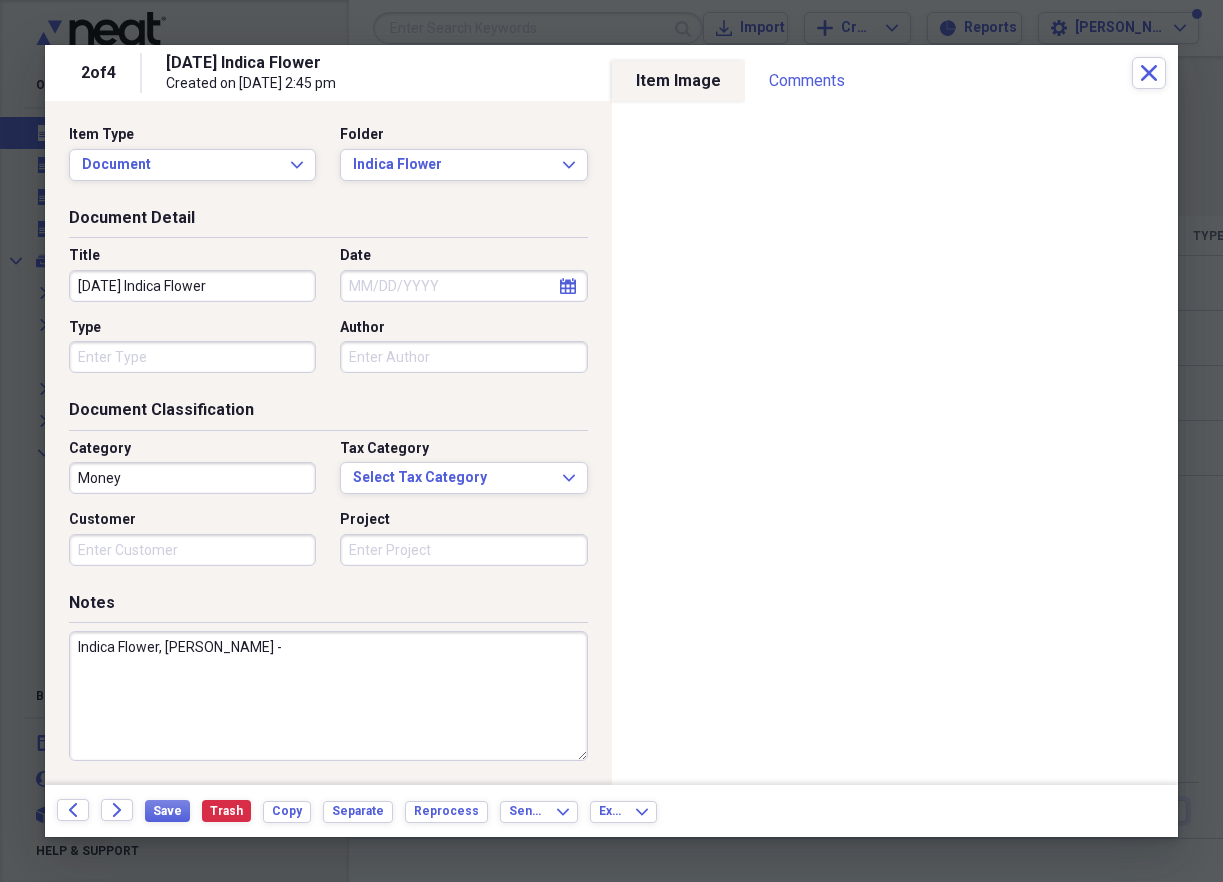 paste on "MrLuckyRAW" 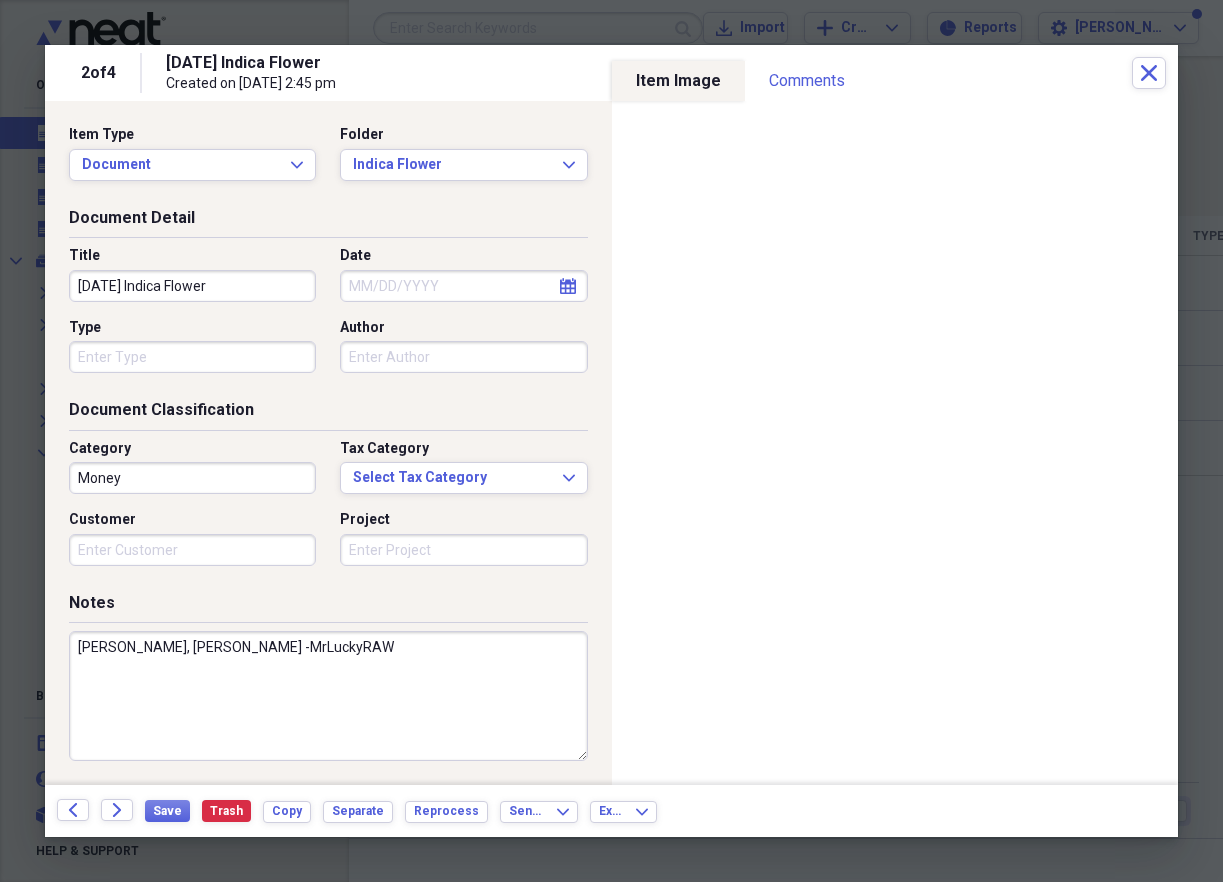 click on "[PERSON_NAME], [PERSON_NAME] -MrLuckyRAW" at bounding box center [328, 696] 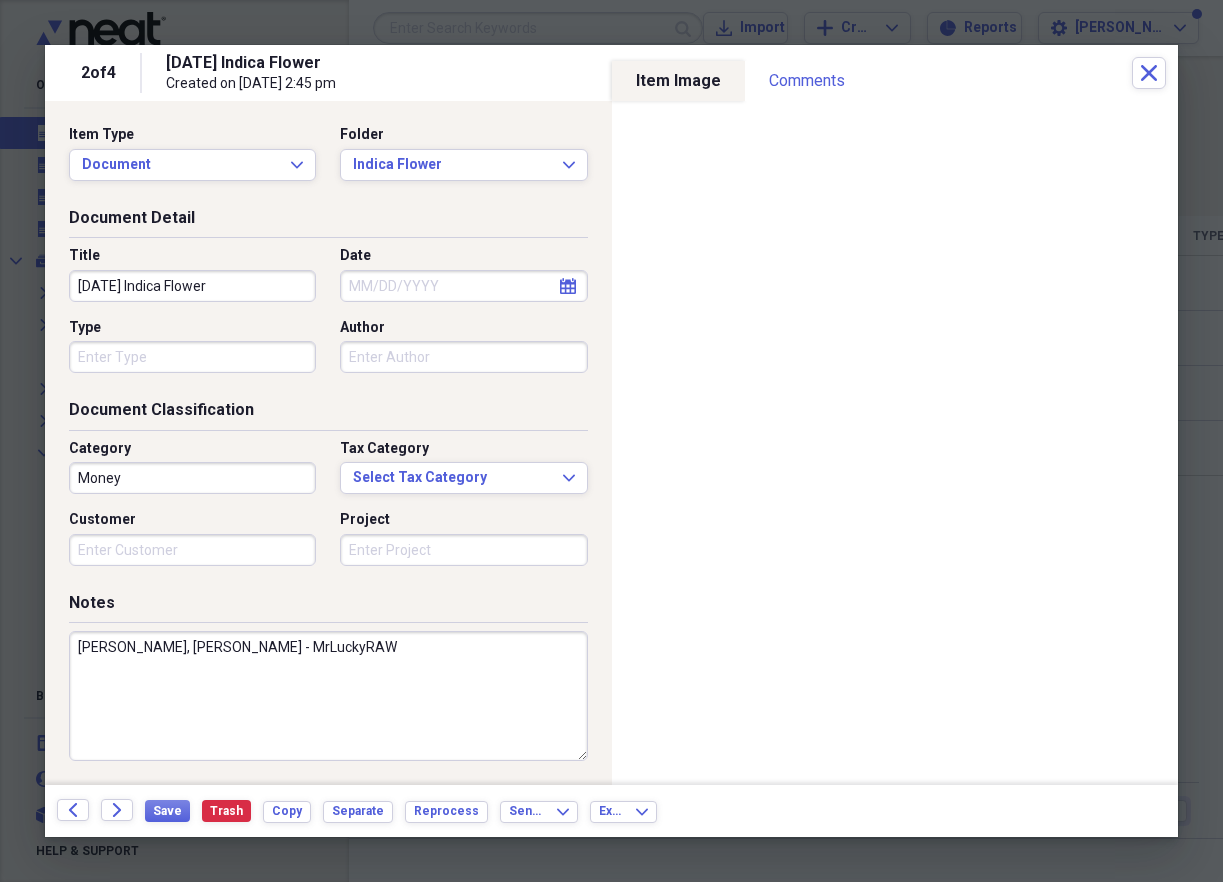 click on "[PERSON_NAME], [PERSON_NAME] - MrLuckyRAW" at bounding box center (328, 696) 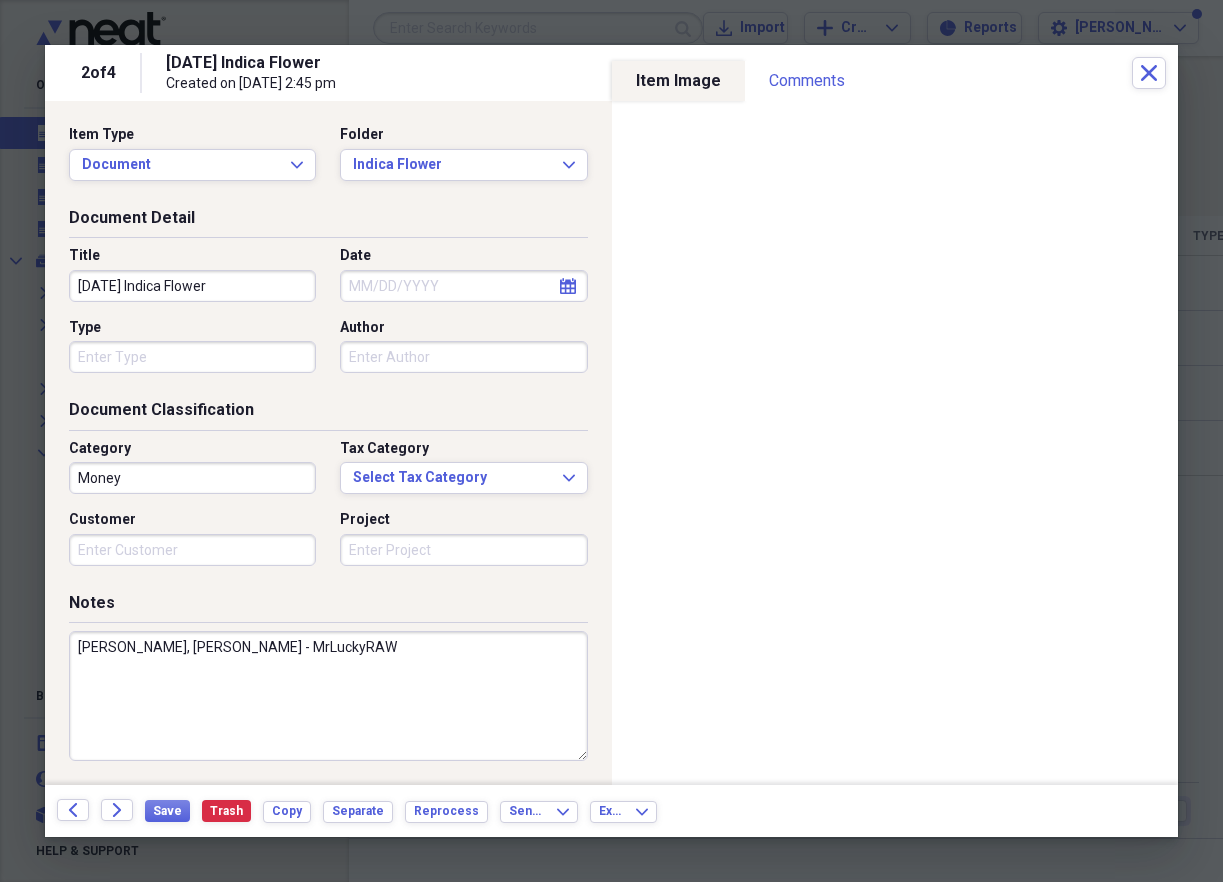 type on "[PERSON_NAME], [PERSON_NAME] - MrLuckyRAW" 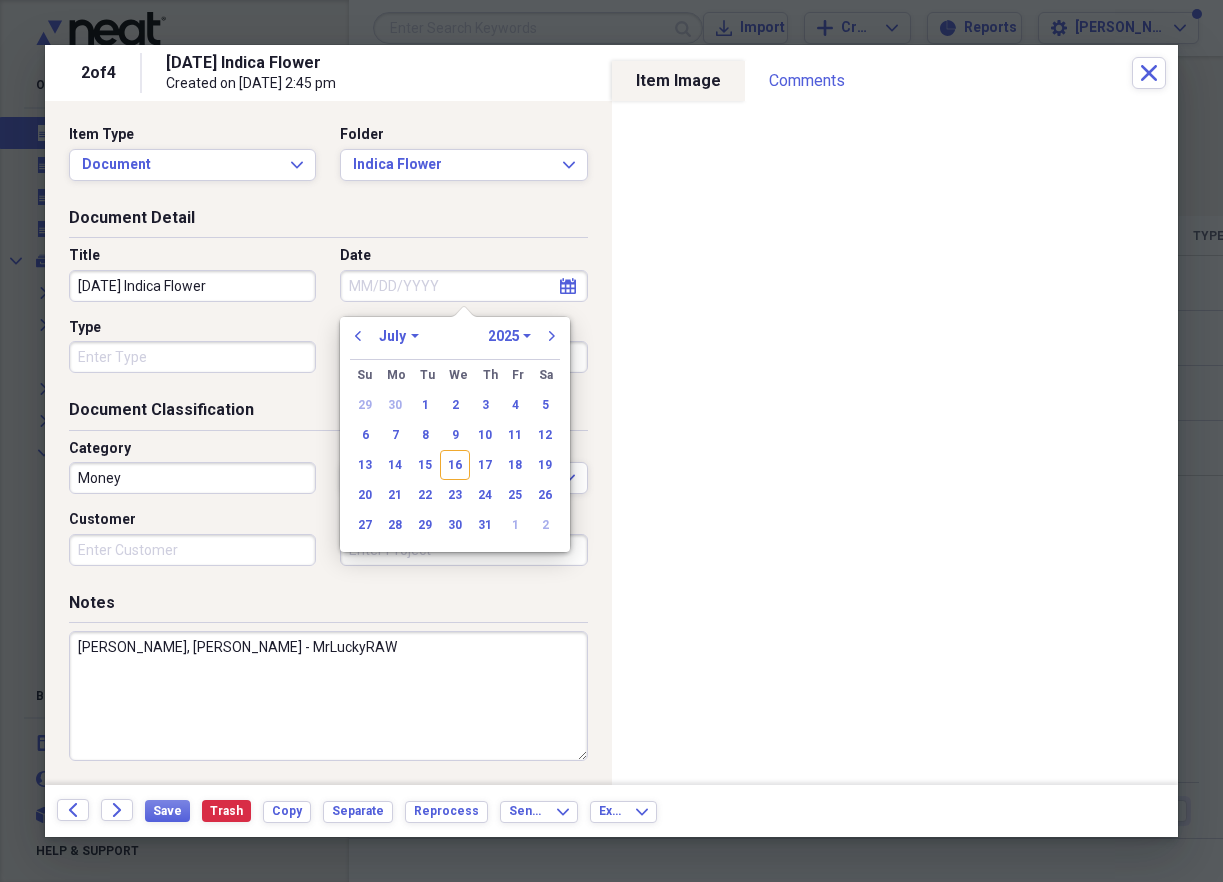 click on "January February March April May June July August September October November December" at bounding box center [399, 336] 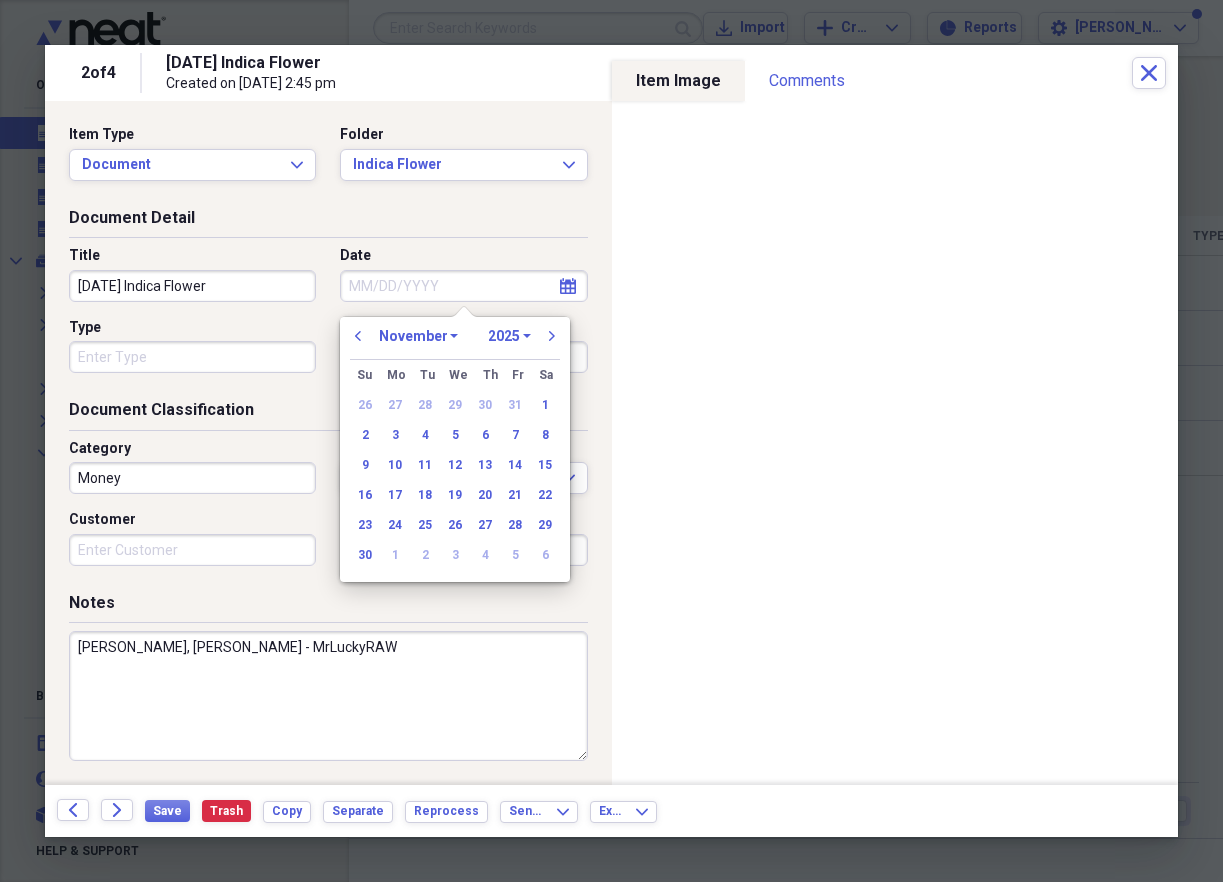 click on "1970 1971 1972 1973 1974 1975 1976 1977 1978 1979 1980 1981 1982 1983 1984 1985 1986 1987 1988 1989 1990 1991 1992 1993 1994 1995 1996 1997 1998 1999 2000 2001 2002 2003 2004 2005 2006 2007 2008 2009 2010 2011 2012 2013 2014 2015 2016 2017 2018 2019 2020 2021 2022 2023 2024 2025 2026 2027 2028 2029 2030 2031 2032 2033 2034 2035" at bounding box center [509, 336] 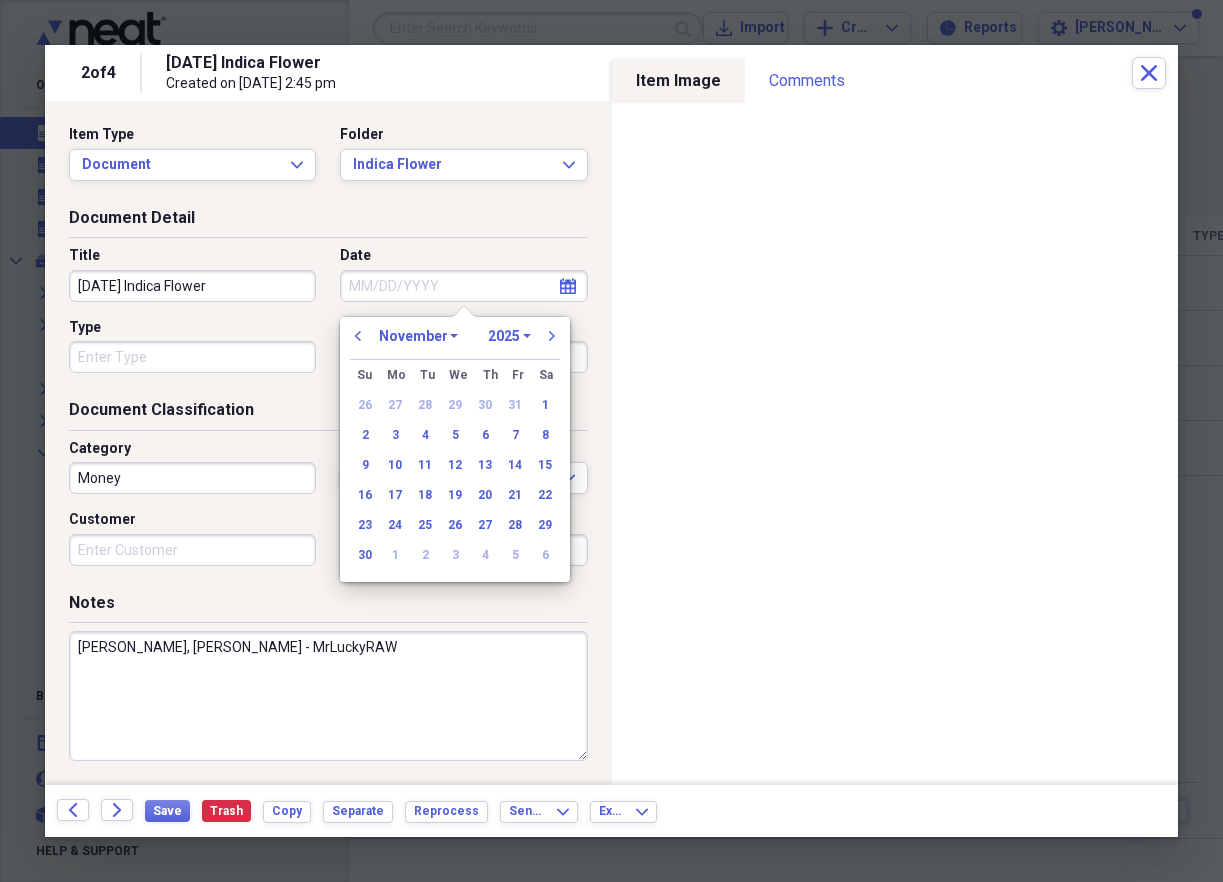 select on "2023" 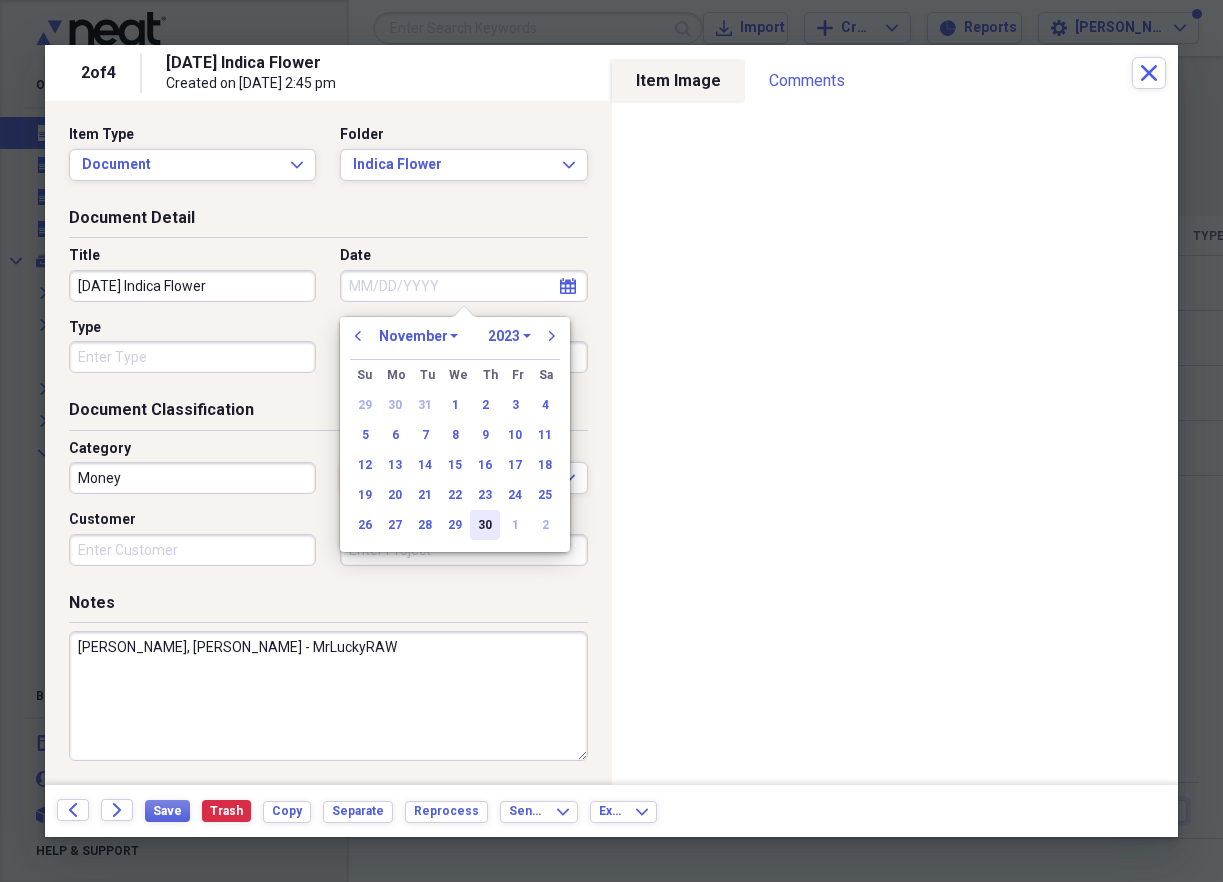 click on "30" at bounding box center [485, 525] 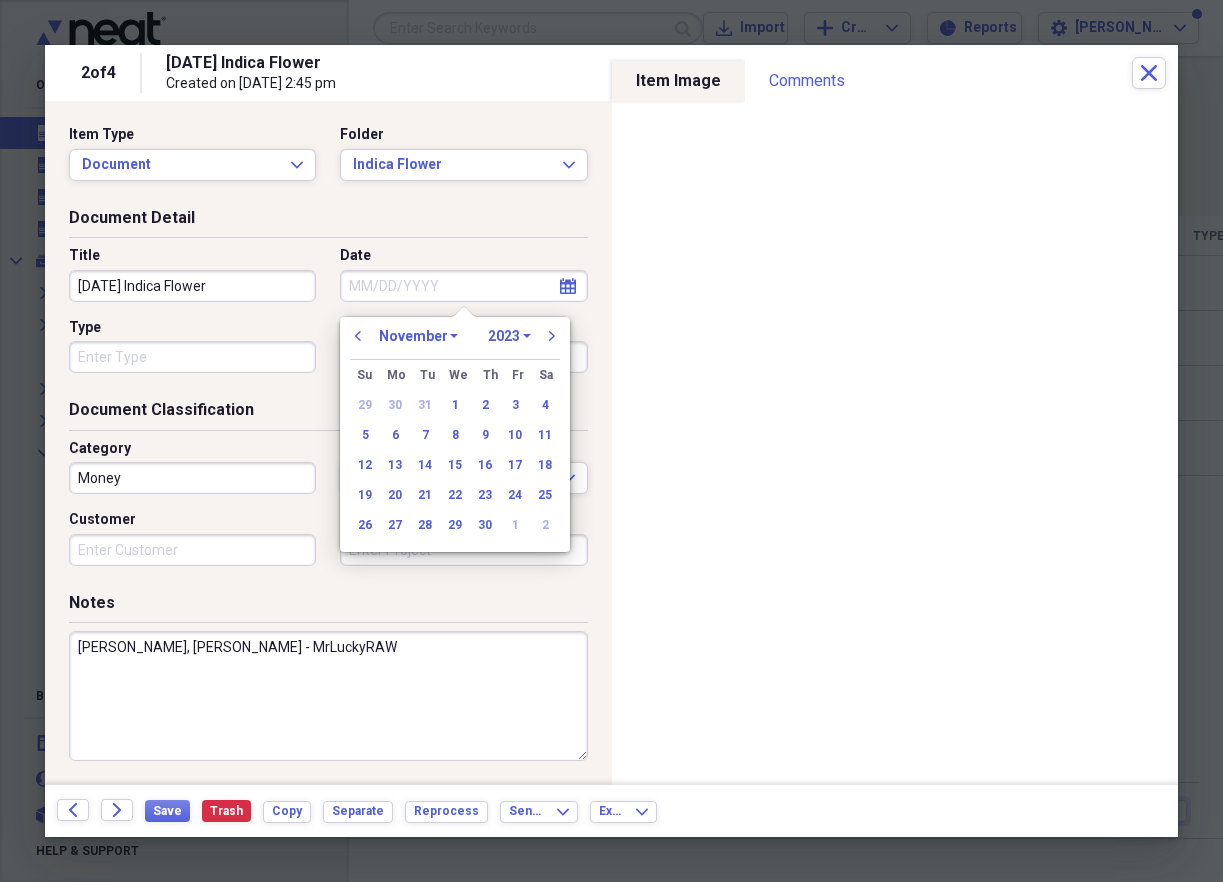 type on "[DATE]" 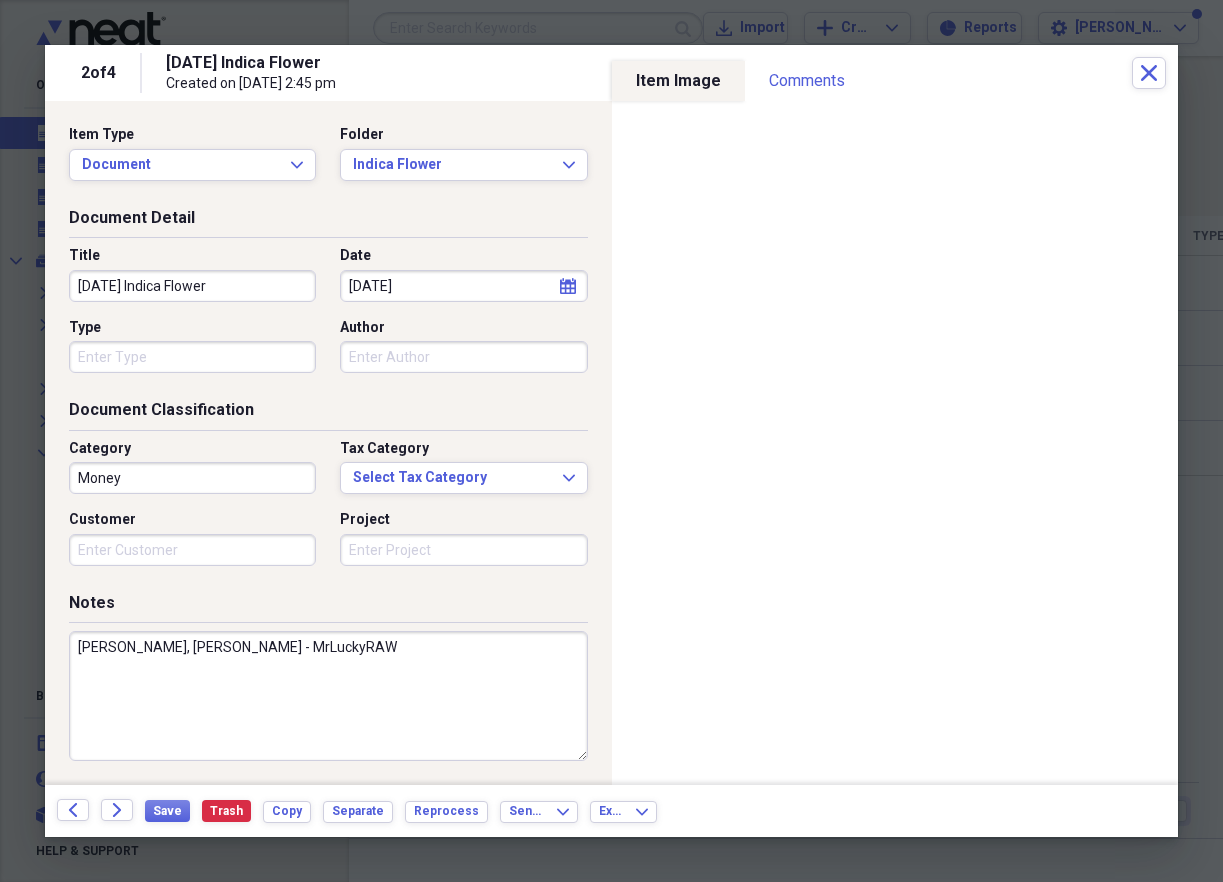 drag, startPoint x: 138, startPoint y: 288, endPoint x: -3, endPoint y: 285, distance: 141.0319 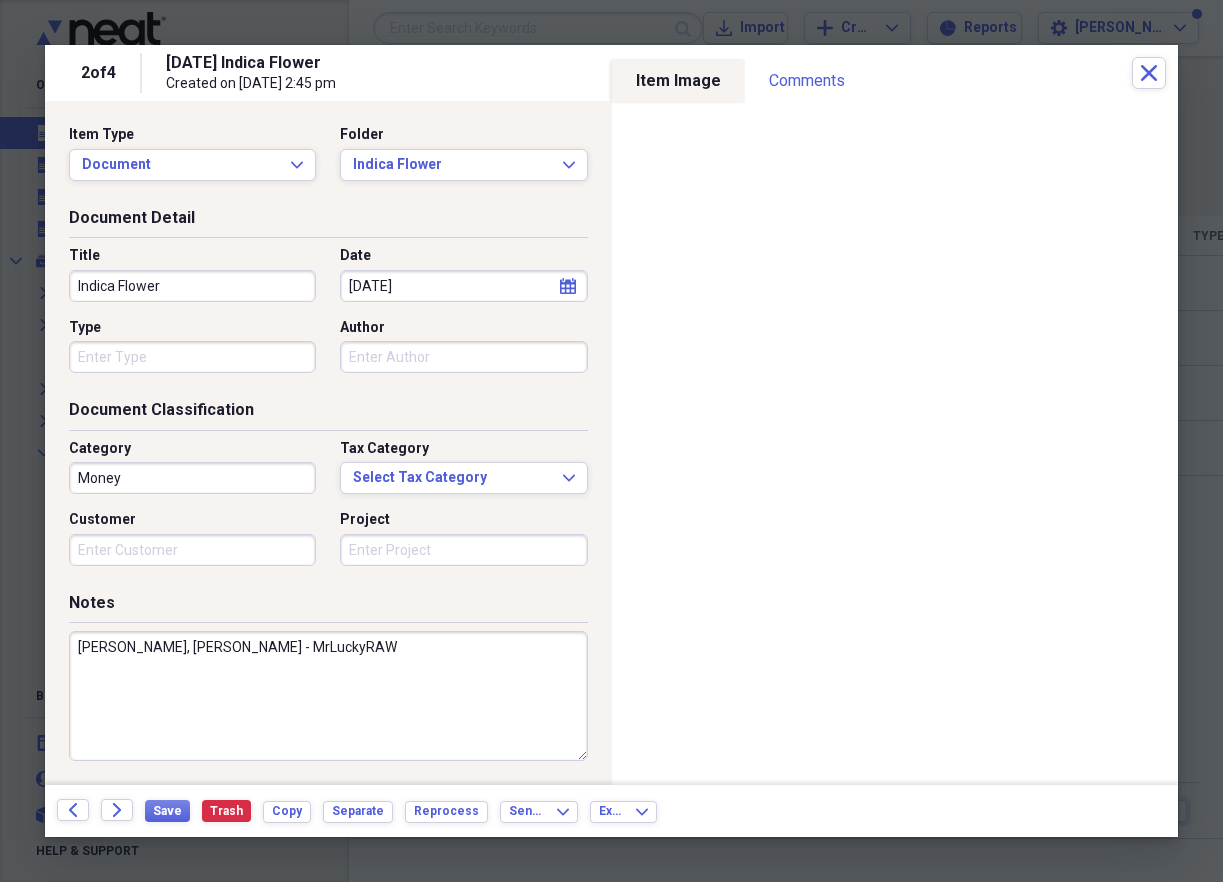 type on "Indica Flower" 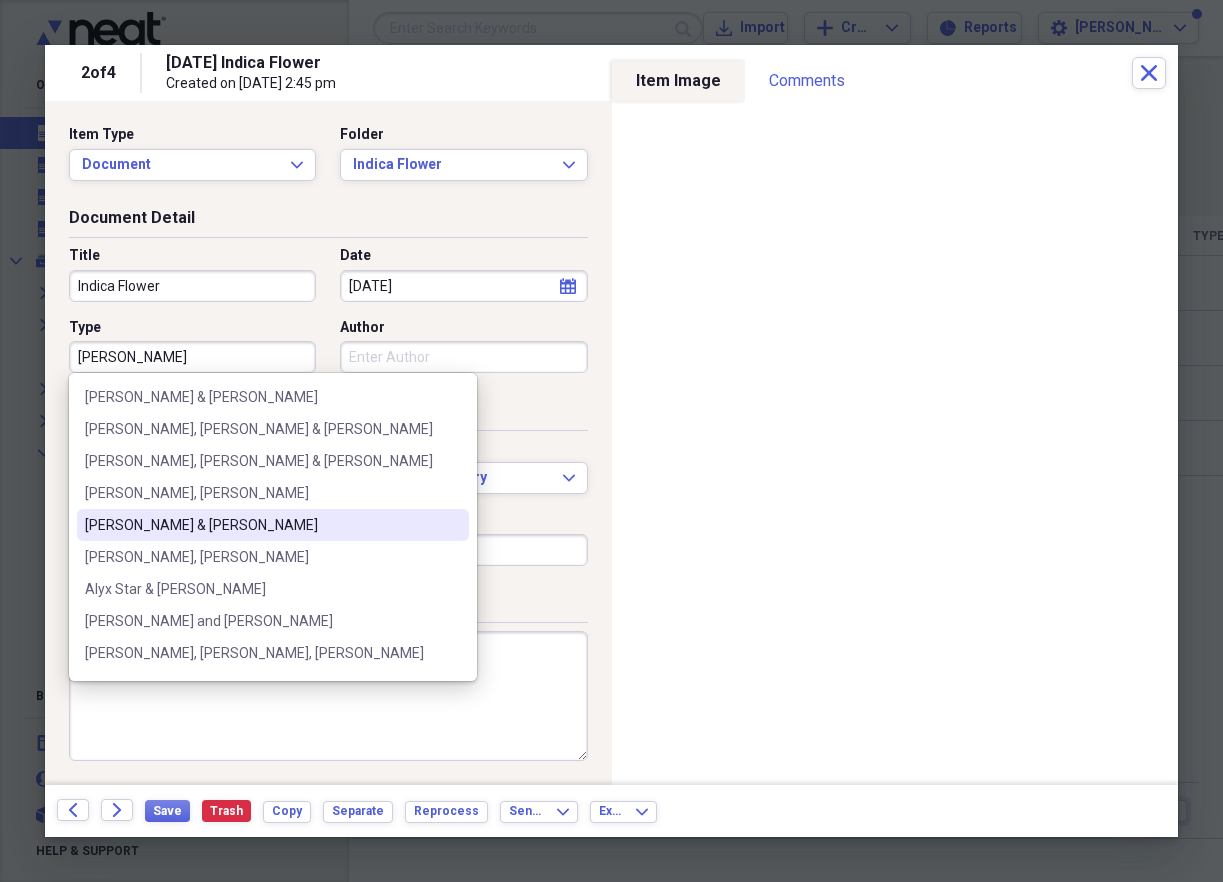 type on "[PERSON_NAME]" 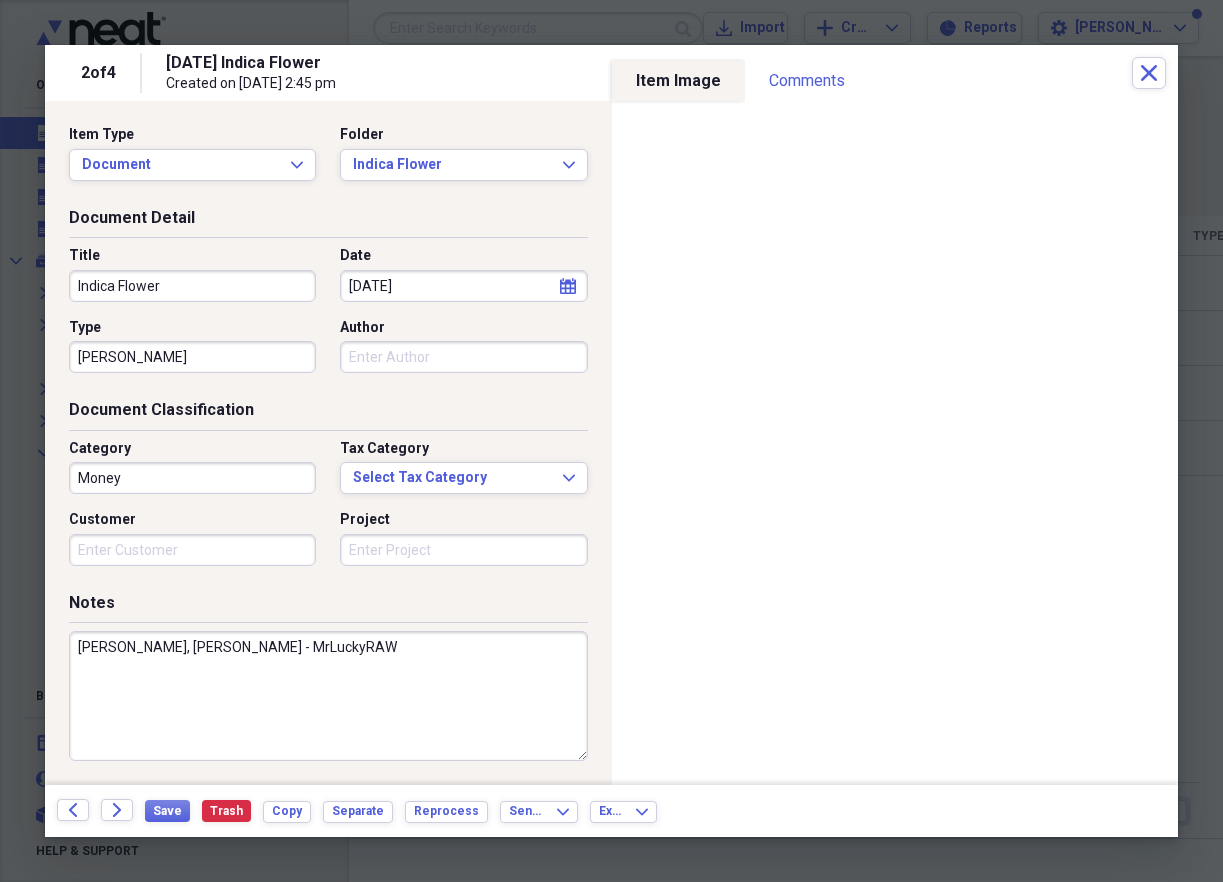 drag, startPoint x: 312, startPoint y: 652, endPoint x: 11, endPoint y: 645, distance: 301.0814 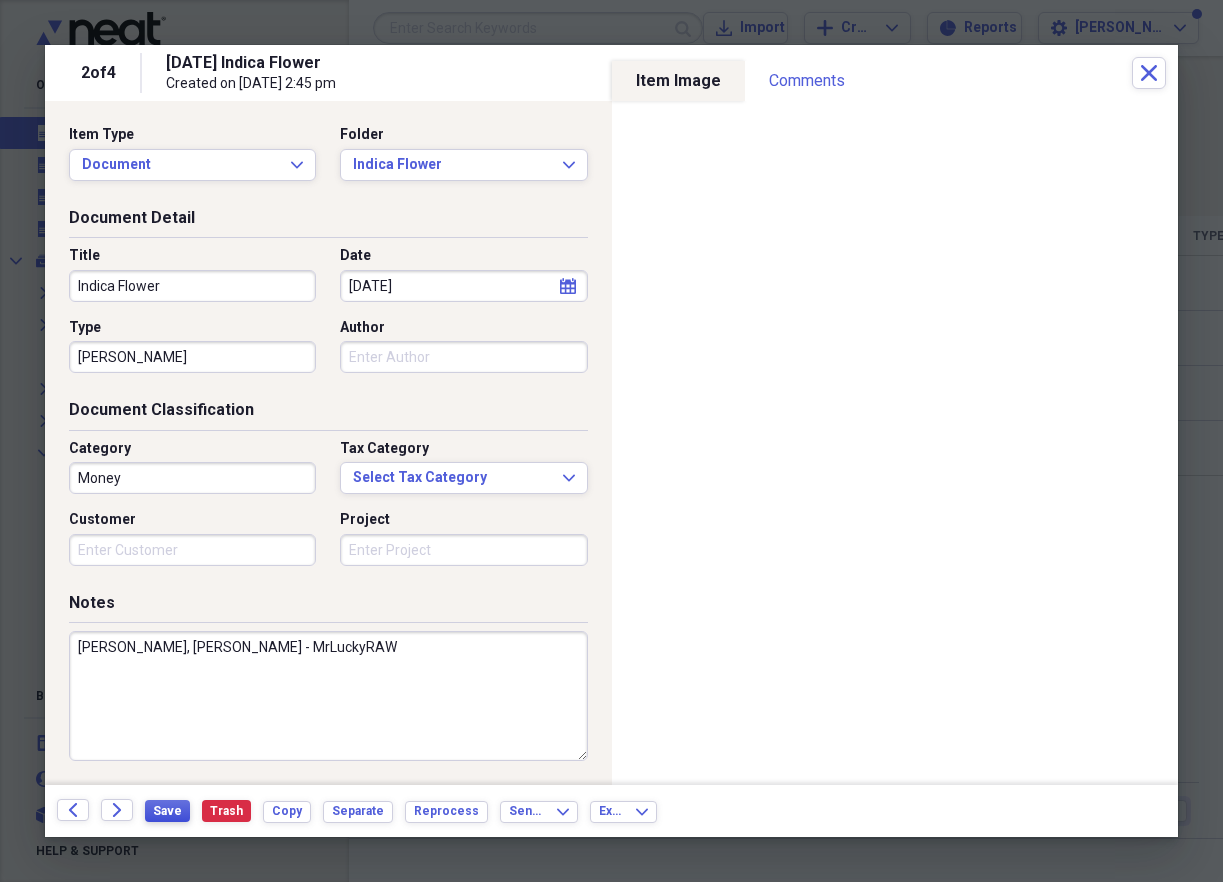 click on "Save" at bounding box center [167, 811] 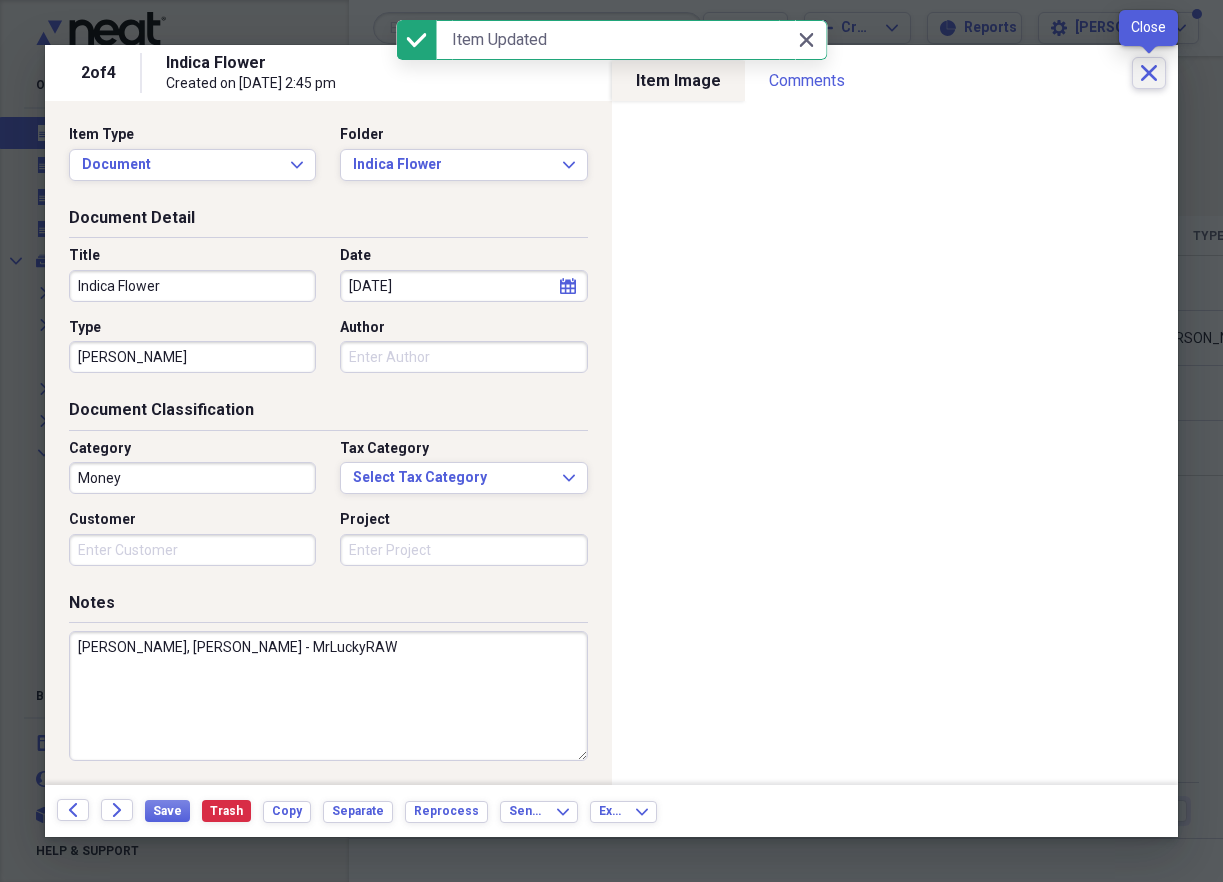 click on "Close" at bounding box center (1149, 73) 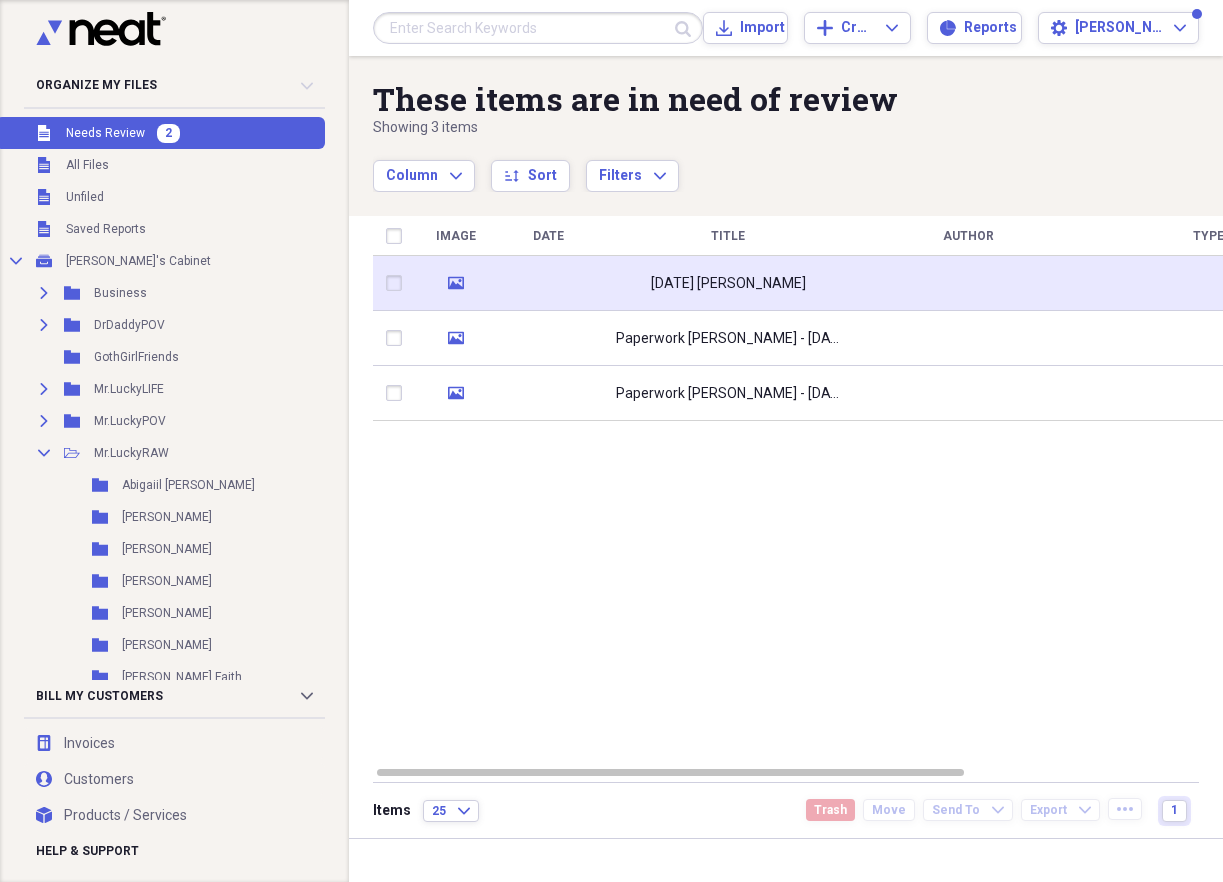 click on "[DATE] [PERSON_NAME]" at bounding box center [728, 284] 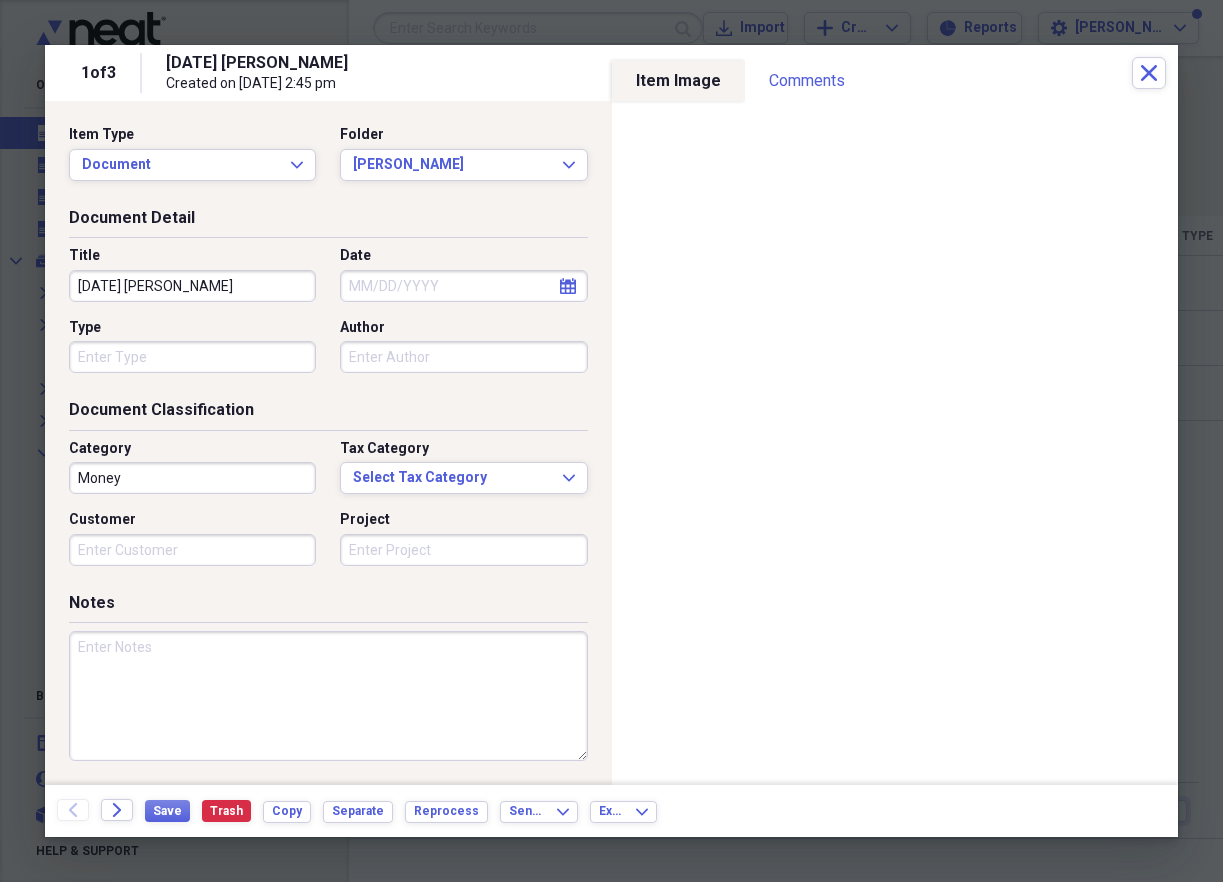 click at bounding box center [328, 696] 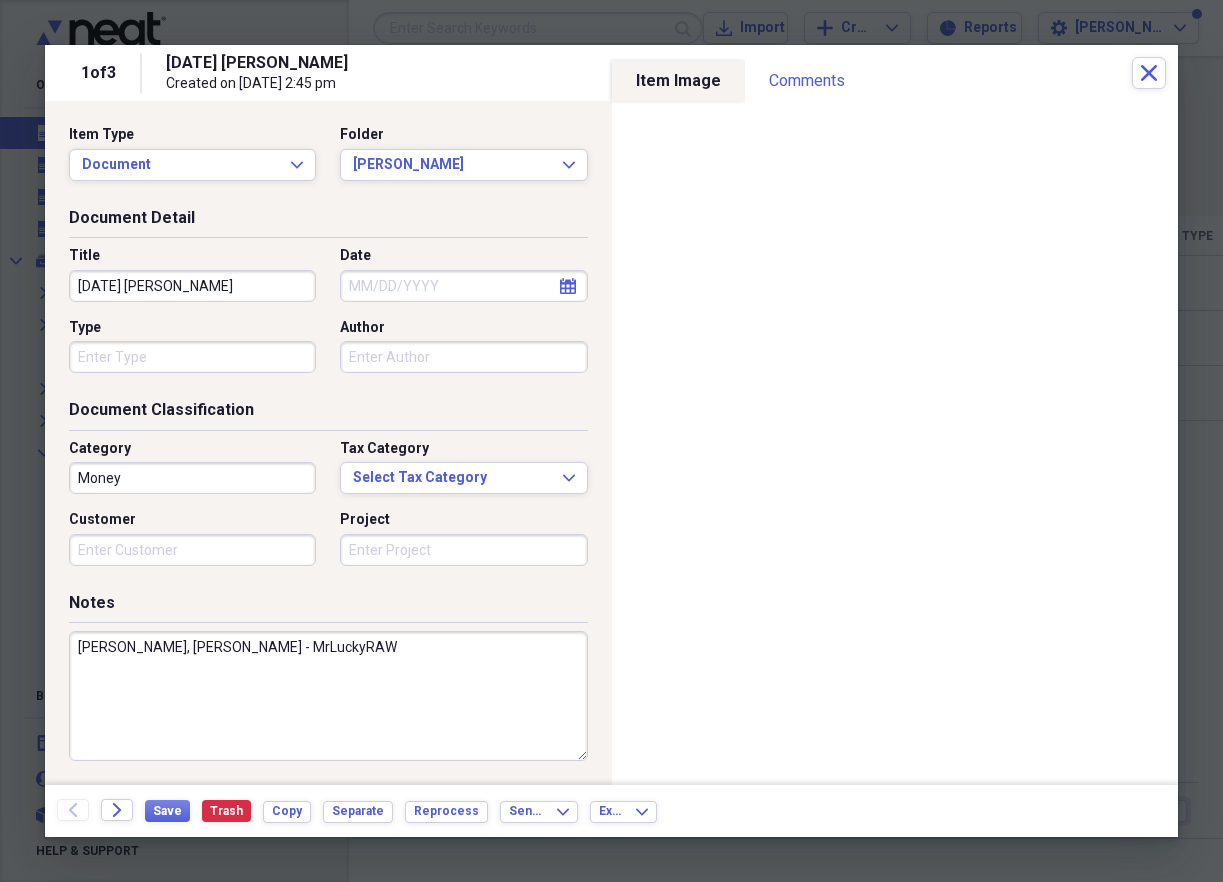 type on "[PERSON_NAME], [PERSON_NAME] - MrLuckyRAW" 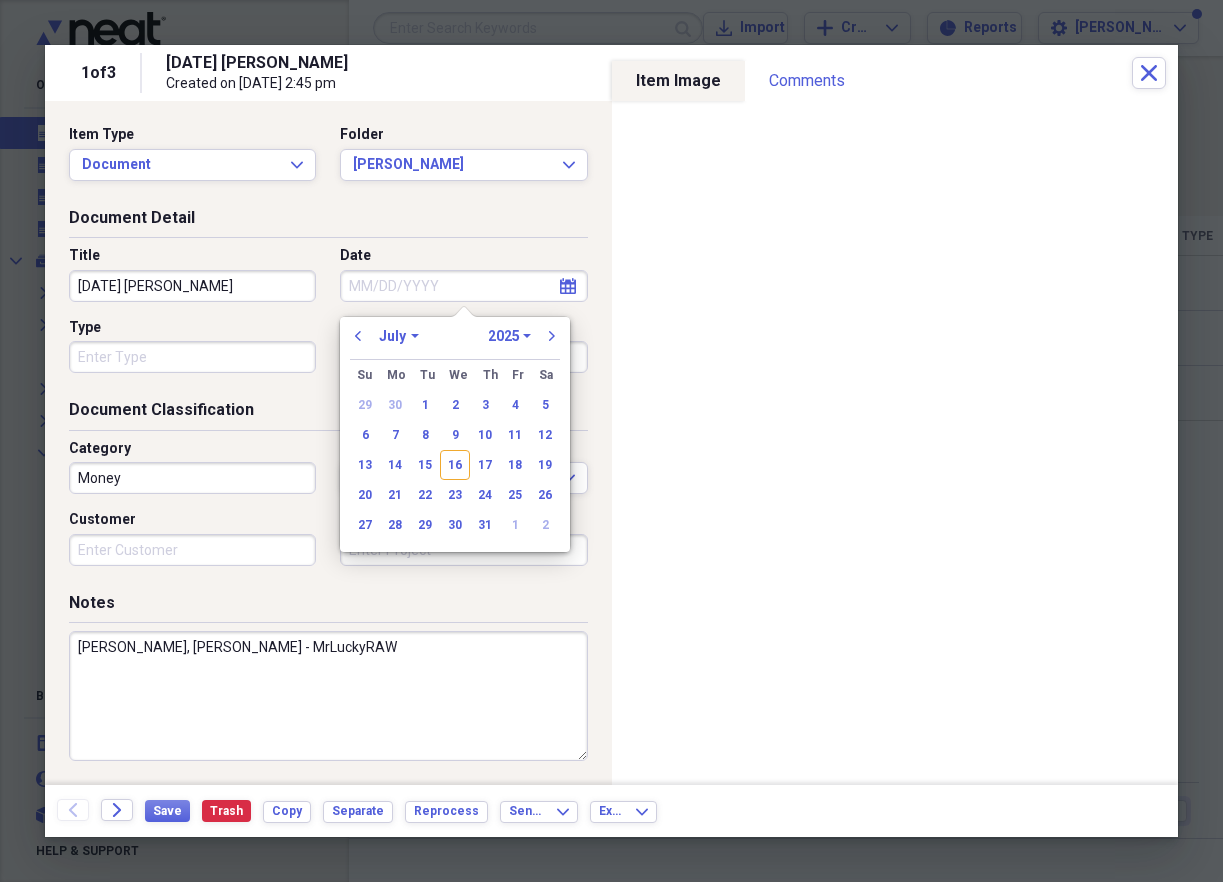 click on "January February March April May June July August September October November December" at bounding box center [399, 336] 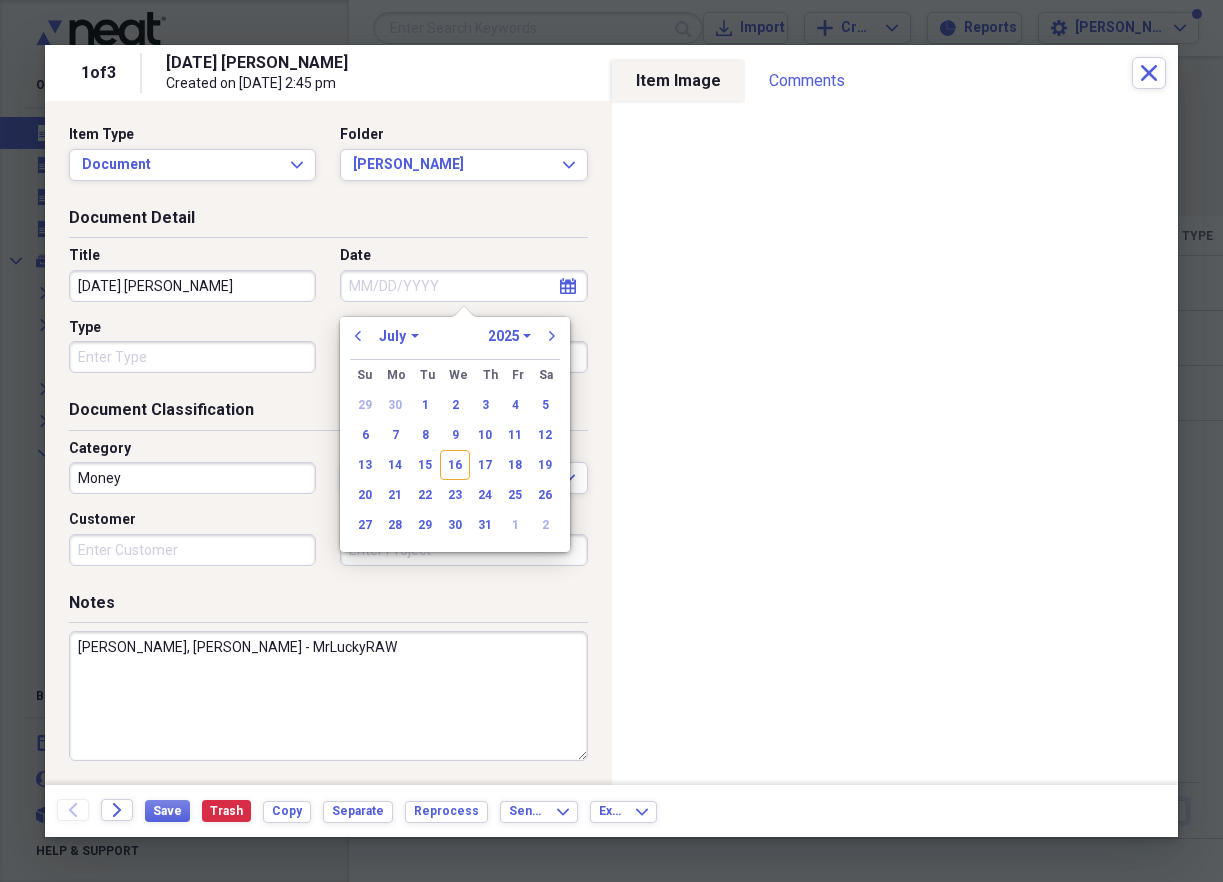 select on "10" 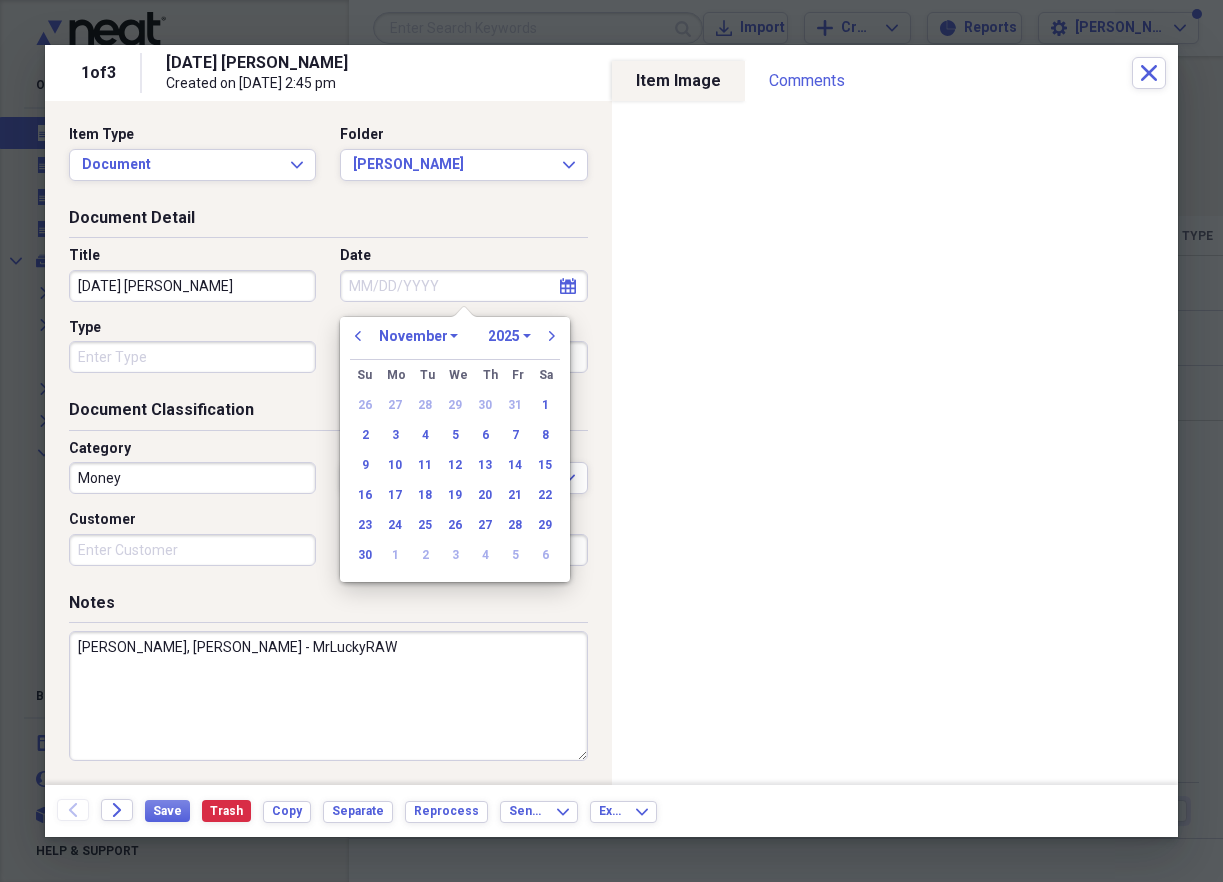 click on "1970 1971 1972 1973 1974 1975 1976 1977 1978 1979 1980 1981 1982 1983 1984 1985 1986 1987 1988 1989 1990 1991 1992 1993 1994 1995 1996 1997 1998 1999 2000 2001 2002 2003 2004 2005 2006 2007 2008 2009 2010 2011 2012 2013 2014 2015 2016 2017 2018 2019 2020 2021 2022 2023 2024 2025 2026 2027 2028 2029 2030 2031 2032 2033 2034 2035" at bounding box center [509, 336] 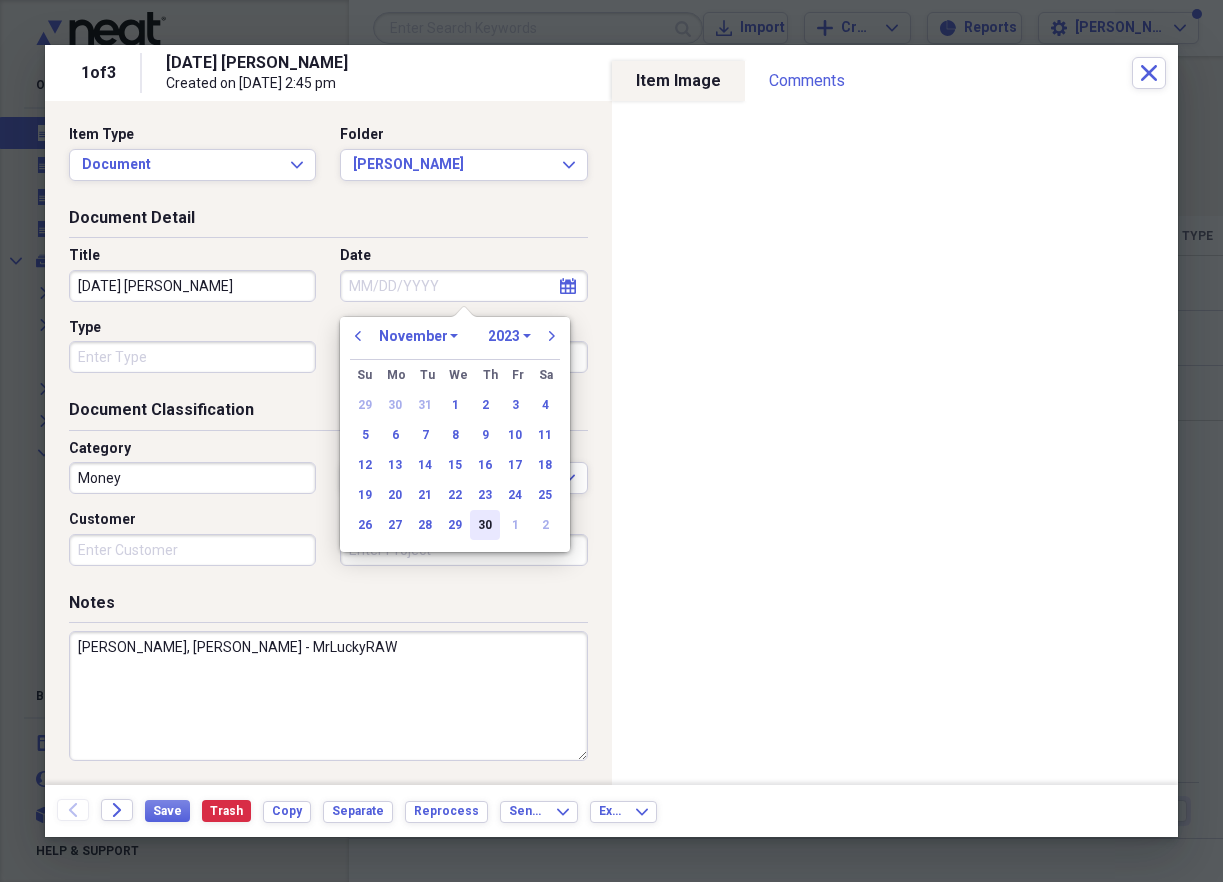 click on "30" at bounding box center (485, 525) 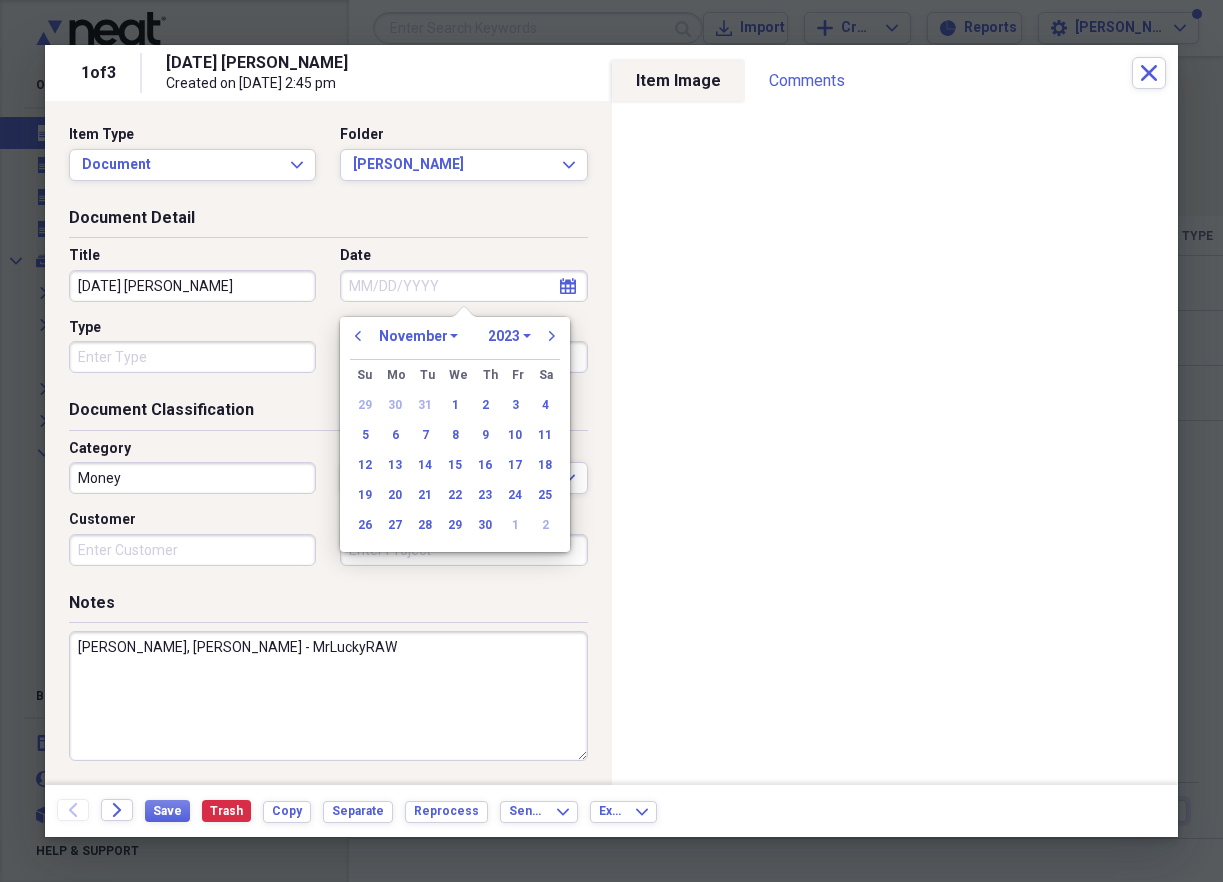 type on "[DATE]" 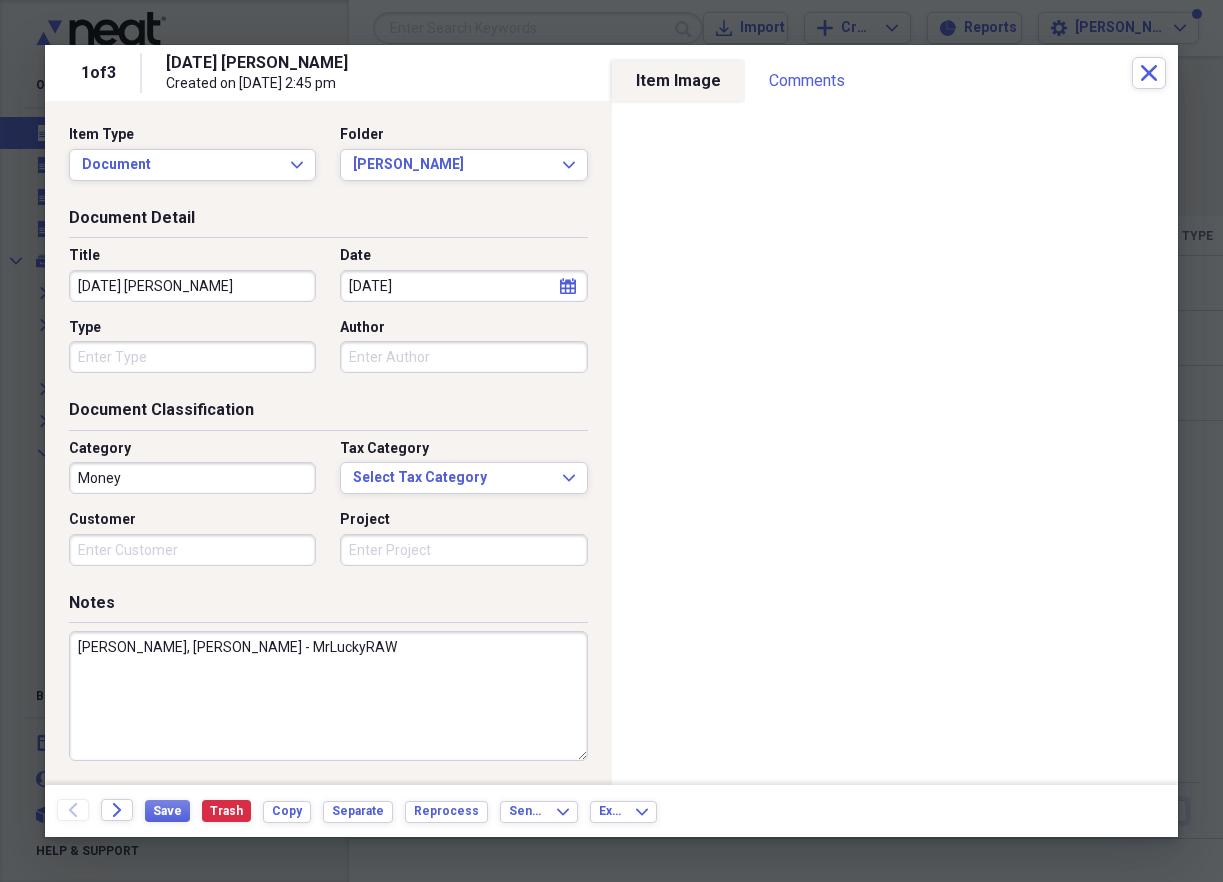 drag, startPoint x: 220, startPoint y: 287, endPoint x: 64, endPoint y: 289, distance: 156.01282 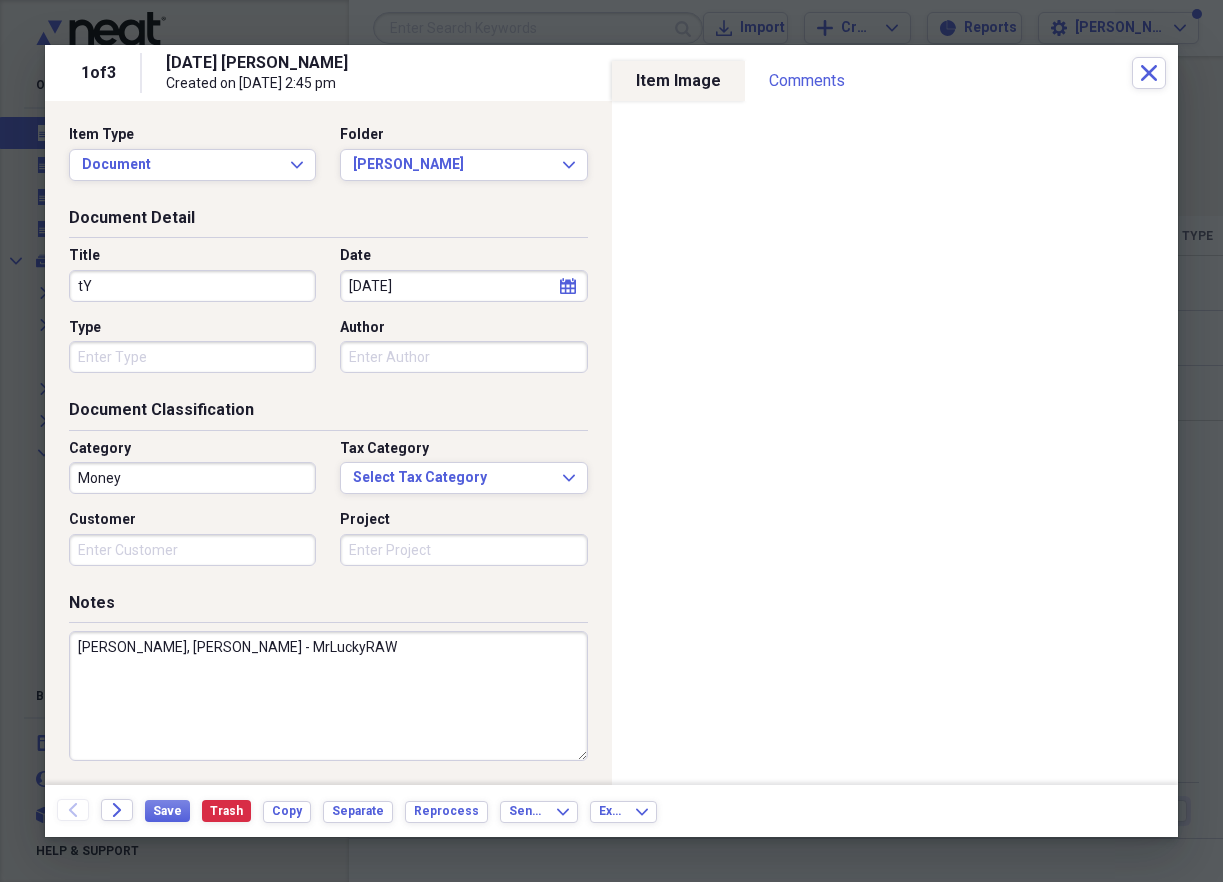 type on "t" 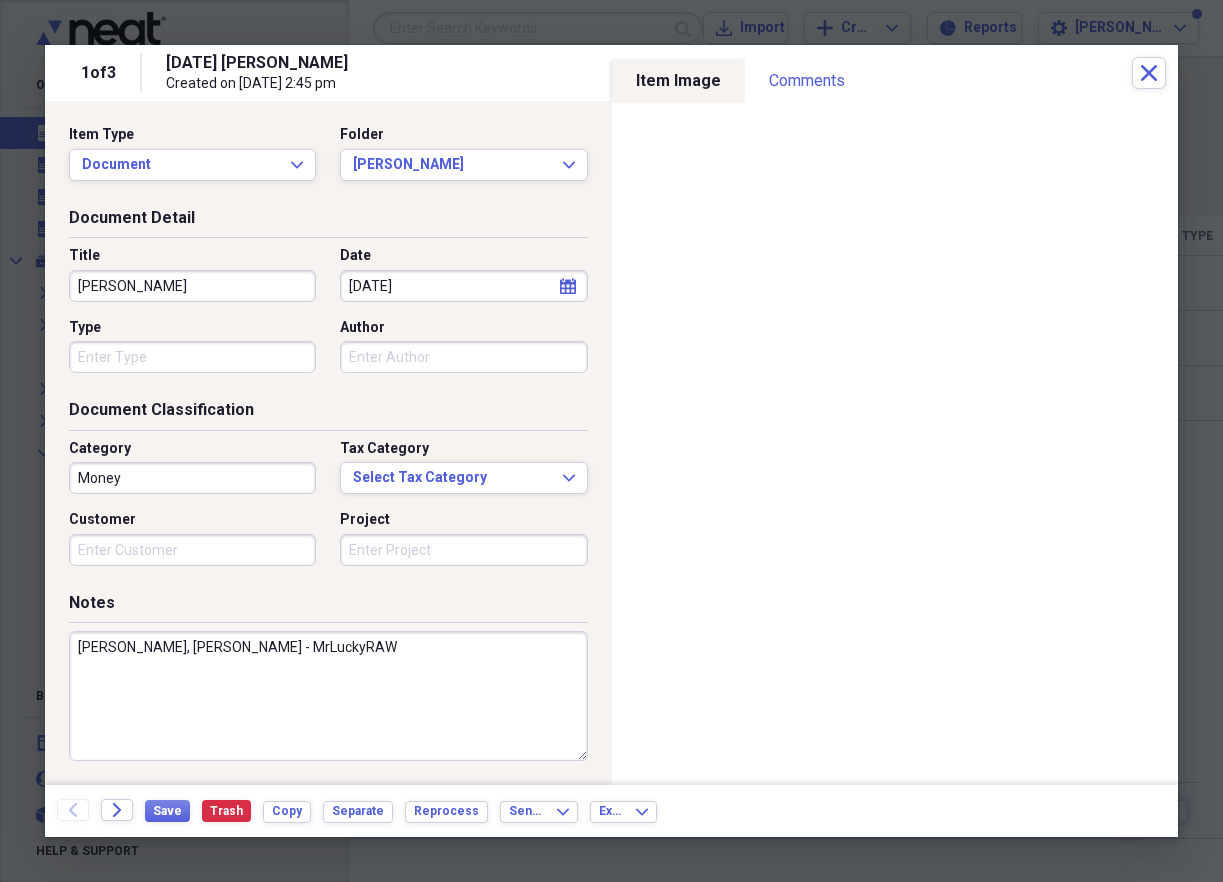 type on "[PERSON_NAME]" 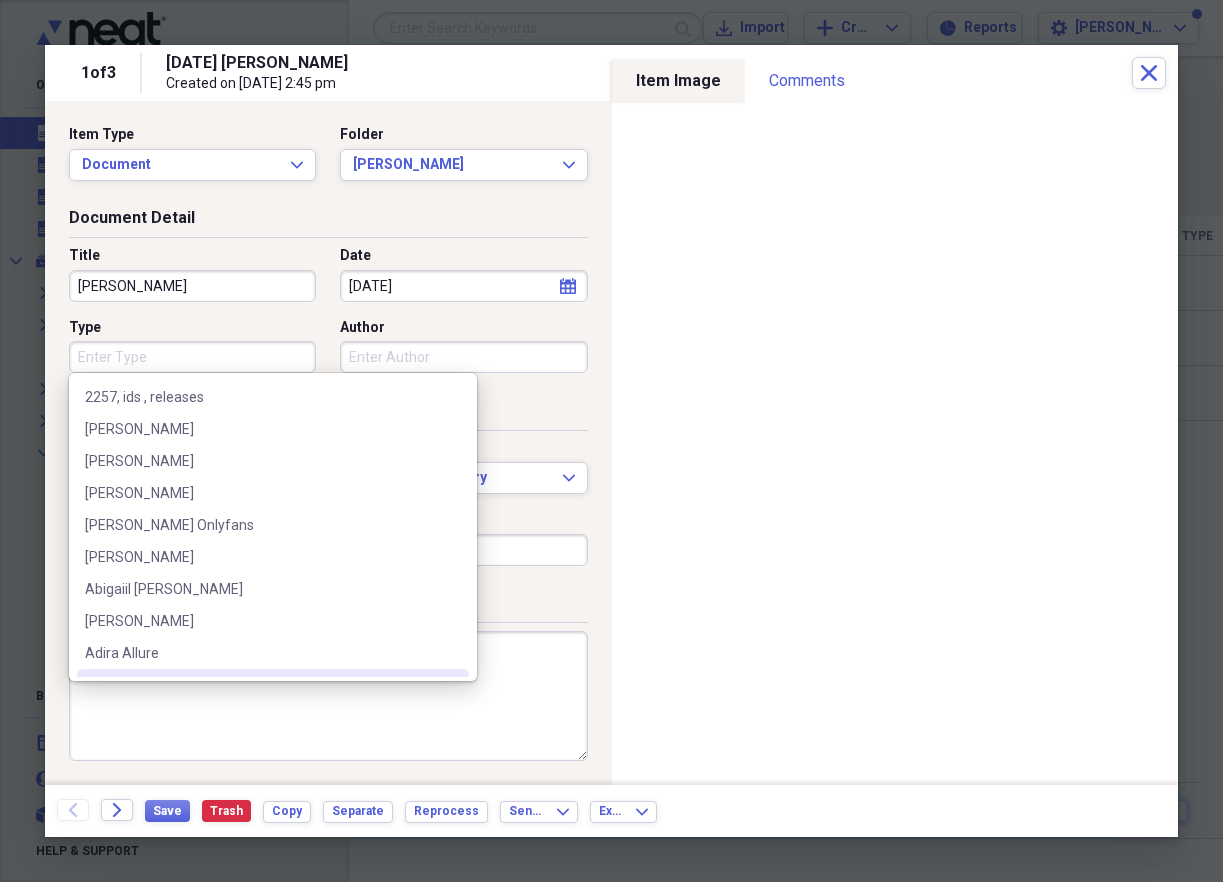 click on "[PERSON_NAME], [PERSON_NAME] - MrLuckyRAW" at bounding box center [328, 696] 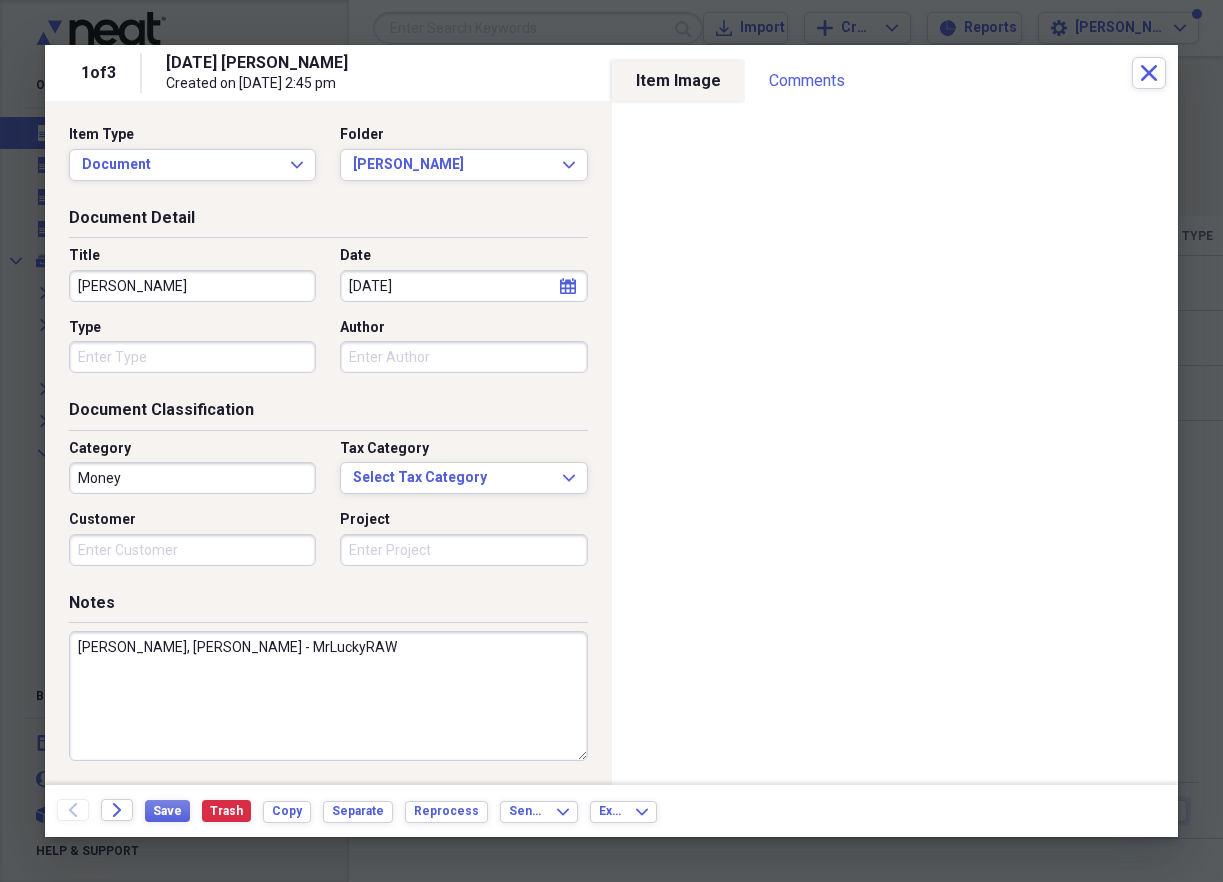 drag, startPoint x: 159, startPoint y: 655, endPoint x: 43, endPoint y: 647, distance: 116.275536 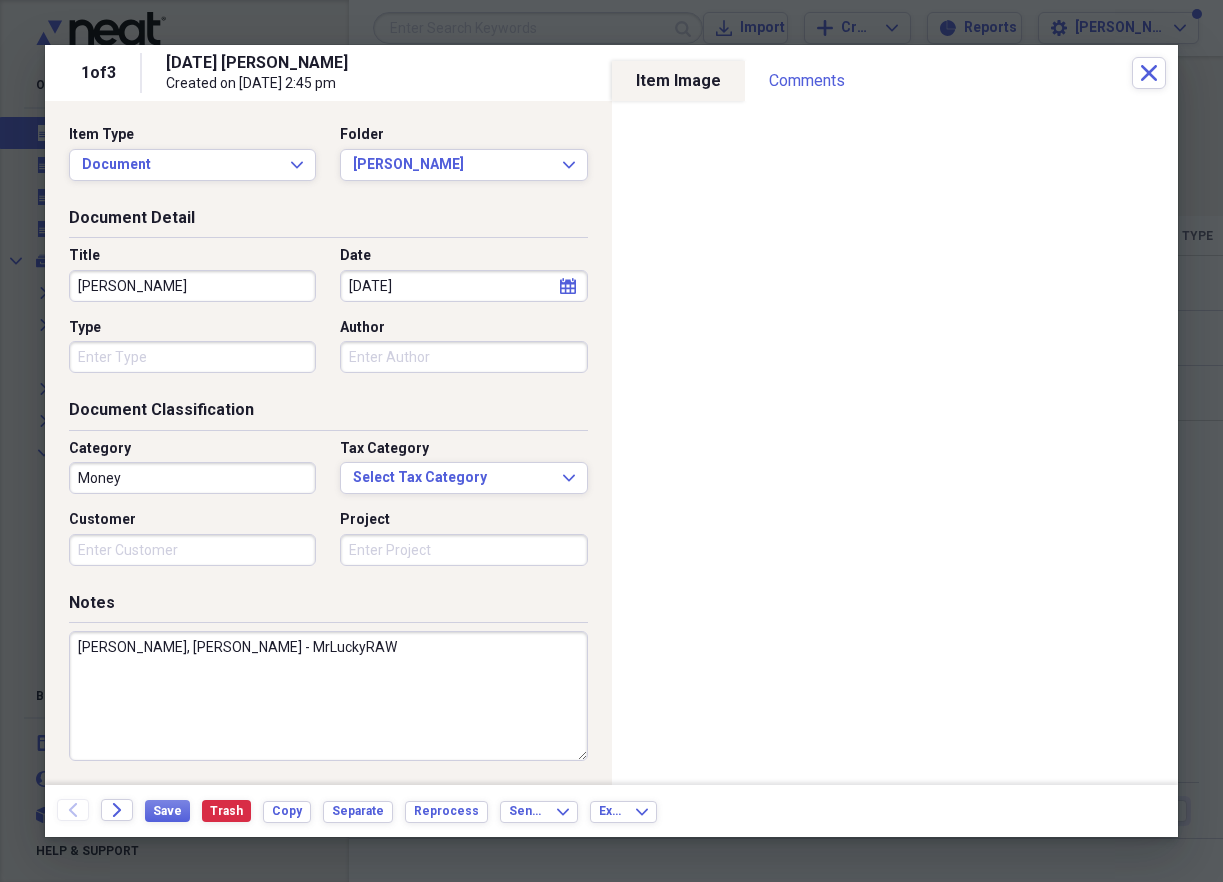 drag, startPoint x: 162, startPoint y: 649, endPoint x: 101, endPoint y: 648, distance: 61.008198 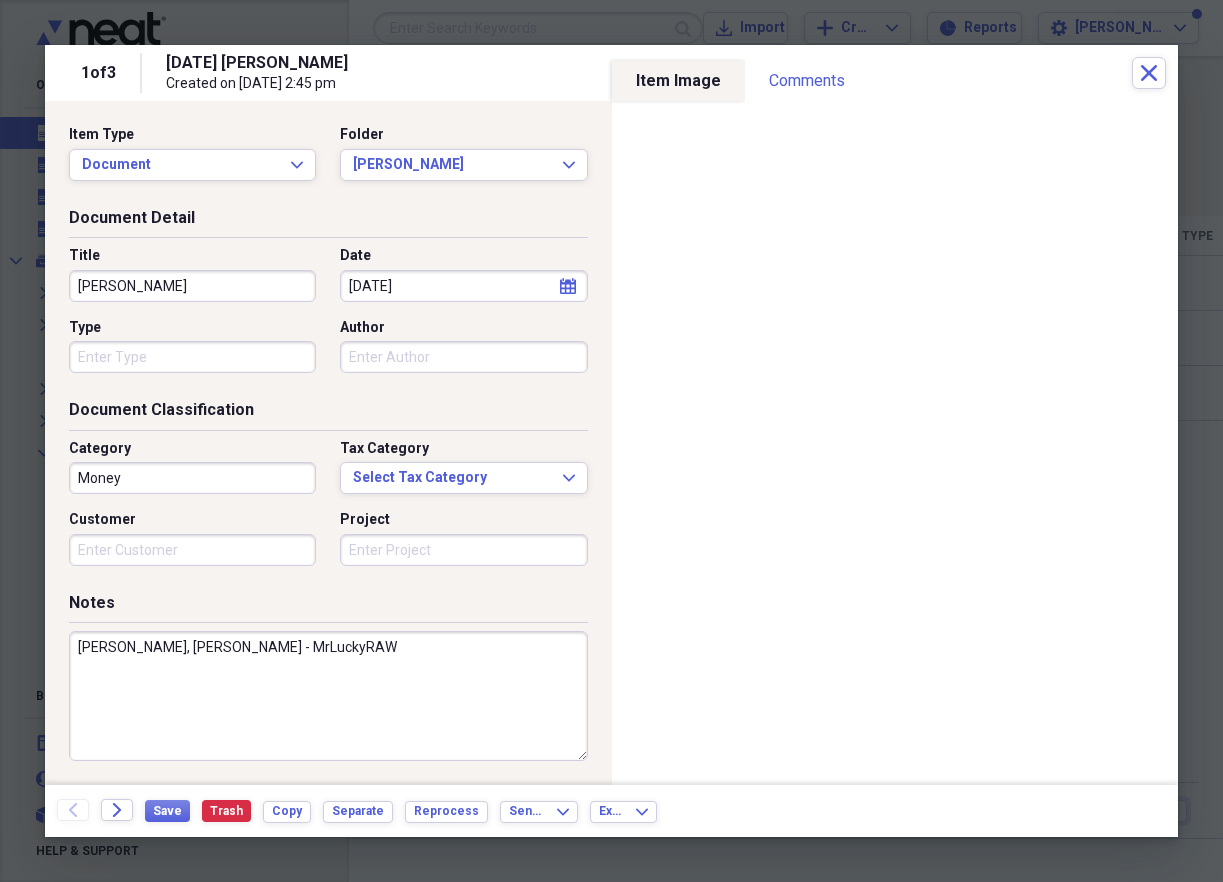 click on "Type" at bounding box center [192, 357] 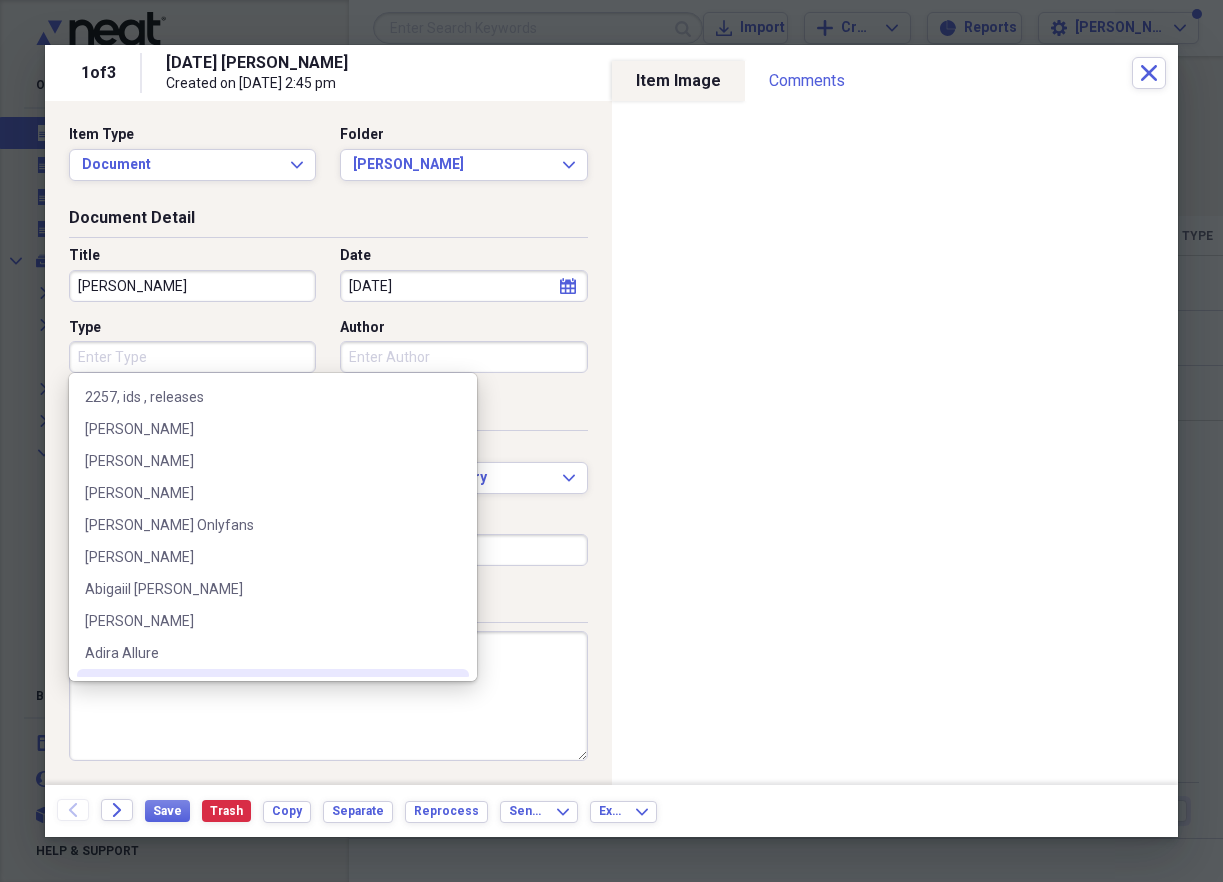 scroll, scrollTop: 60, scrollLeft: 0, axis: vertical 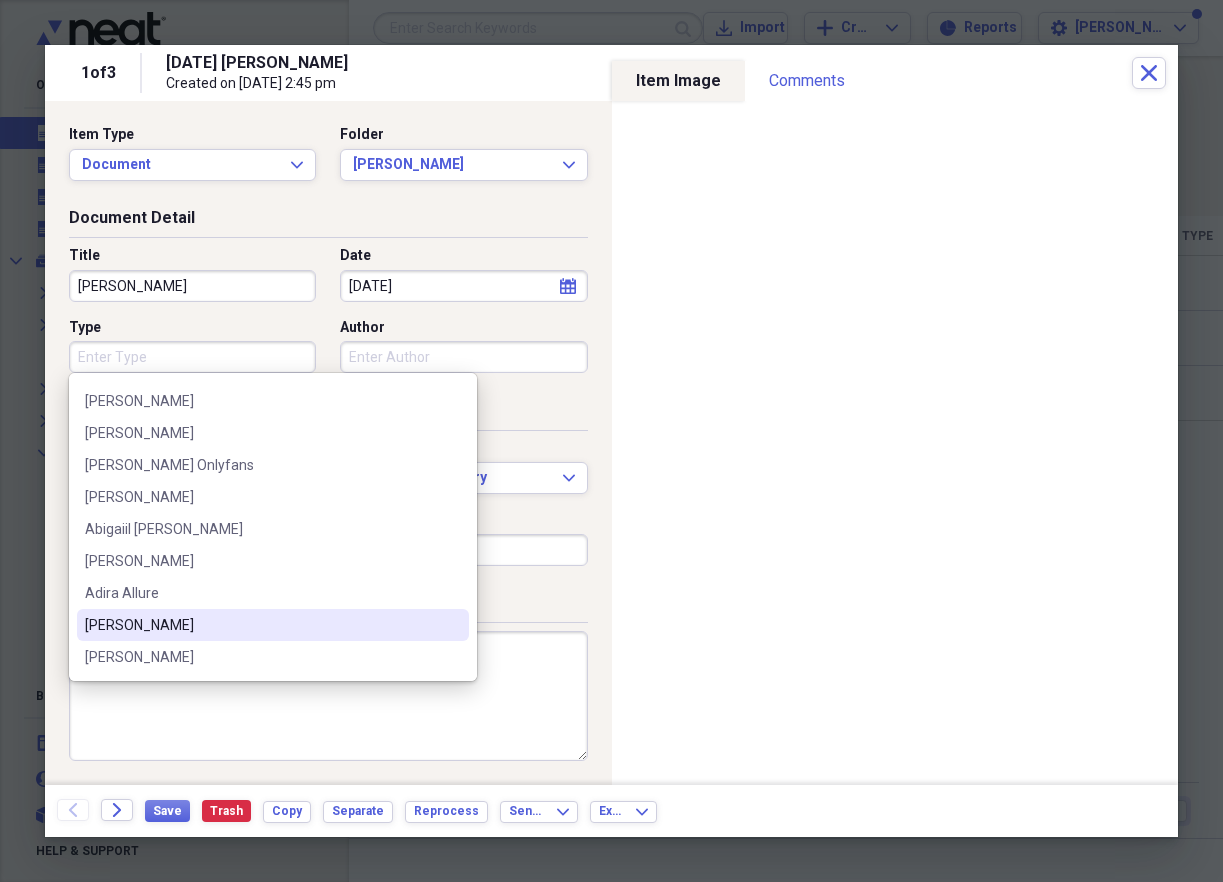 paste on "Indica Flower," 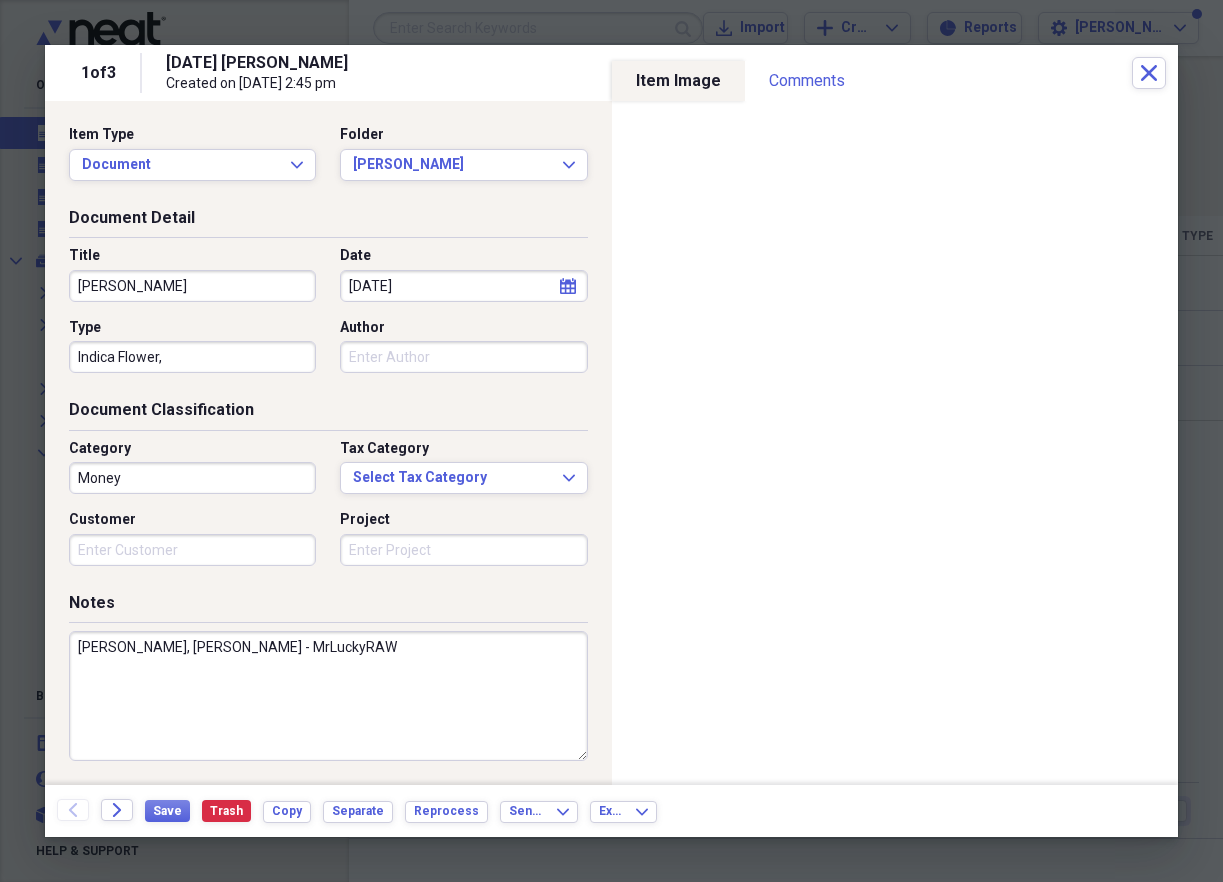 click on "[PERSON_NAME], [PERSON_NAME] - MrLuckyRAW" at bounding box center [328, 696] 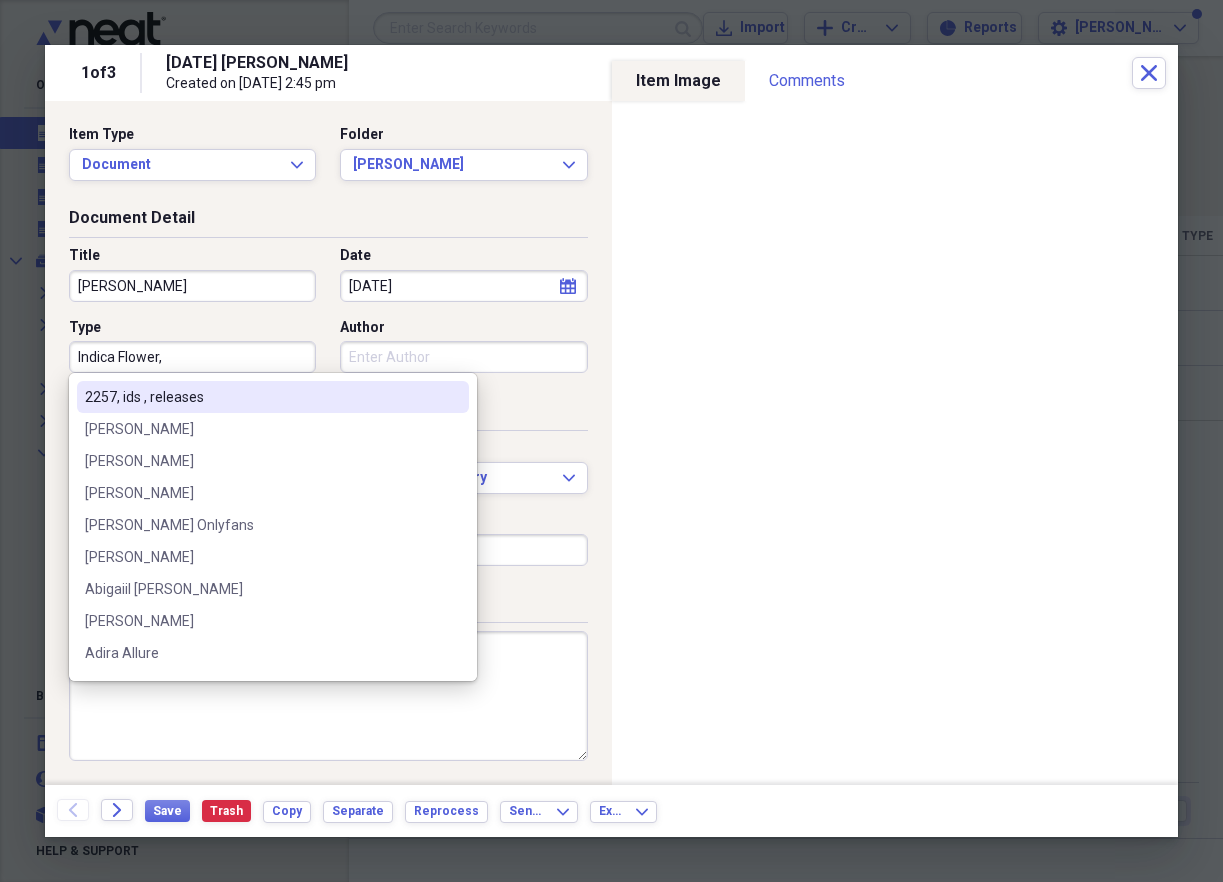 click on "Indica Flower," at bounding box center (192, 357) 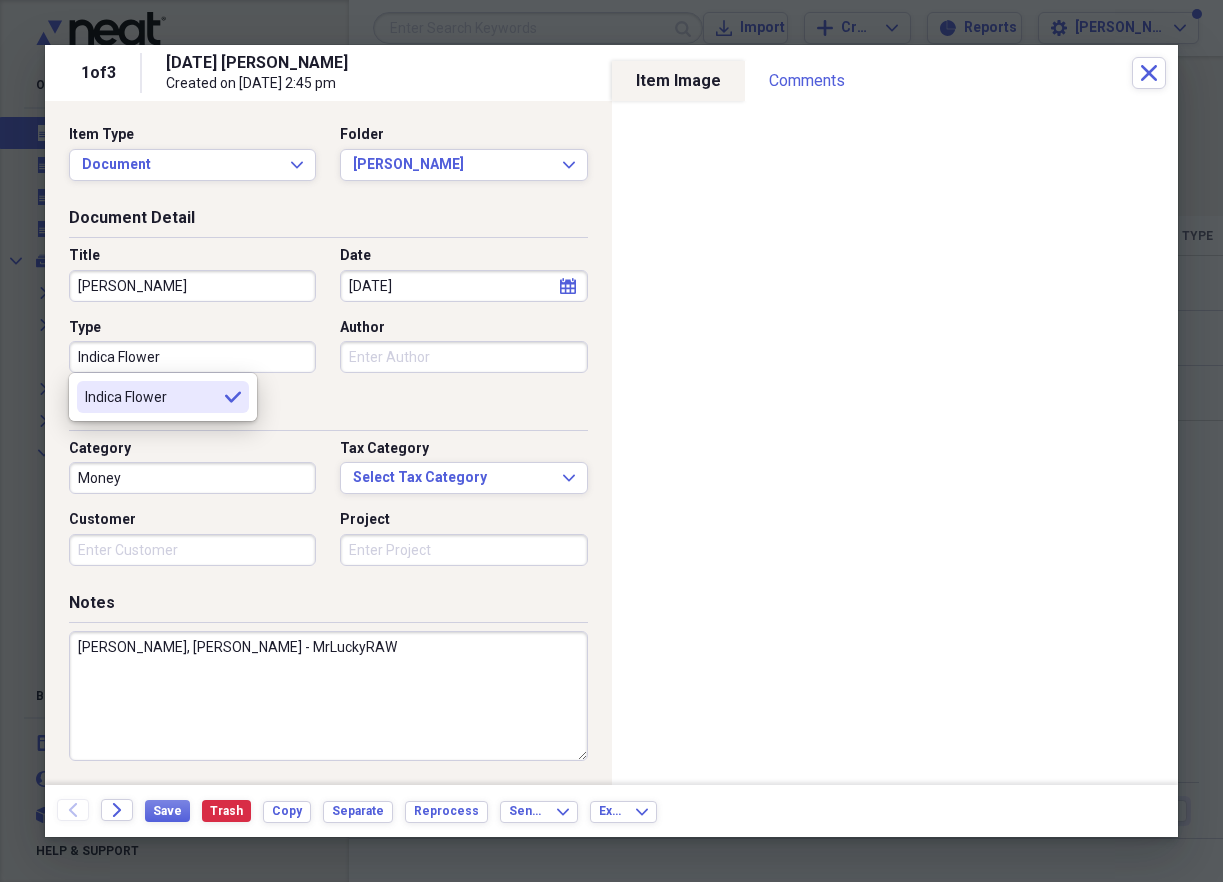 type on "Indica Flower" 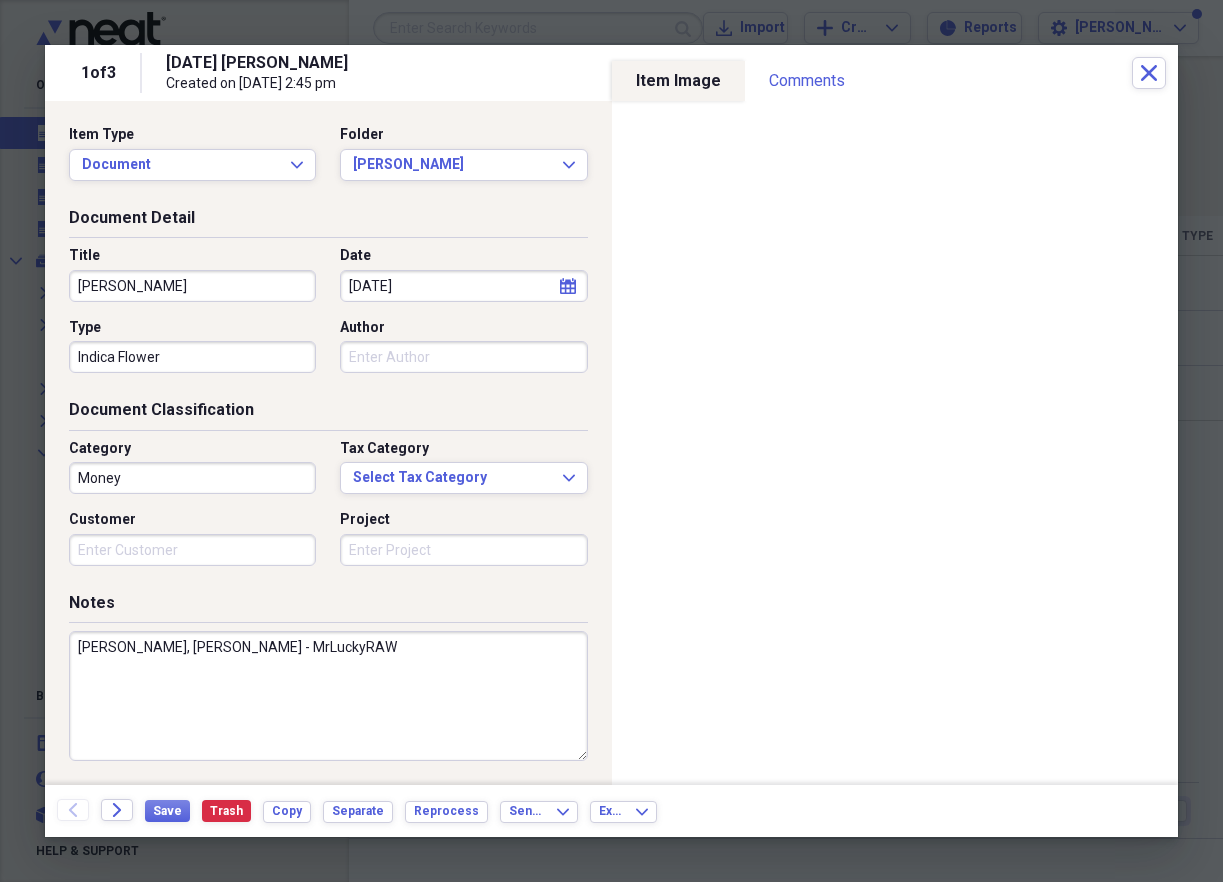 click on "[PERSON_NAME], [PERSON_NAME] - MrLuckyRAW" at bounding box center (328, 696) 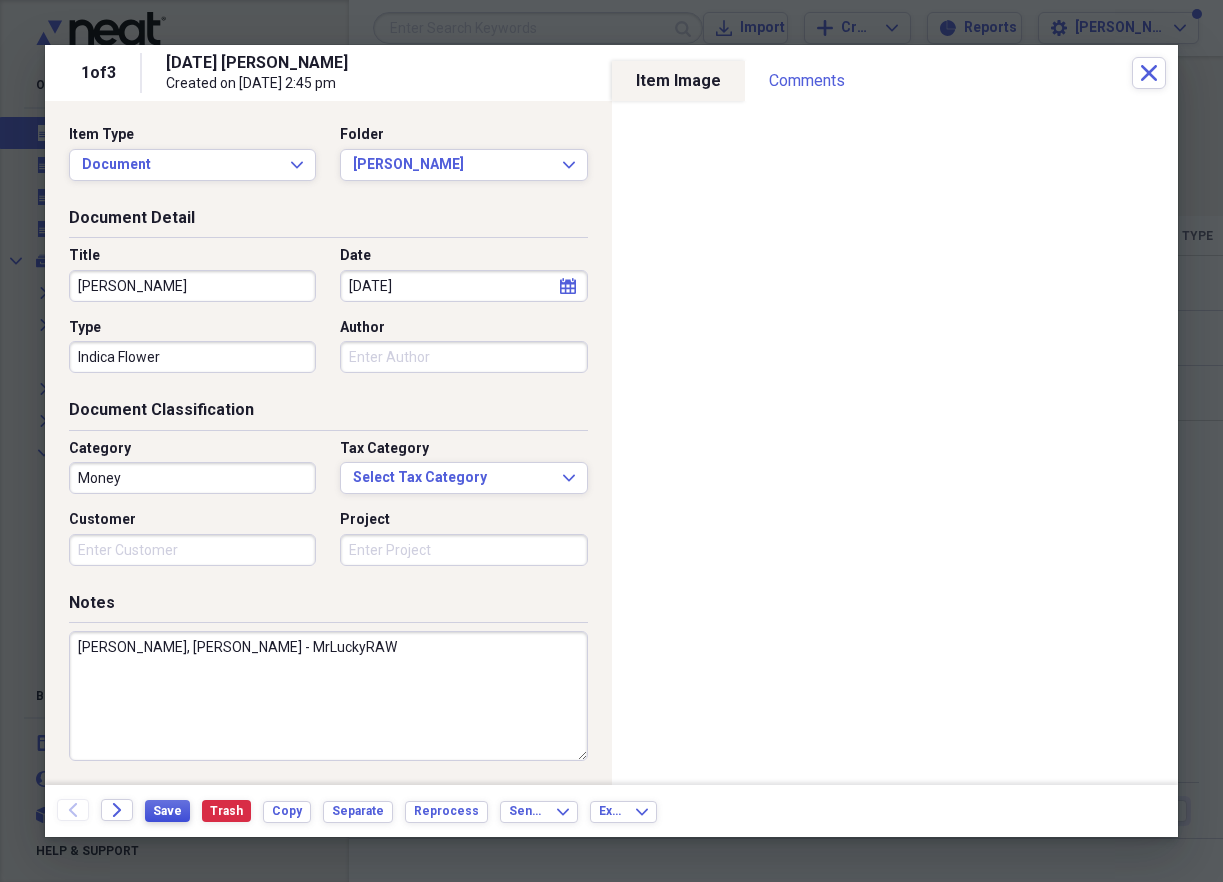 click on "Save" at bounding box center [167, 811] 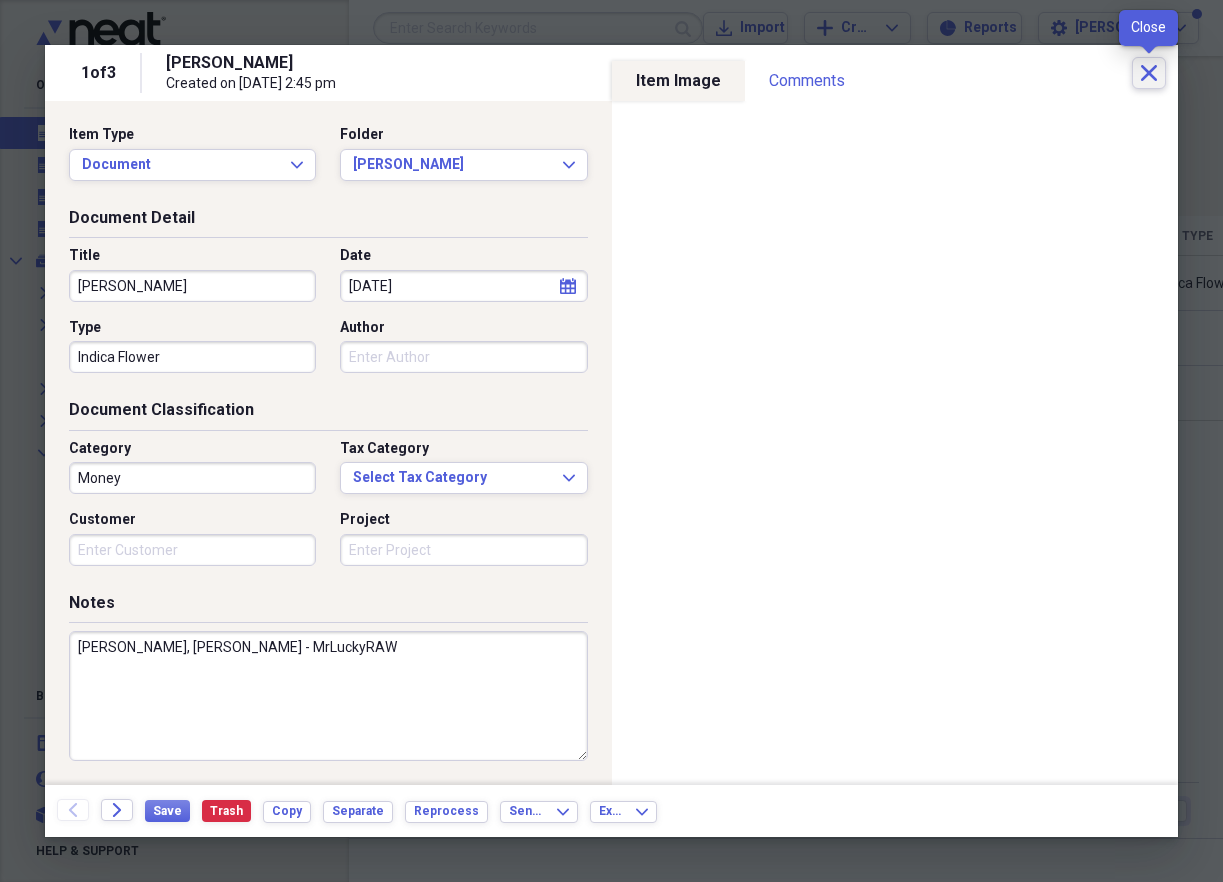 click on "Close" 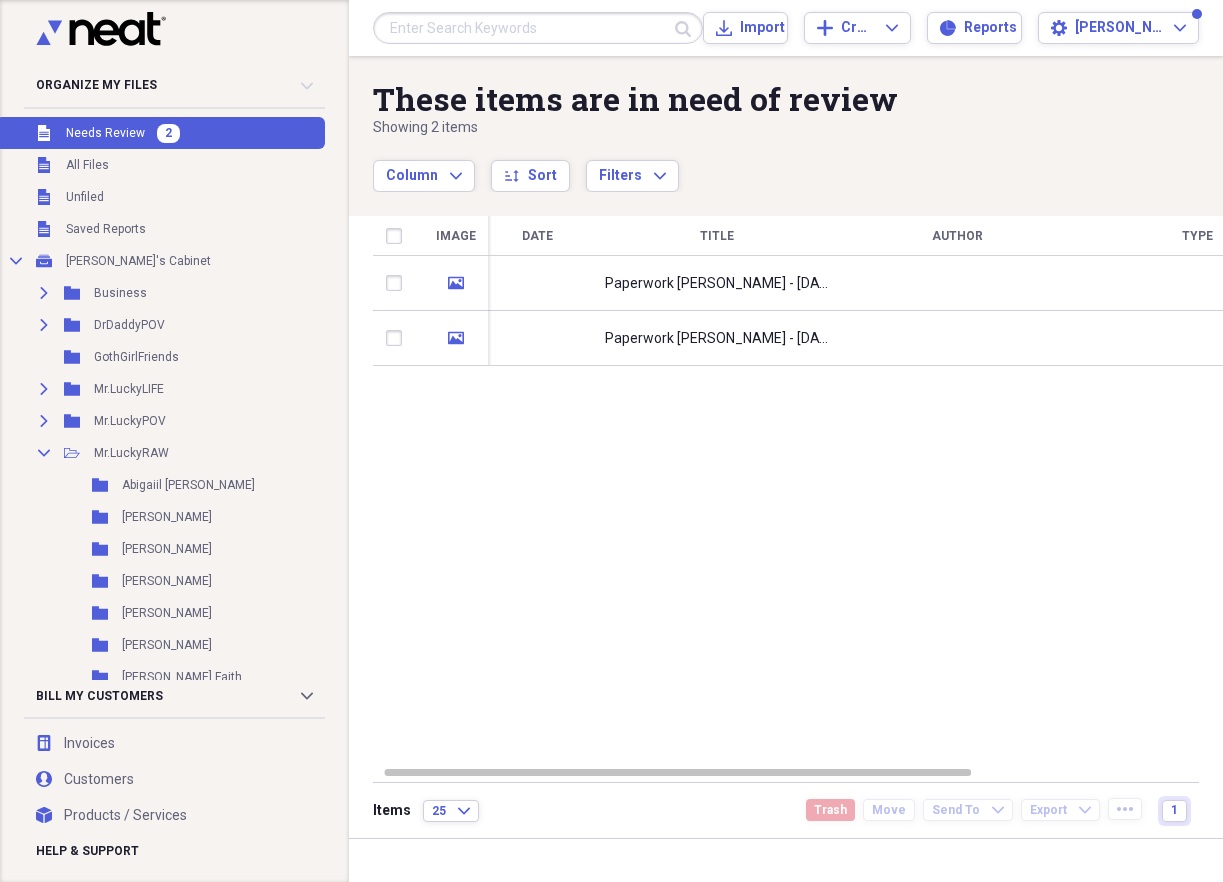 click on "Image Date Title Author Type Category Source Folder media Paperwork [PERSON_NAME] - [DATE] Legal Import [PERSON_NAME] media Paperwork [PERSON_NAME] - [DATE] Legal Import [PERSON_NAME]" at bounding box center (820, 490) 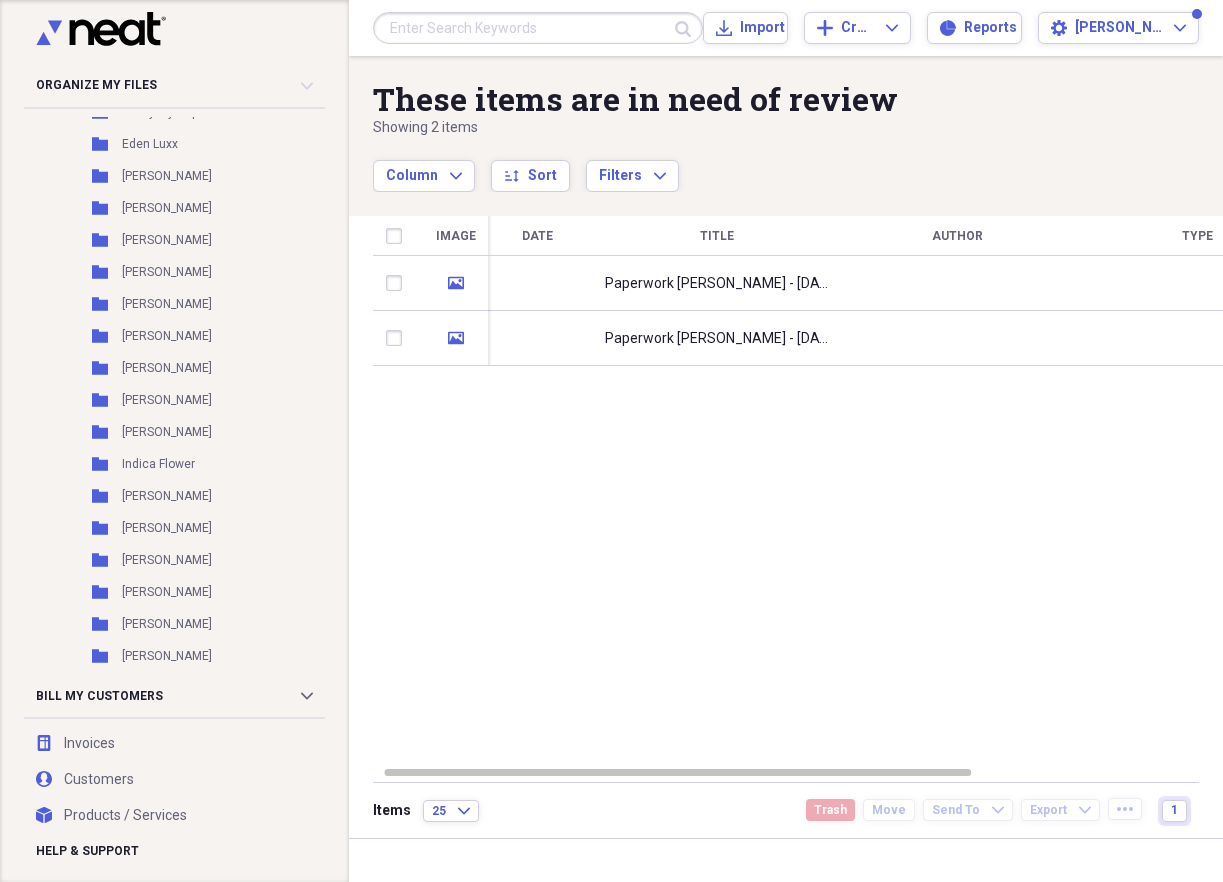 scroll, scrollTop: 0, scrollLeft: 0, axis: both 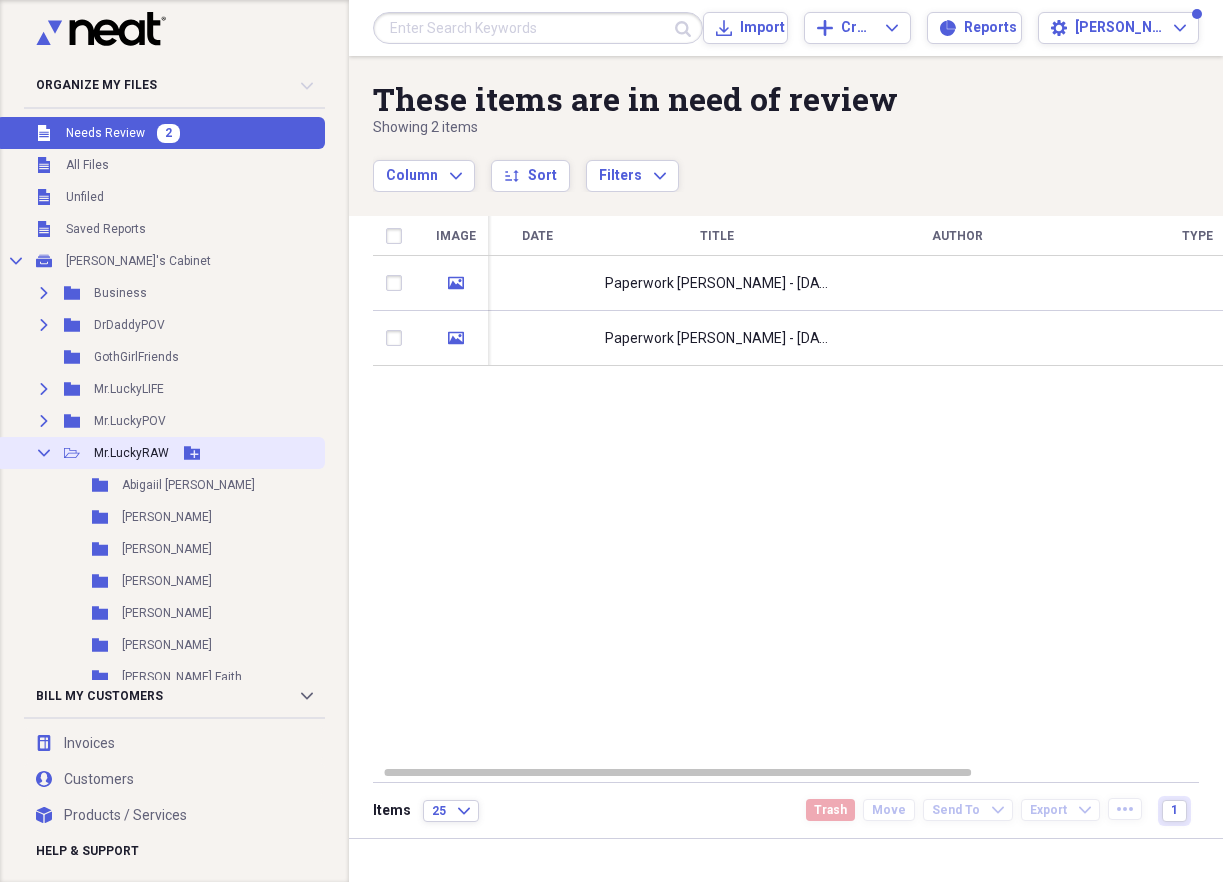 click 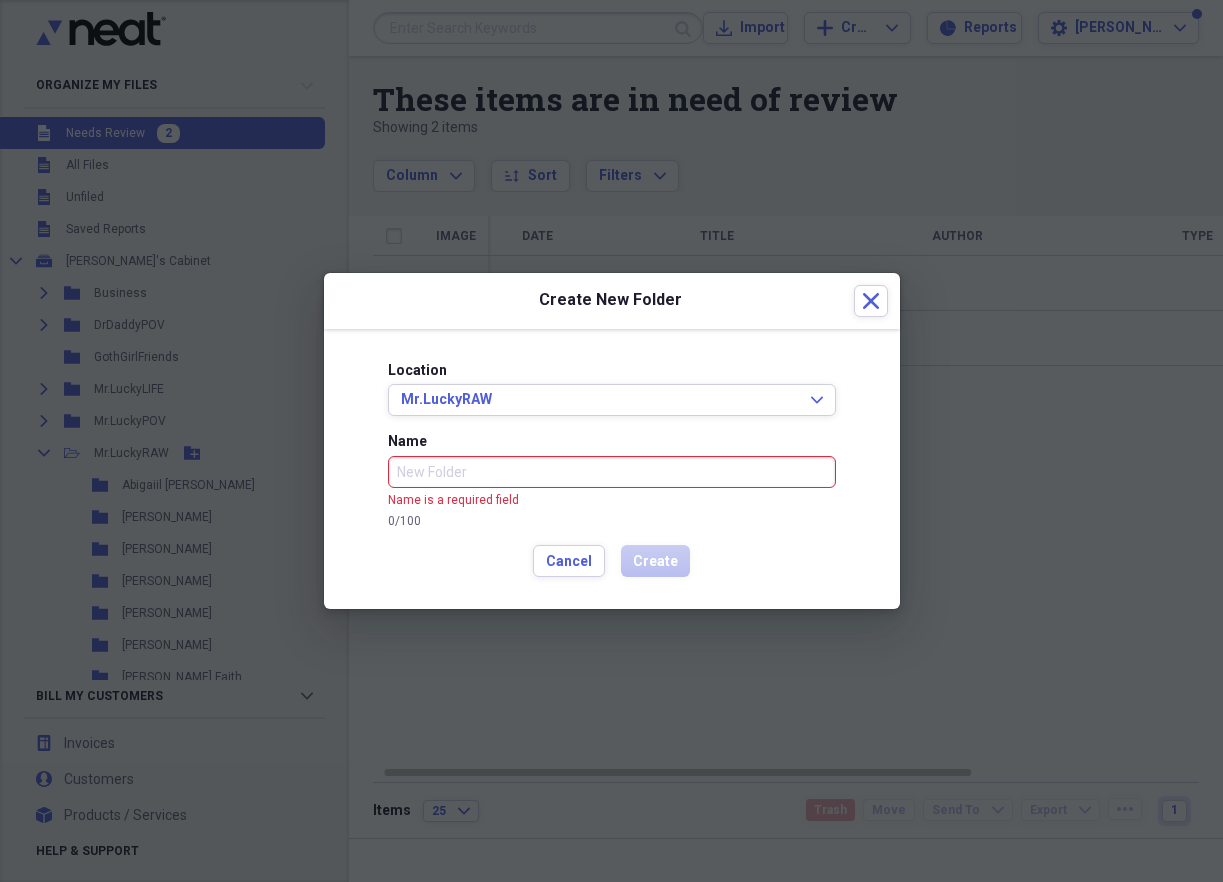 paste on "[PERSON_NAME]" 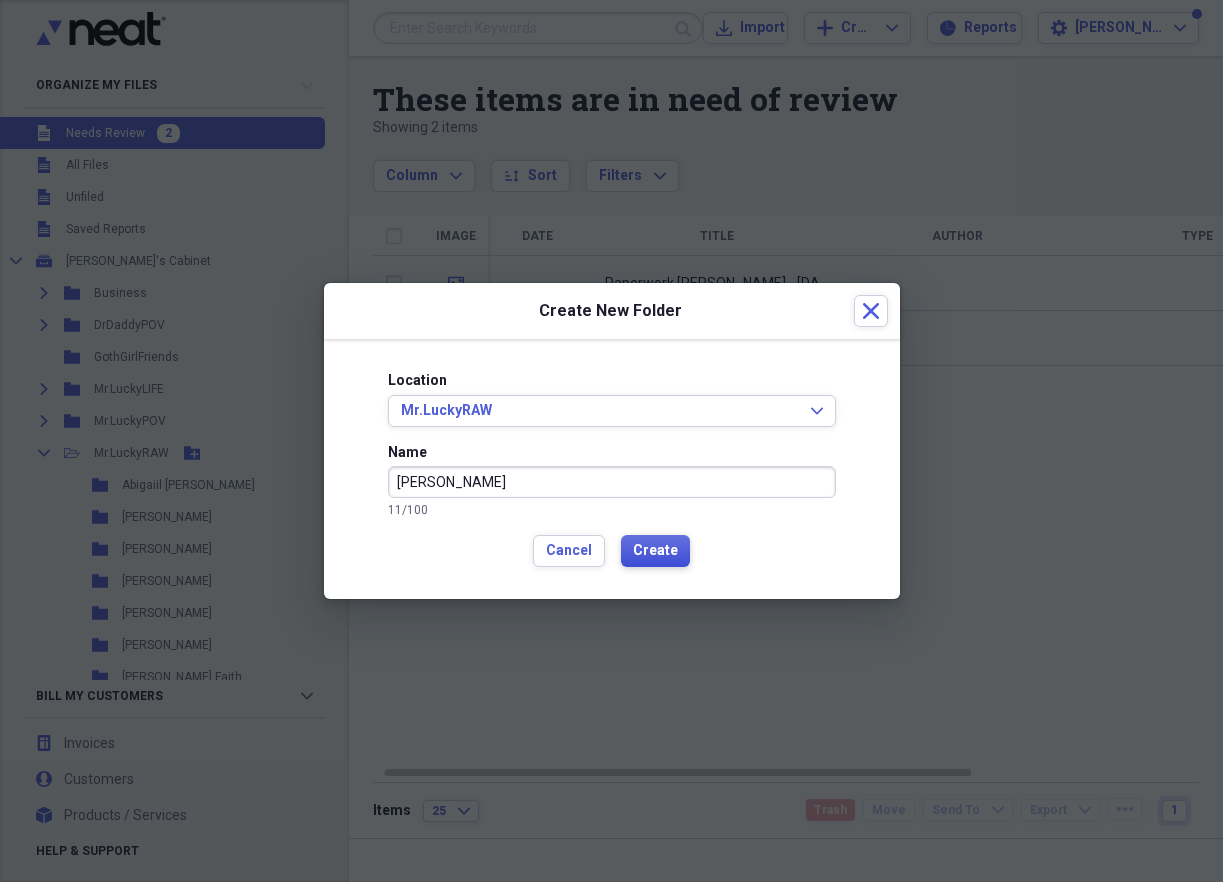 type on "[PERSON_NAME]" 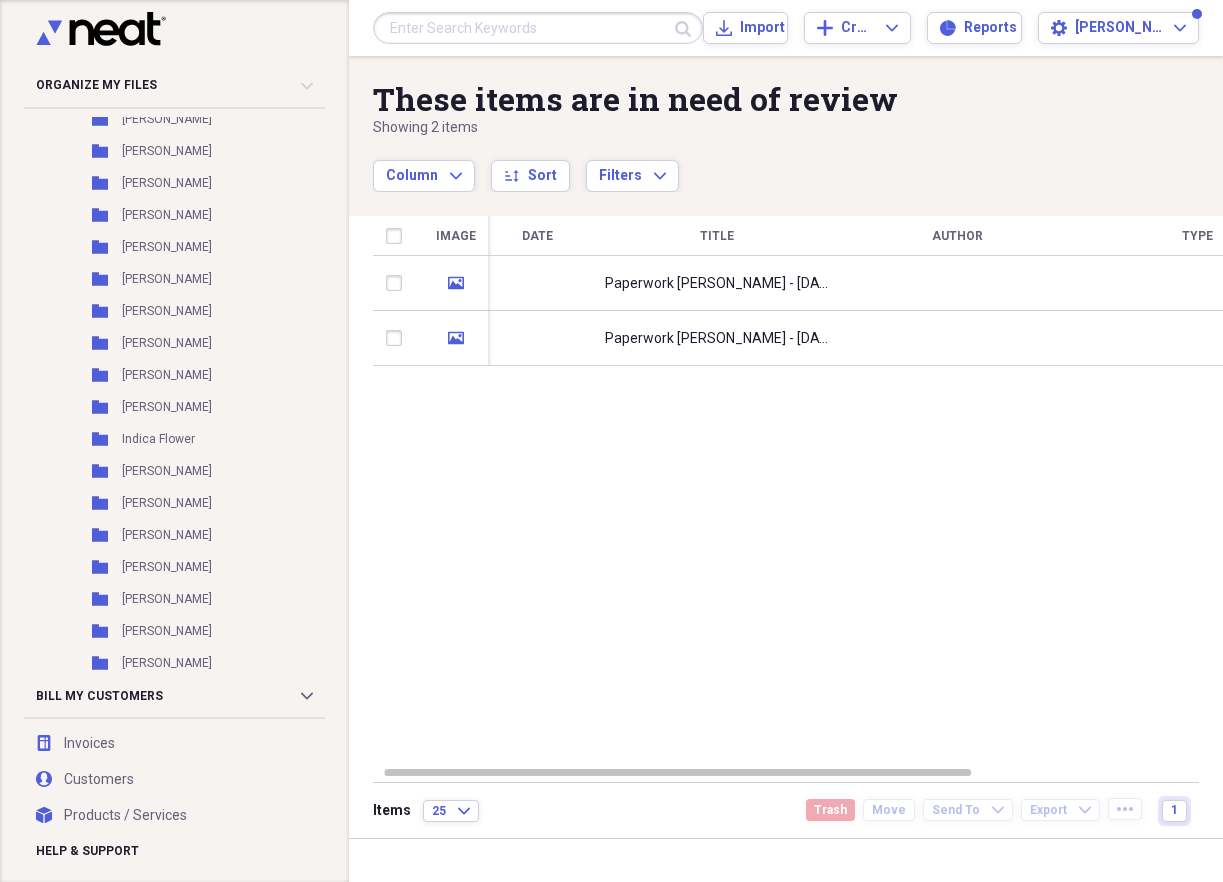 scroll, scrollTop: 1040, scrollLeft: 0, axis: vertical 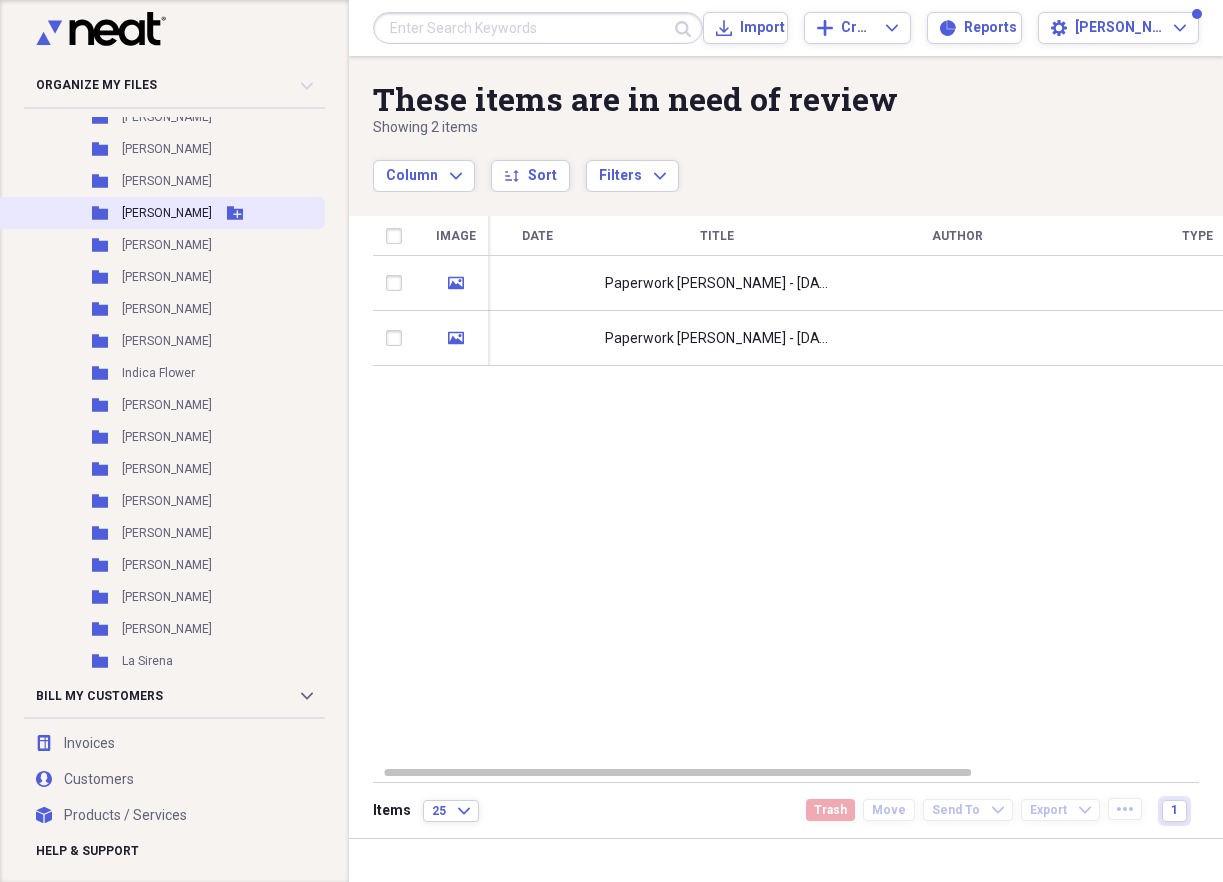 click on "[PERSON_NAME]" at bounding box center [167, 213] 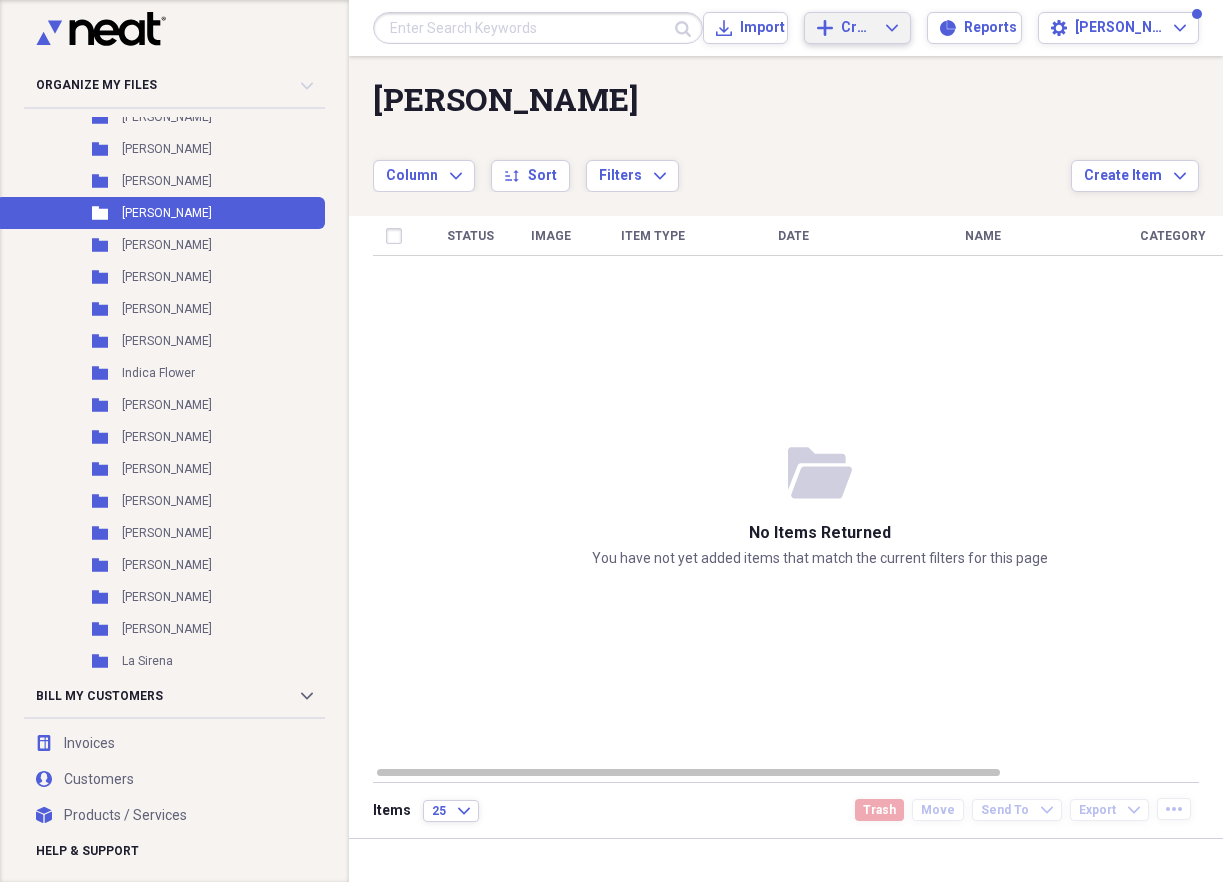 scroll, scrollTop: 1041, scrollLeft: 0, axis: vertical 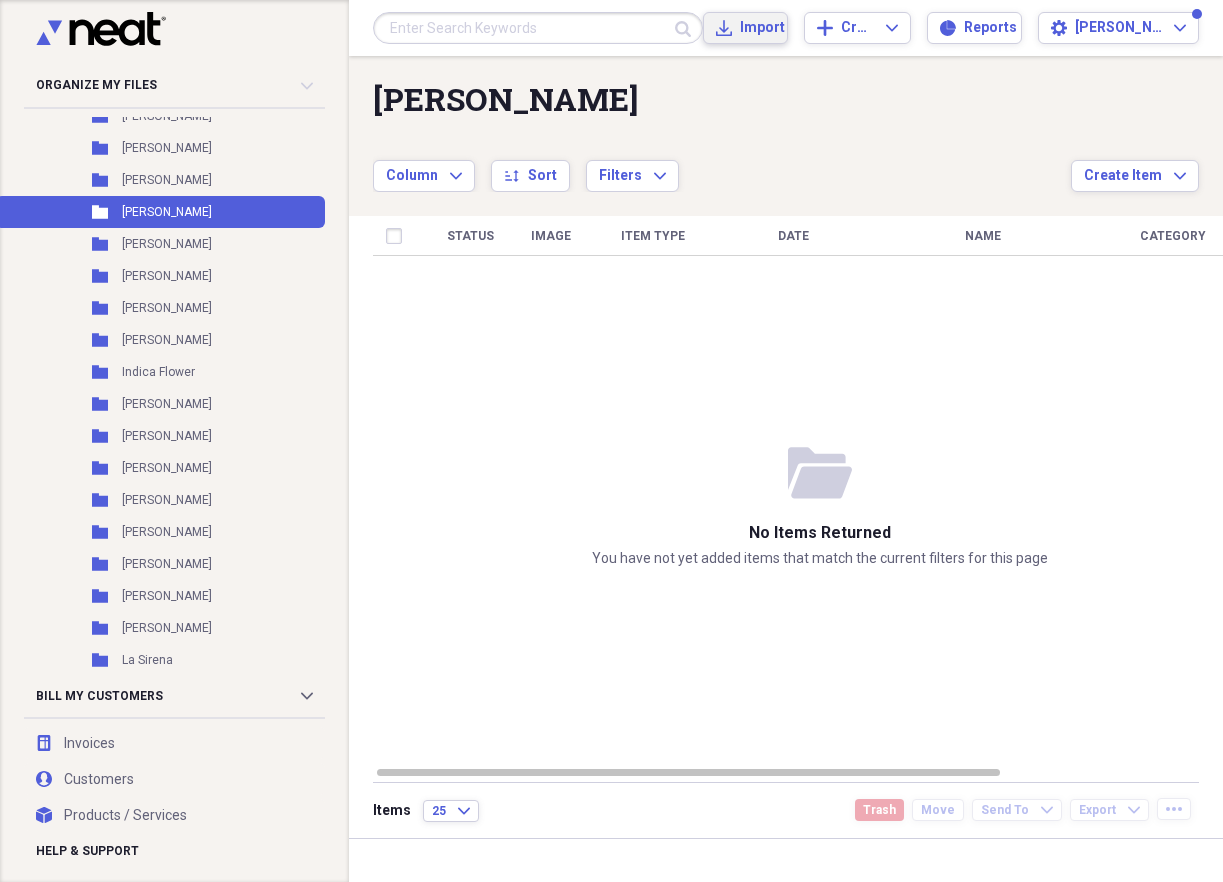 click on "Import" at bounding box center (757, 28) 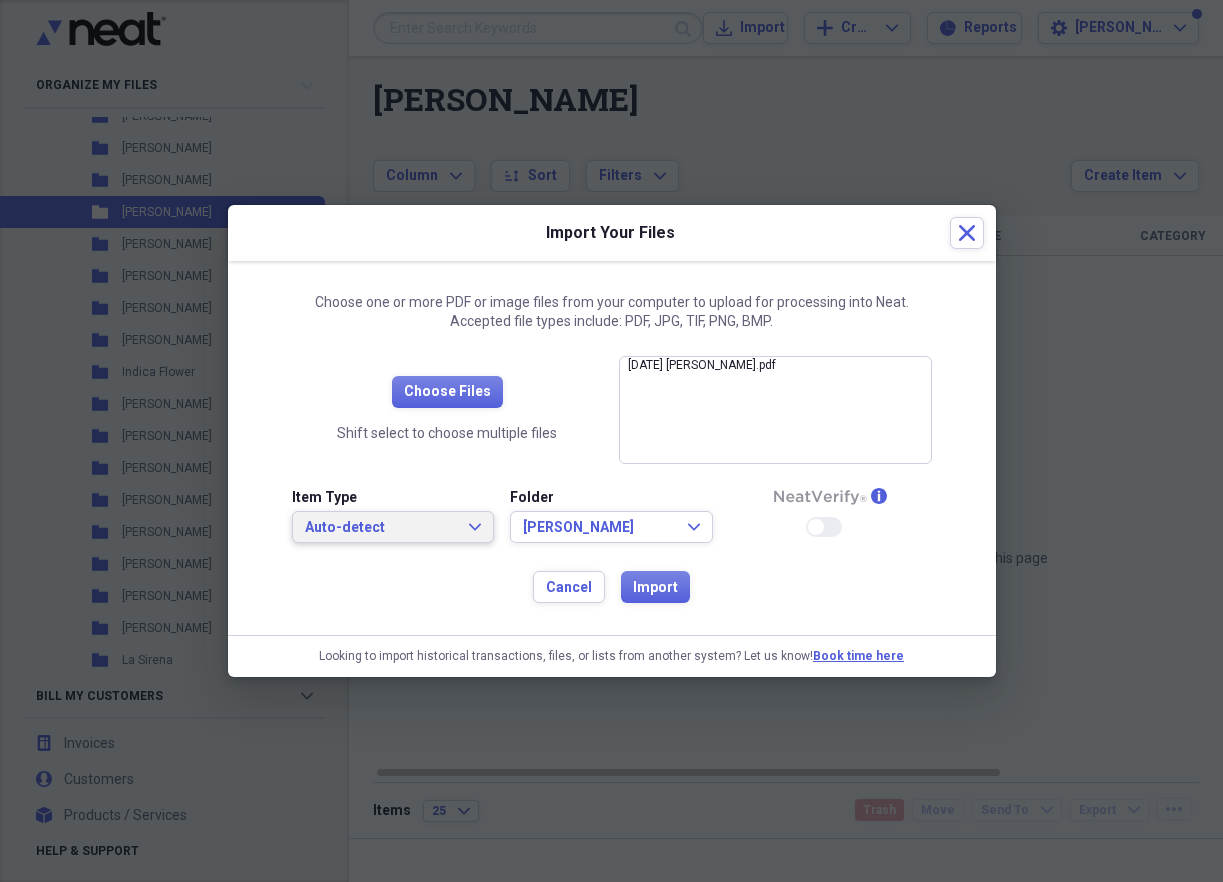 drag, startPoint x: 444, startPoint y: 527, endPoint x: 437, endPoint y: 516, distance: 13.038404 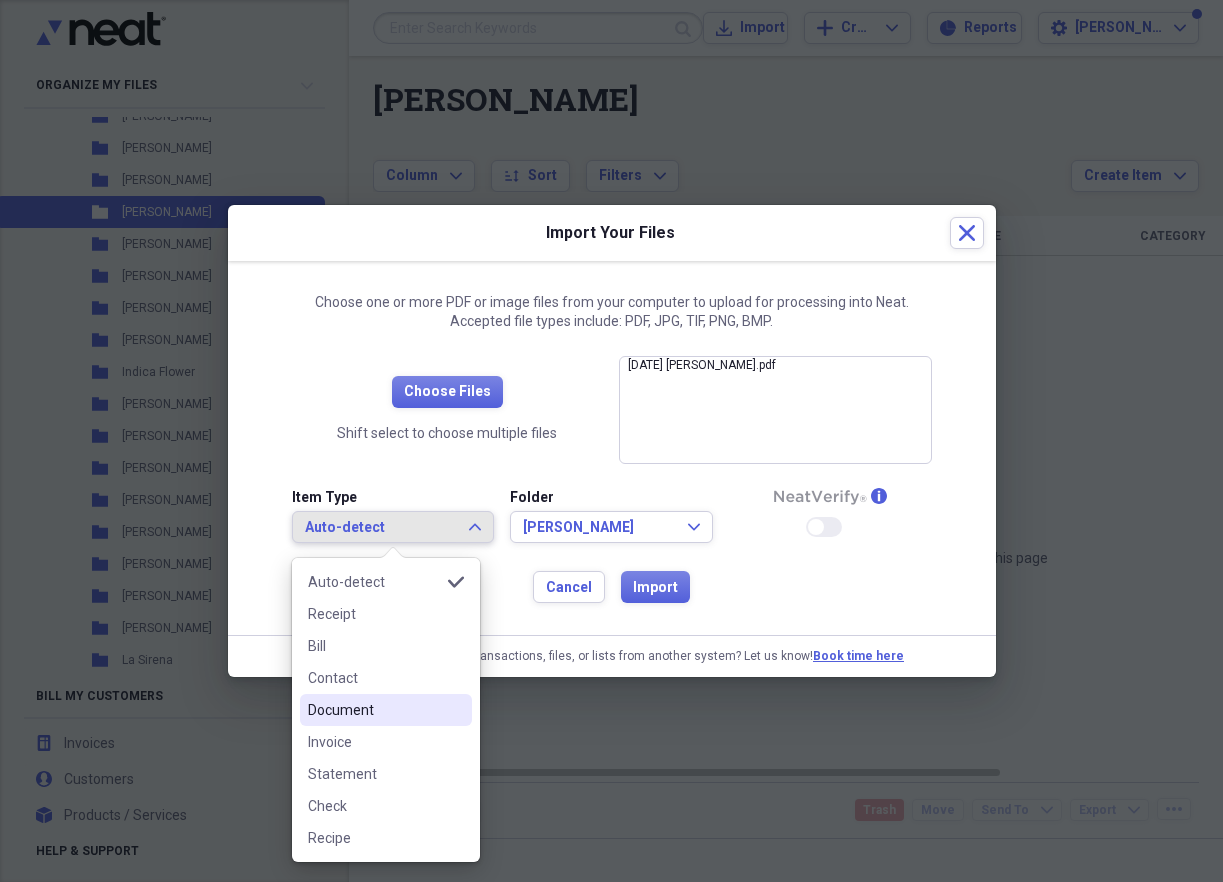 click on "Document" at bounding box center (374, 710) 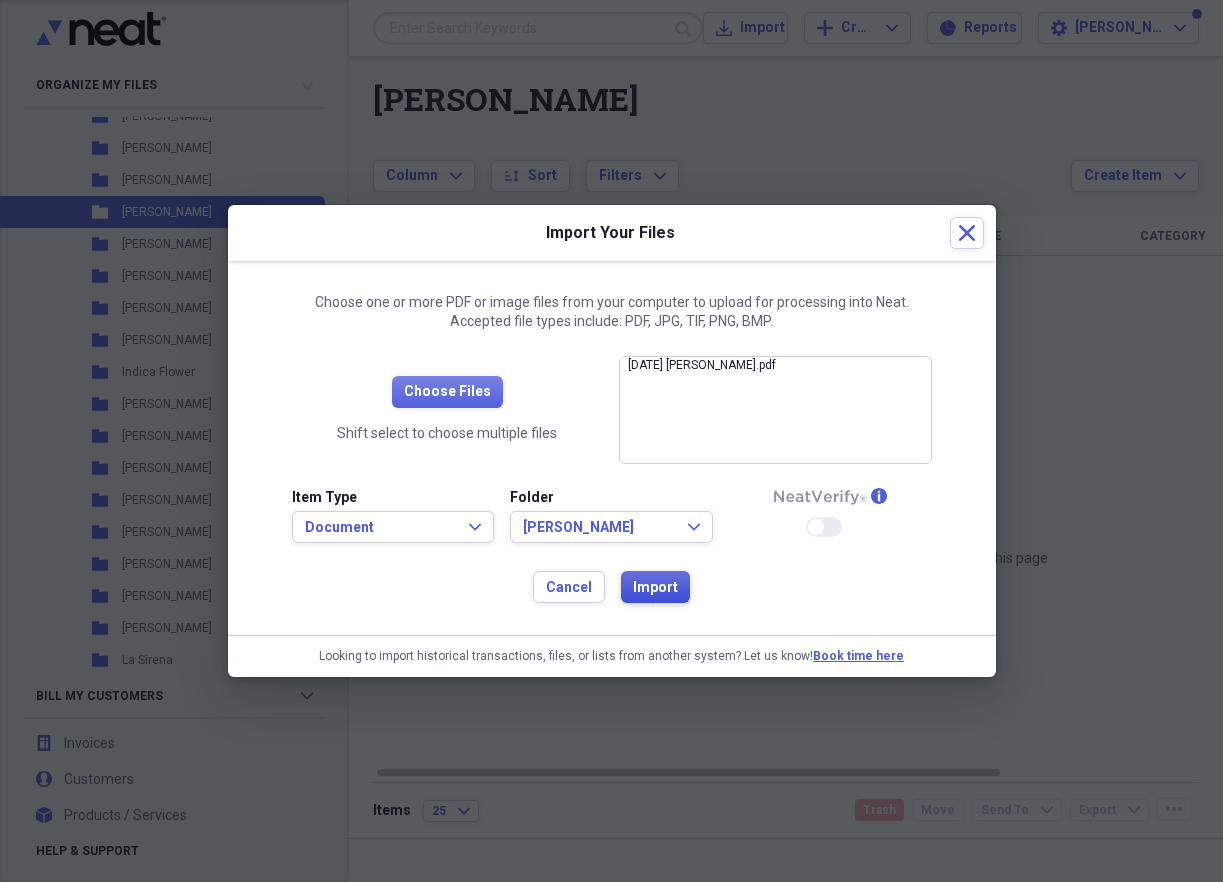 click on "Import" at bounding box center (655, 588) 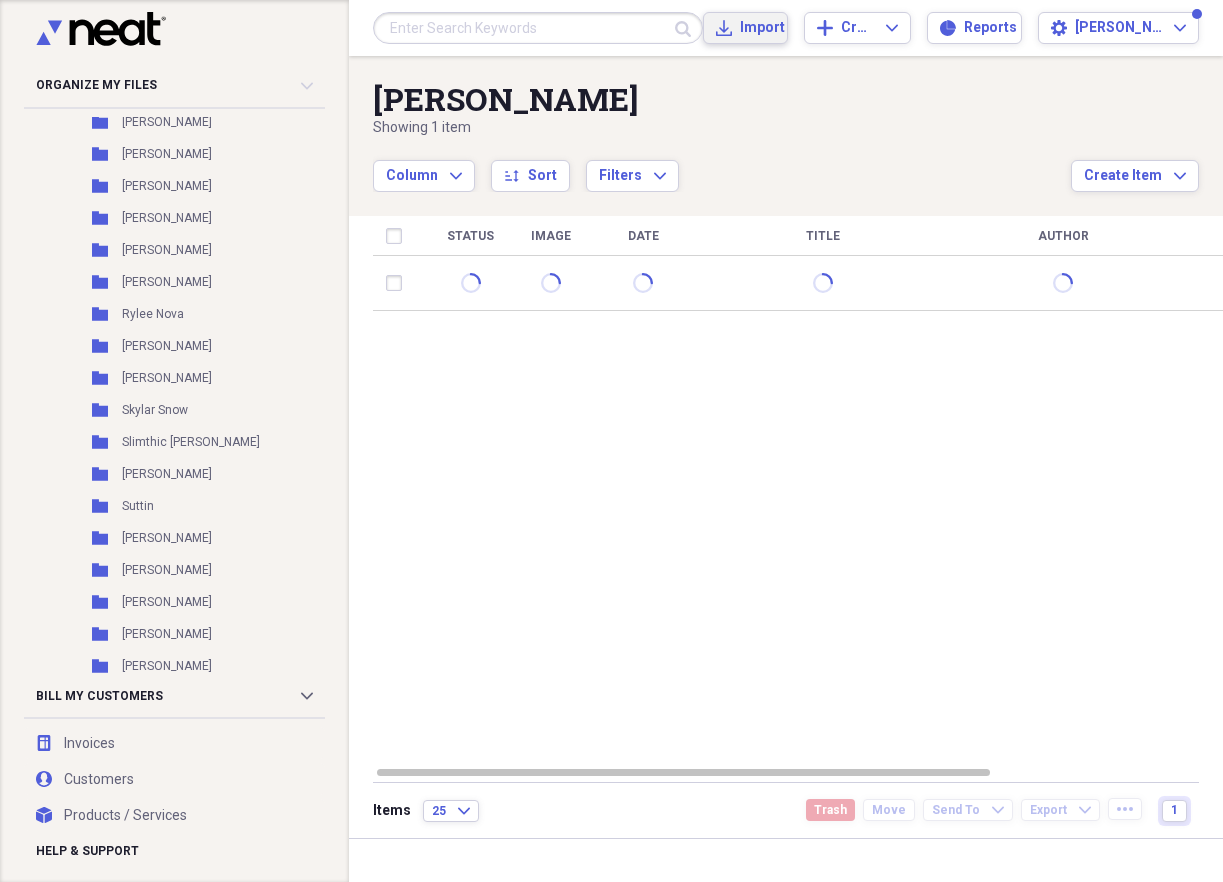 scroll, scrollTop: 2075, scrollLeft: 0, axis: vertical 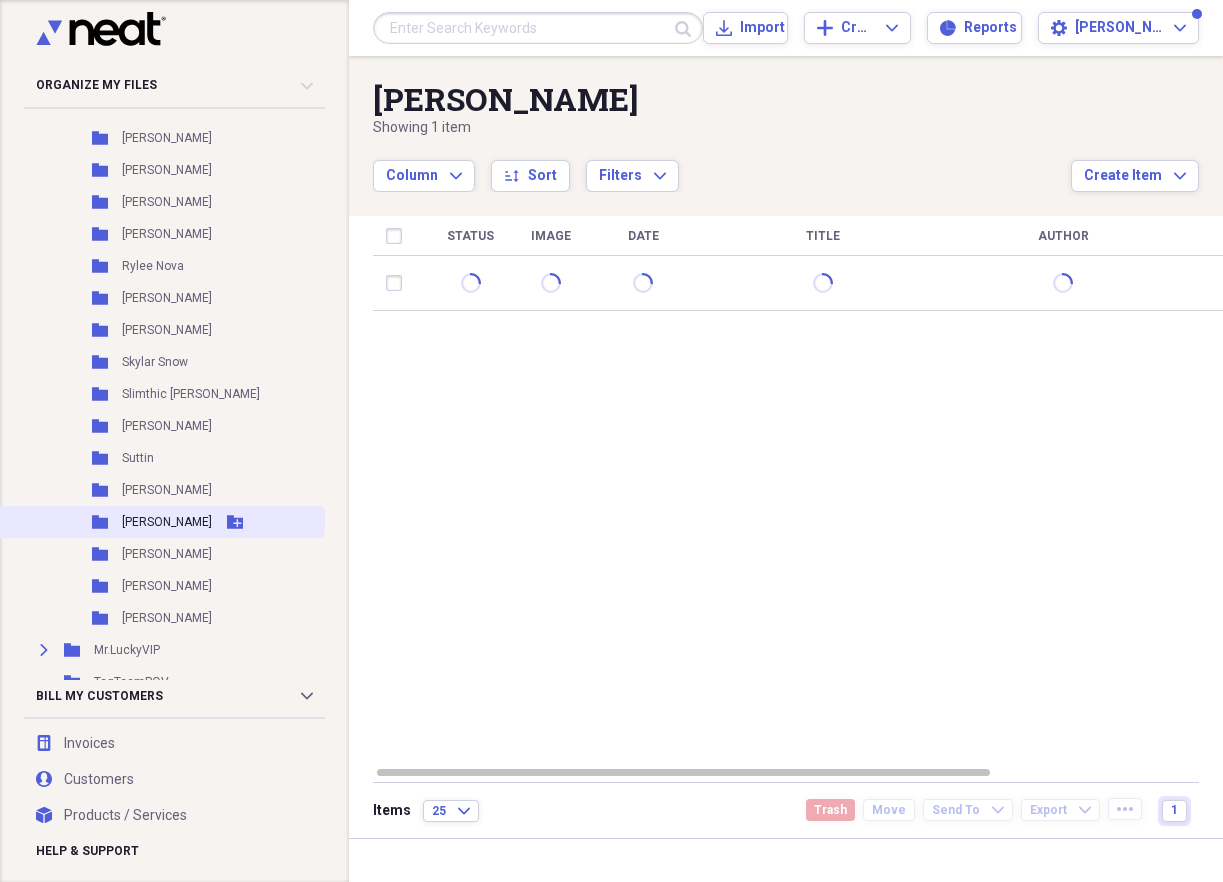 click on "[PERSON_NAME]" at bounding box center (167, 522) 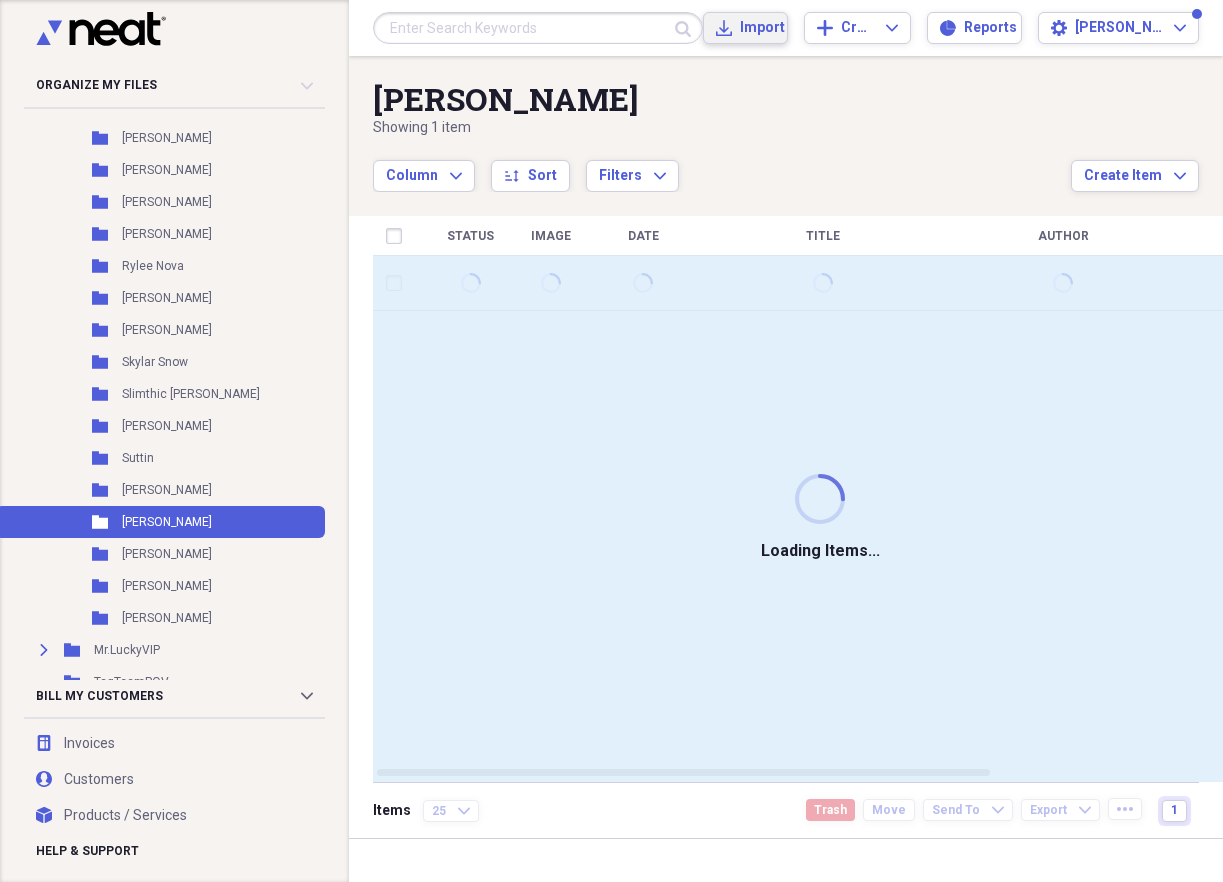 click on "Import" at bounding box center (757, 28) 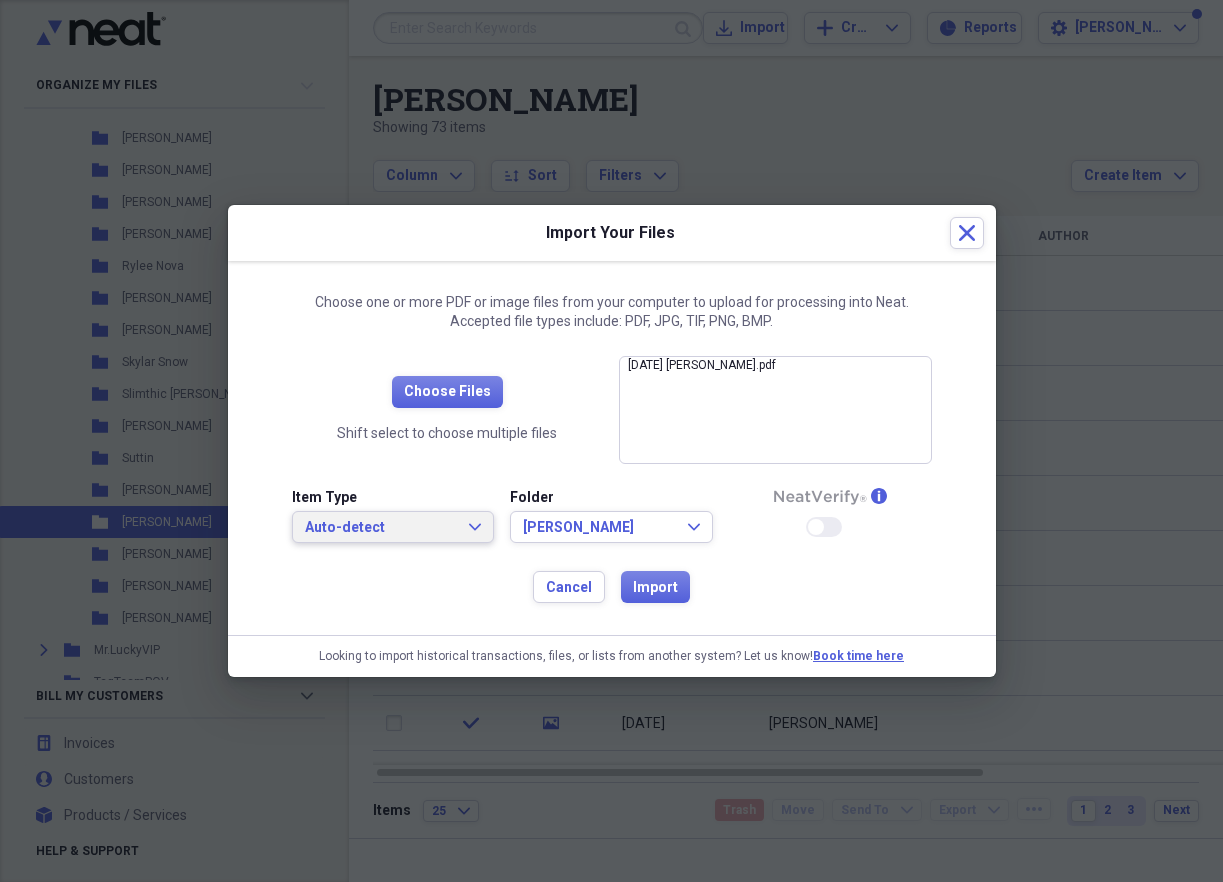 click on "Auto-detect" at bounding box center (381, 528) 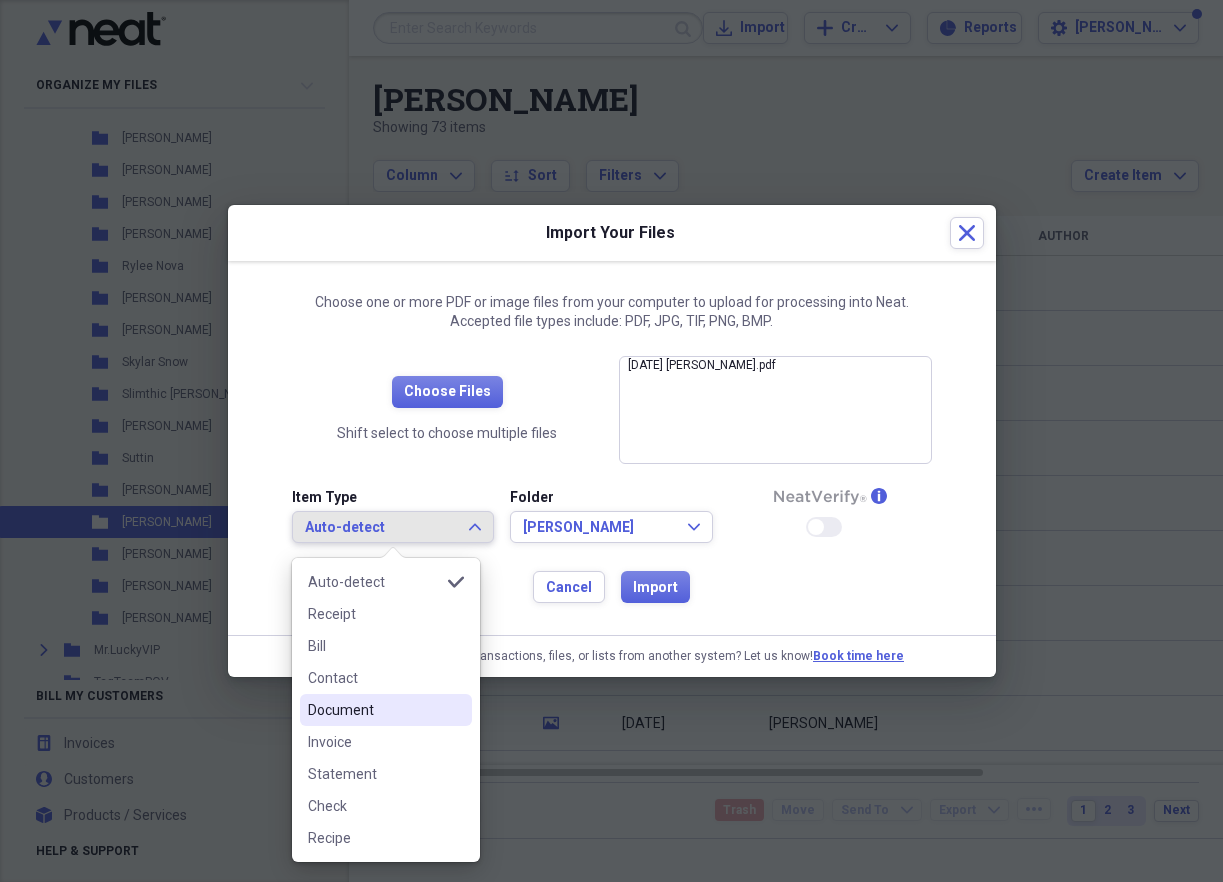 click on "Document" at bounding box center [374, 710] 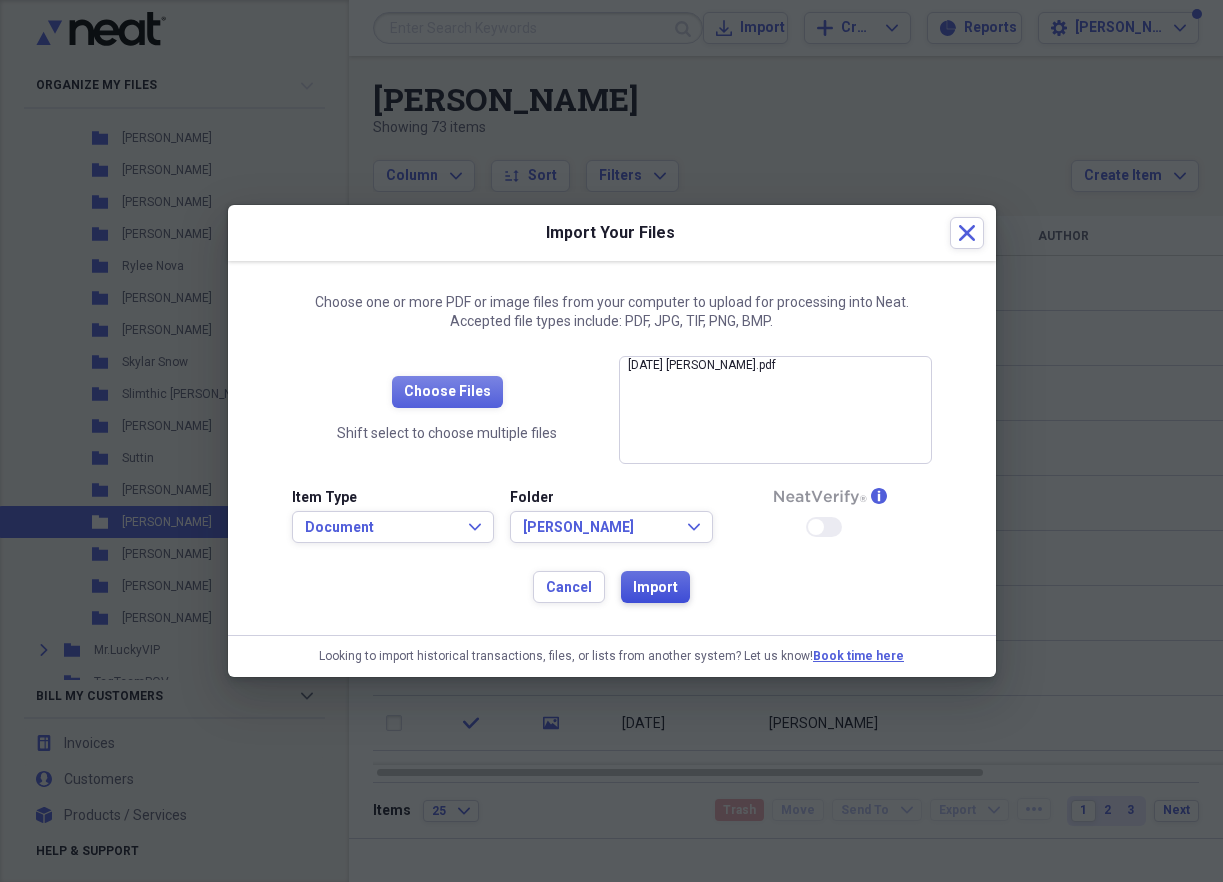 click on "Import" at bounding box center (655, 588) 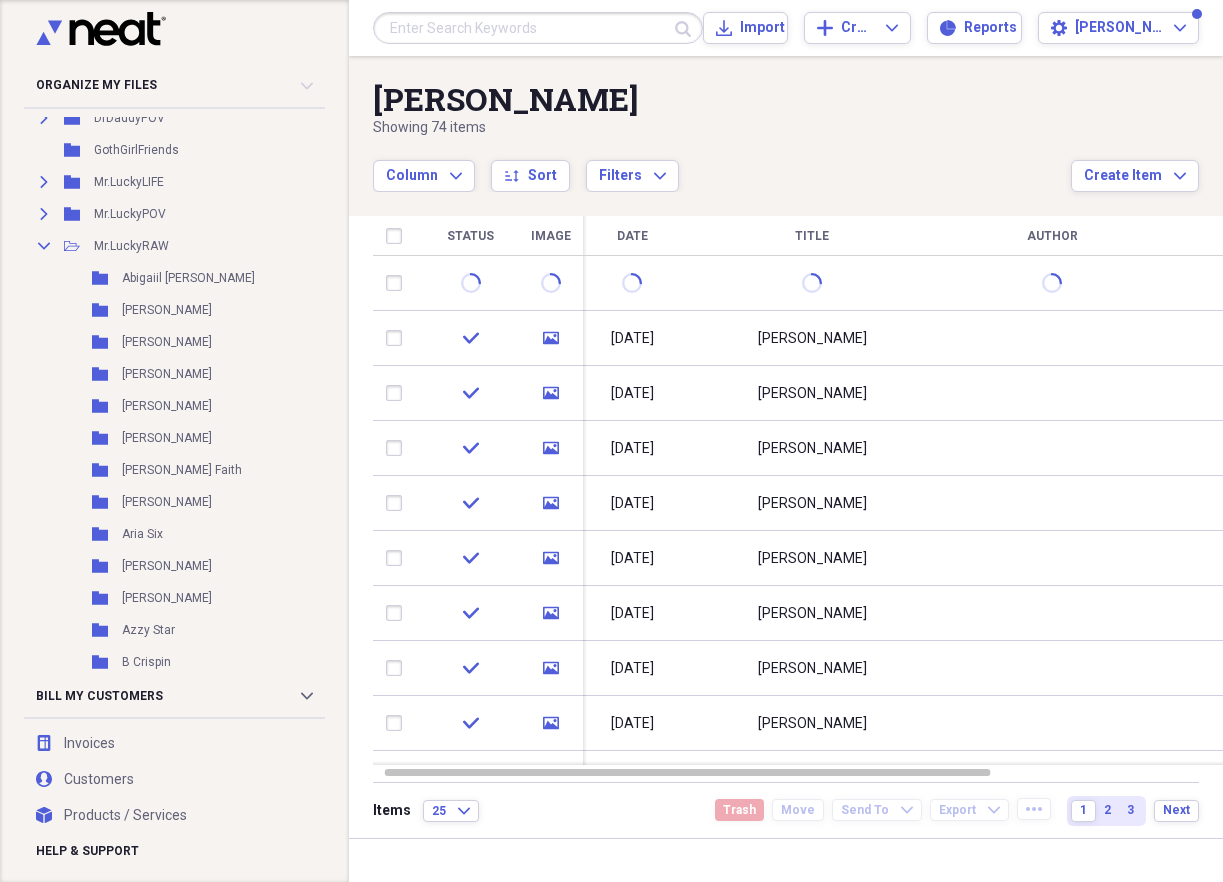 scroll, scrollTop: 0, scrollLeft: 0, axis: both 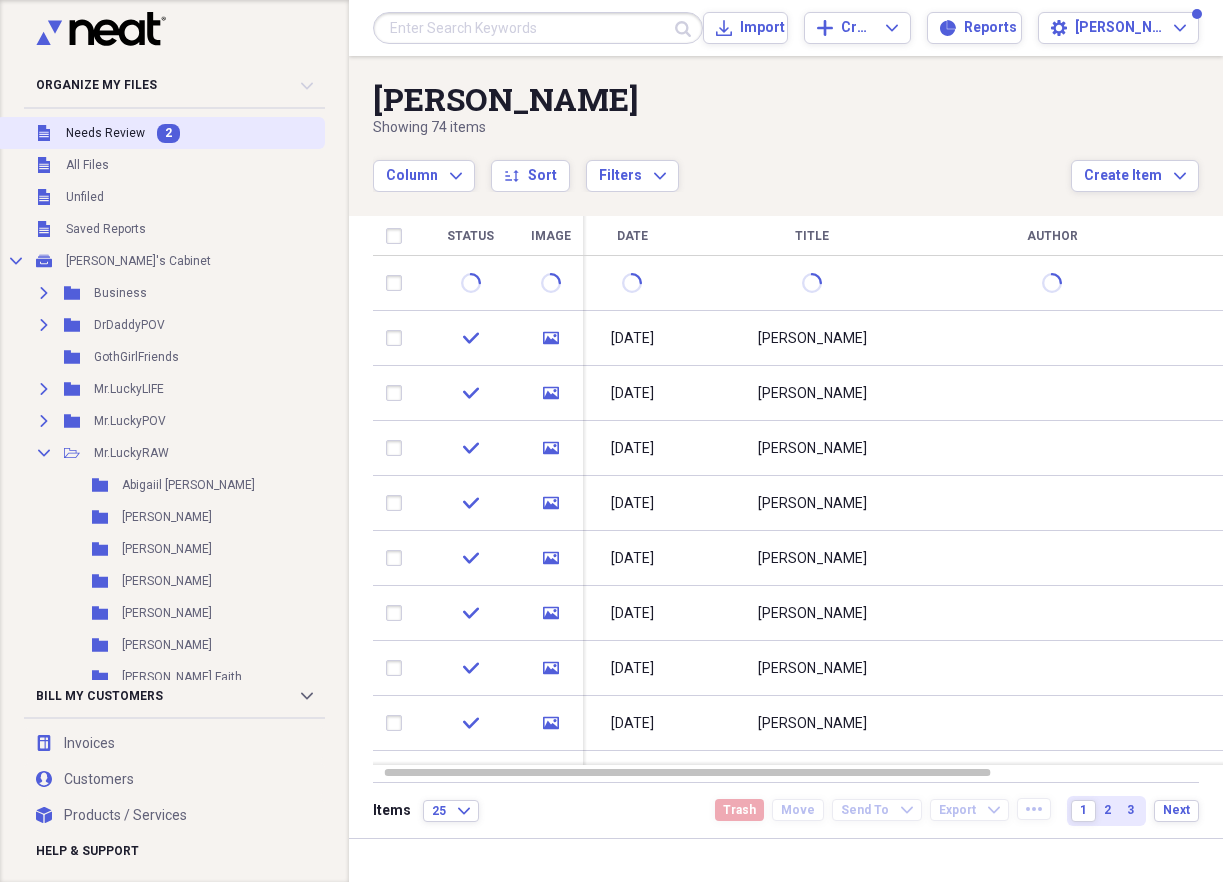 click on "Needs Review" at bounding box center (105, 133) 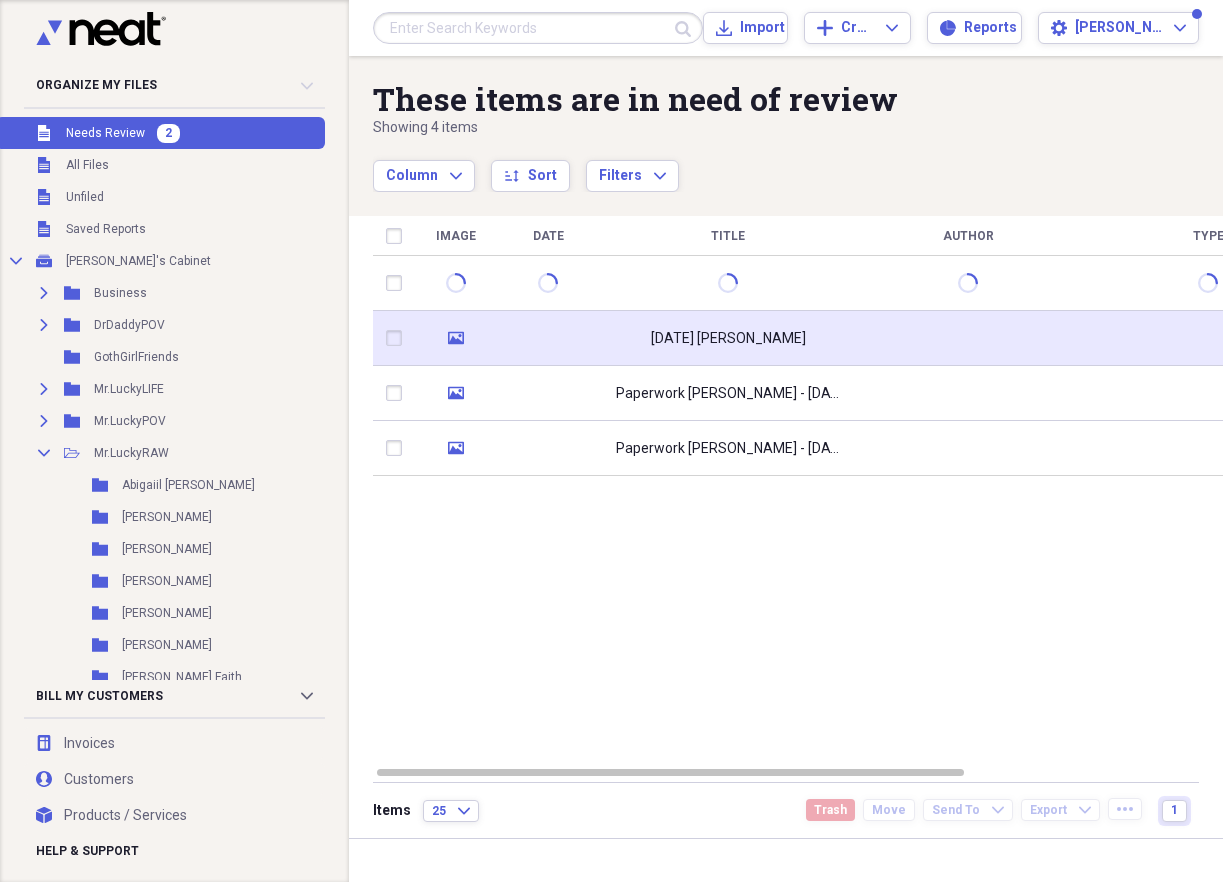 click on "[DATE] [PERSON_NAME]" at bounding box center (728, 339) 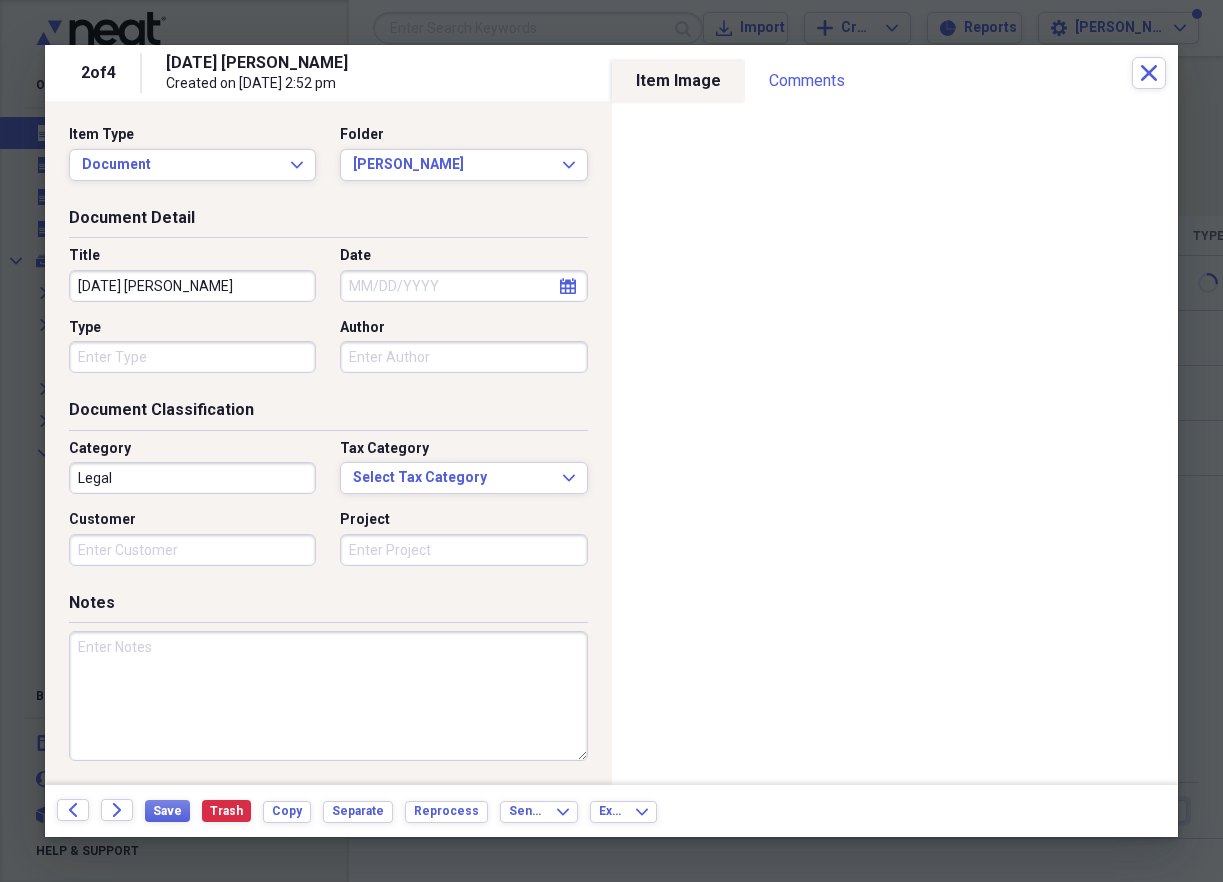 click at bounding box center [328, 696] 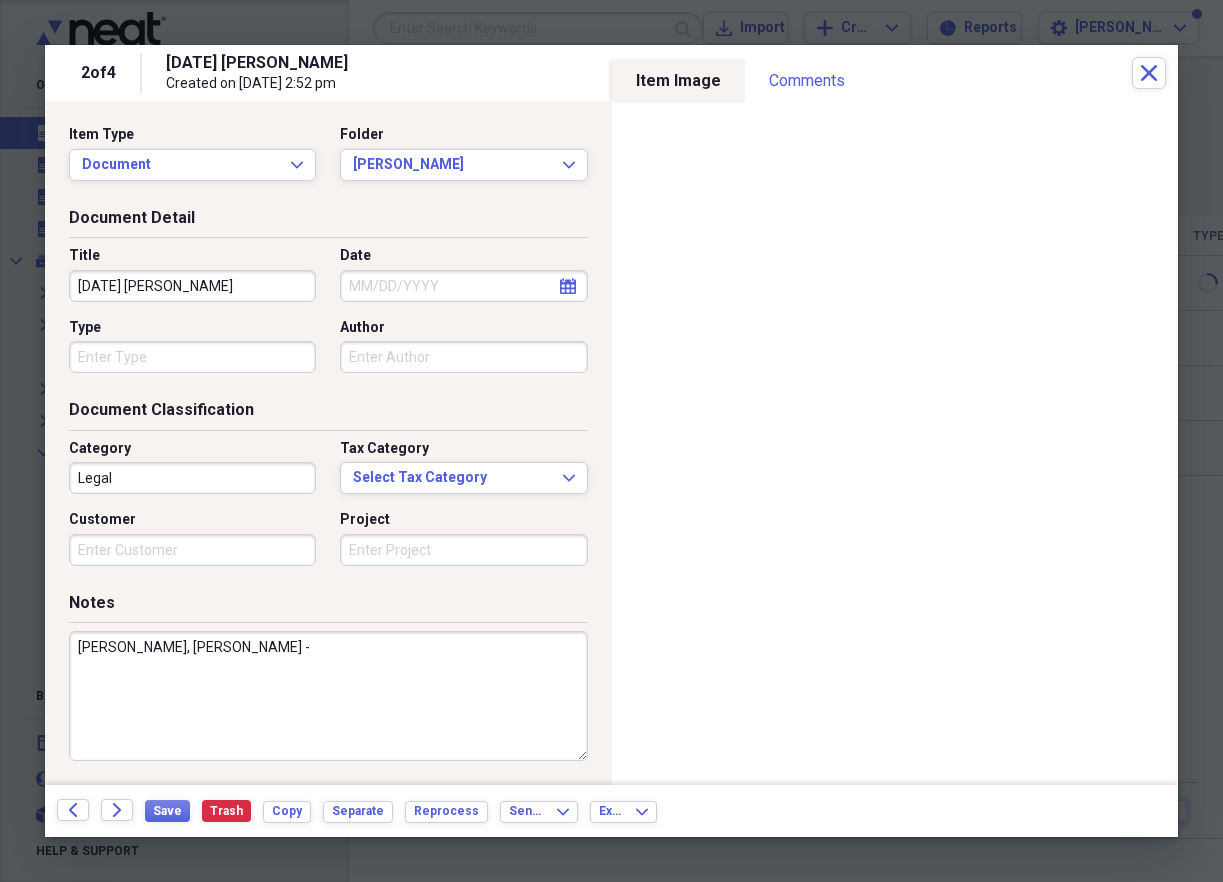 paste on "MrLuckyRAW" 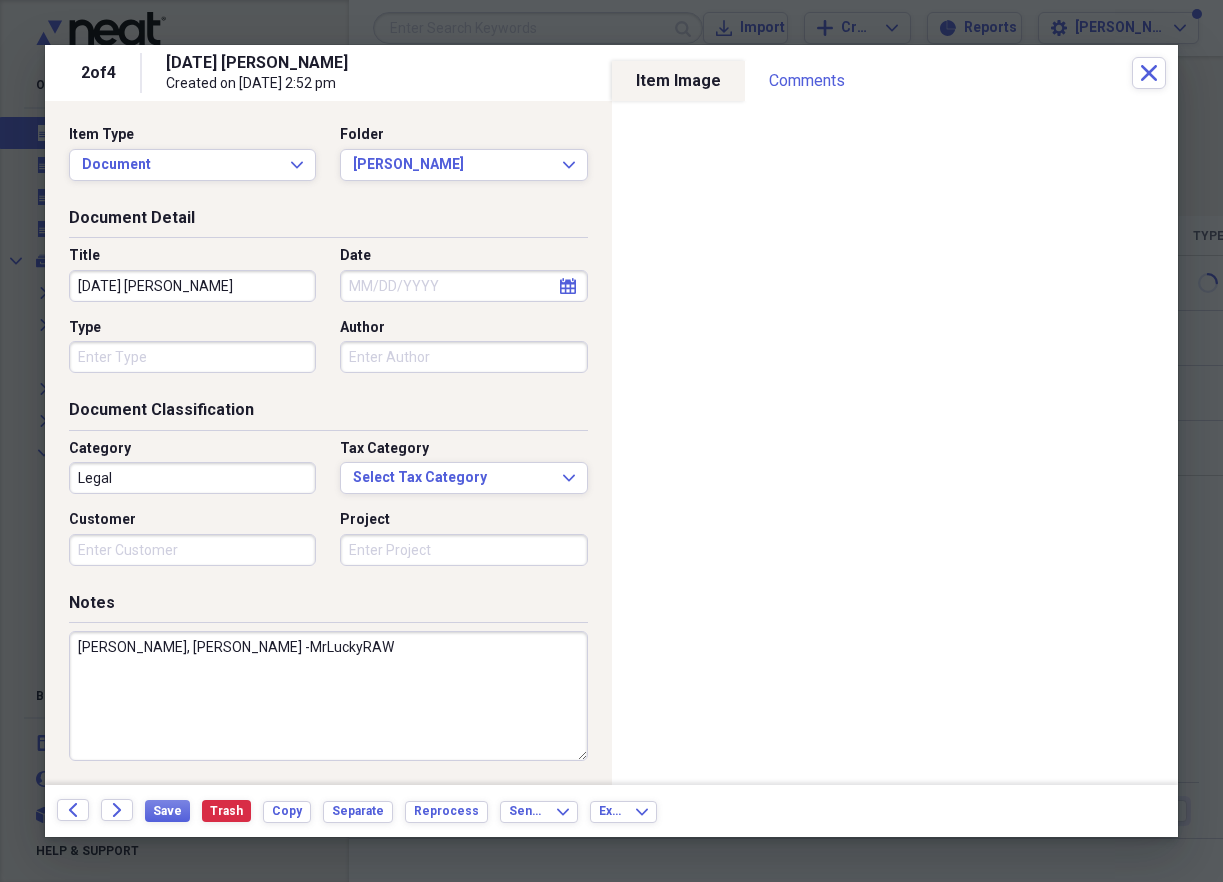 click on "[PERSON_NAME], [PERSON_NAME] -MrLuckyRAW" at bounding box center (328, 696) 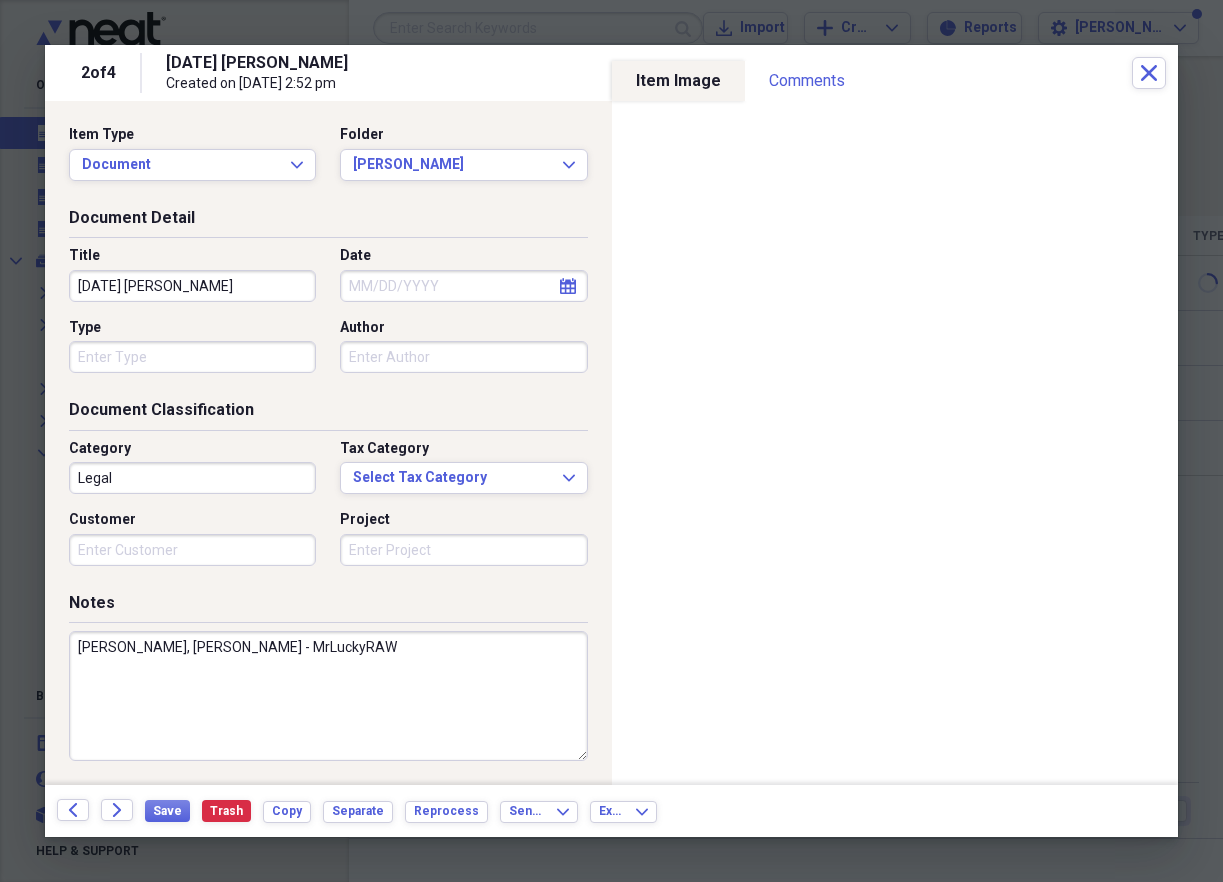 type on "[PERSON_NAME], [PERSON_NAME] - MrLuckyRAW" 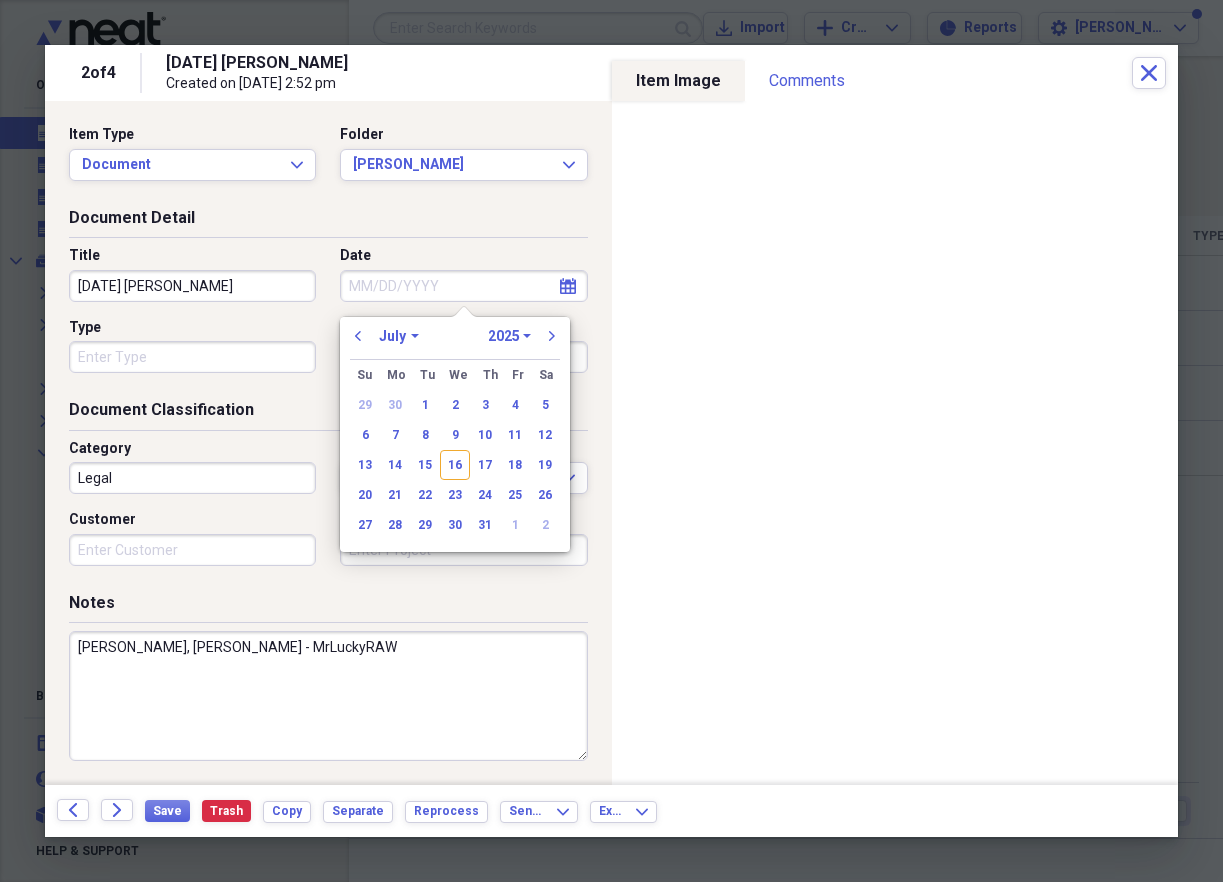 click on "January February March April May June July August September October November December" at bounding box center (399, 336) 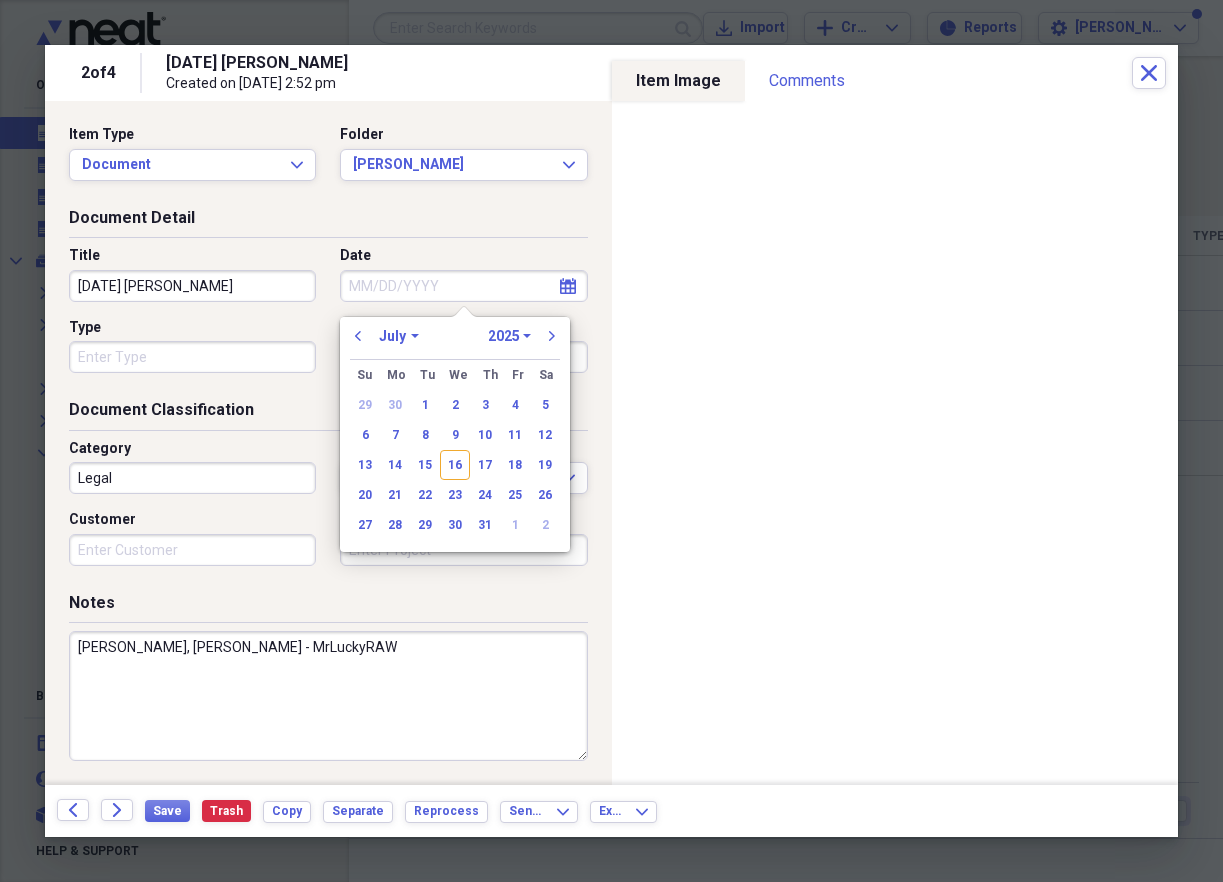 select on "11" 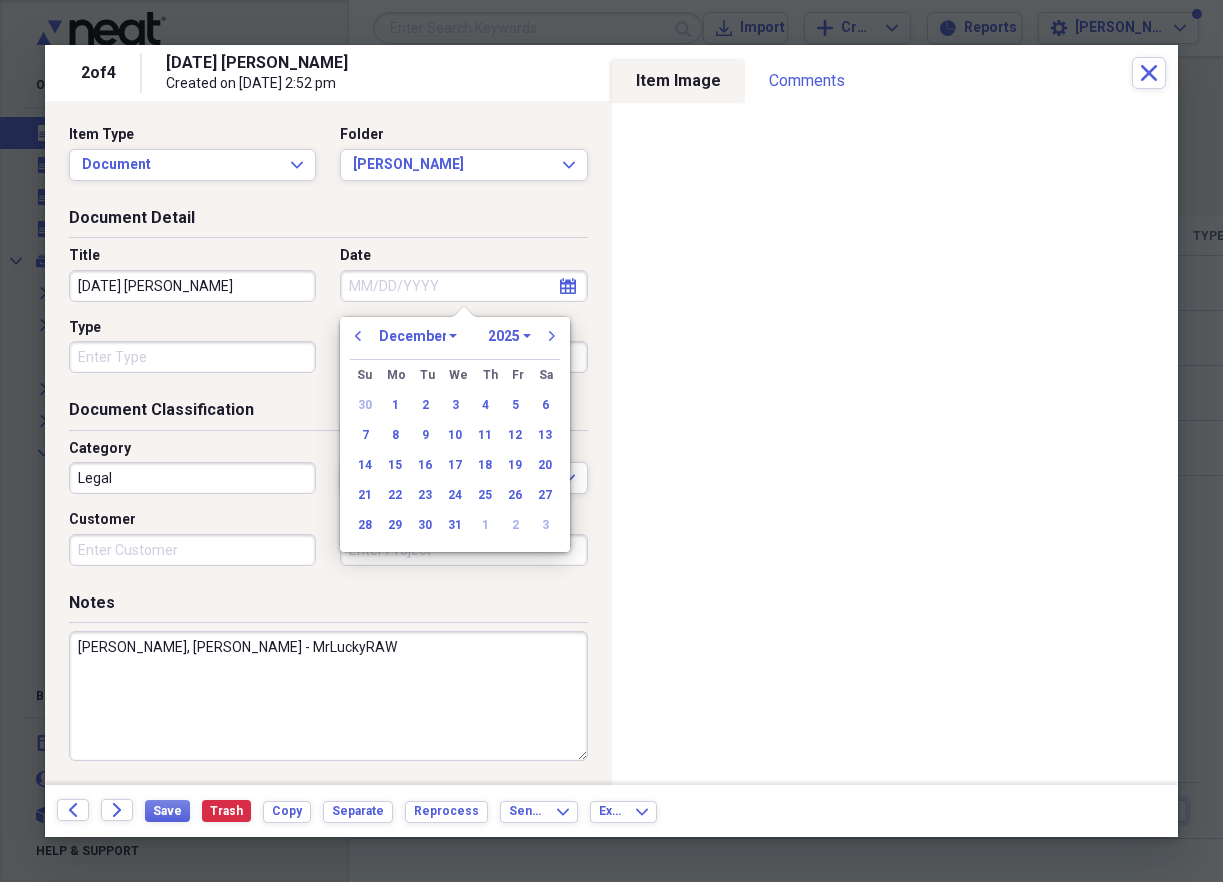 click on "1970 1971 1972 1973 1974 1975 1976 1977 1978 1979 1980 1981 1982 1983 1984 1985 1986 1987 1988 1989 1990 1991 1992 1993 1994 1995 1996 1997 1998 1999 2000 2001 2002 2003 2004 2005 2006 2007 2008 2009 2010 2011 2012 2013 2014 2015 2016 2017 2018 2019 2020 2021 2022 2023 2024 2025 2026 2027 2028 2029 2030 2031 2032 2033 2034 2035" at bounding box center (509, 336) 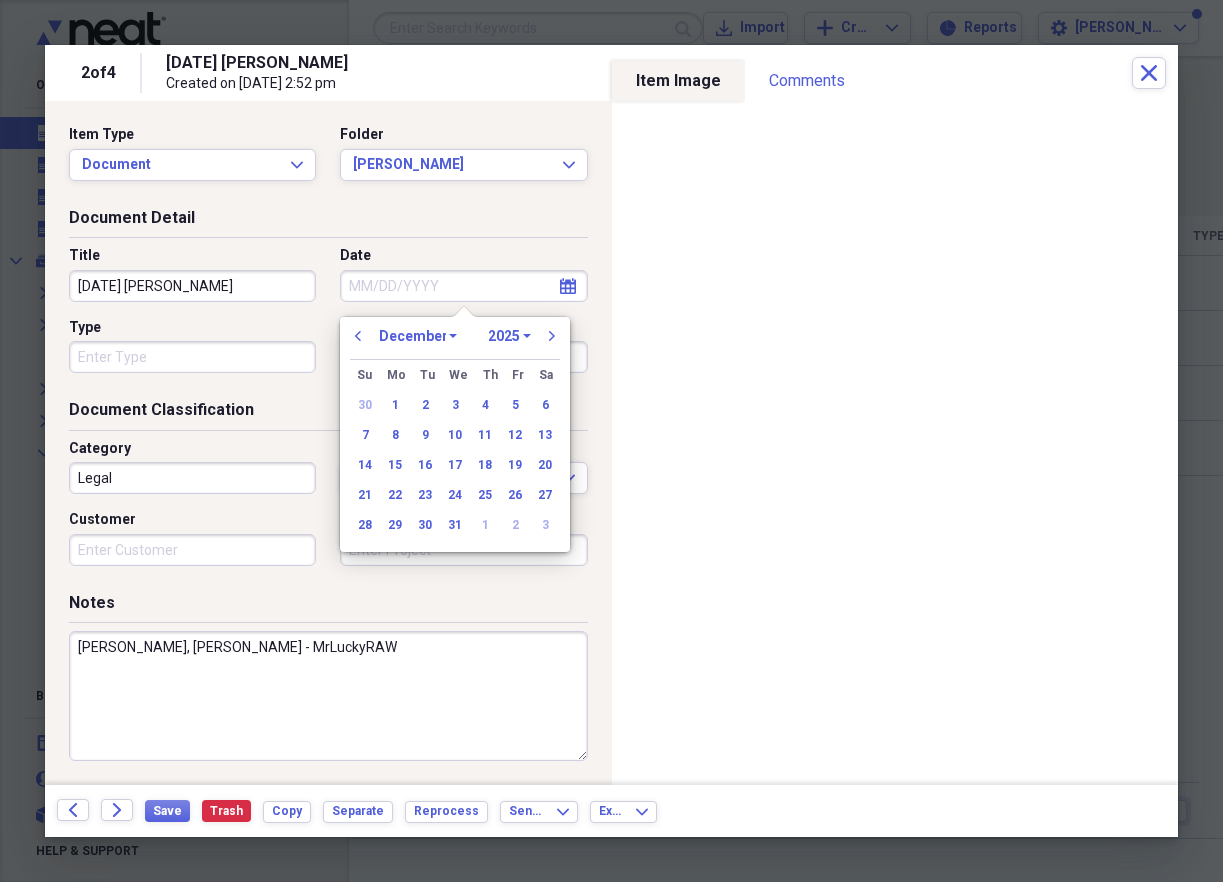 select on "2023" 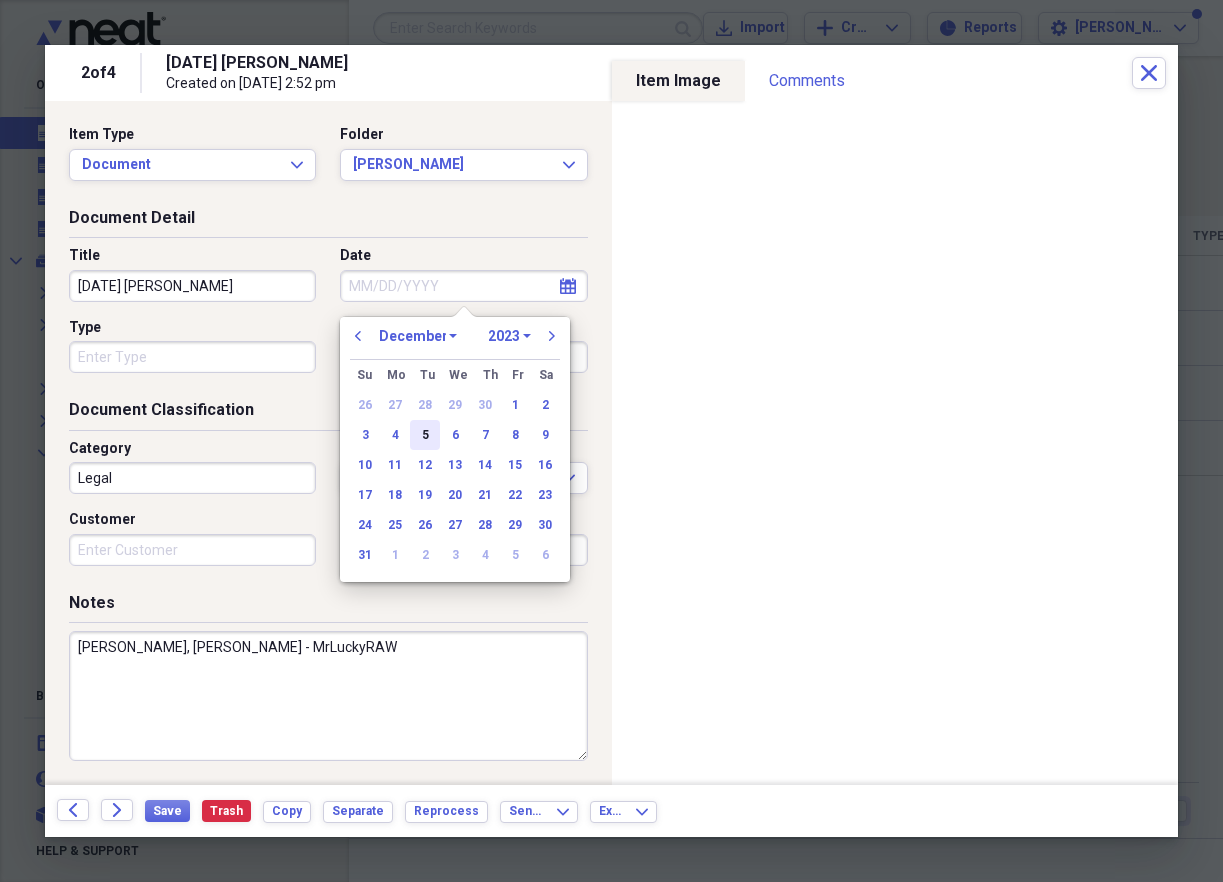 click on "5" at bounding box center (425, 435) 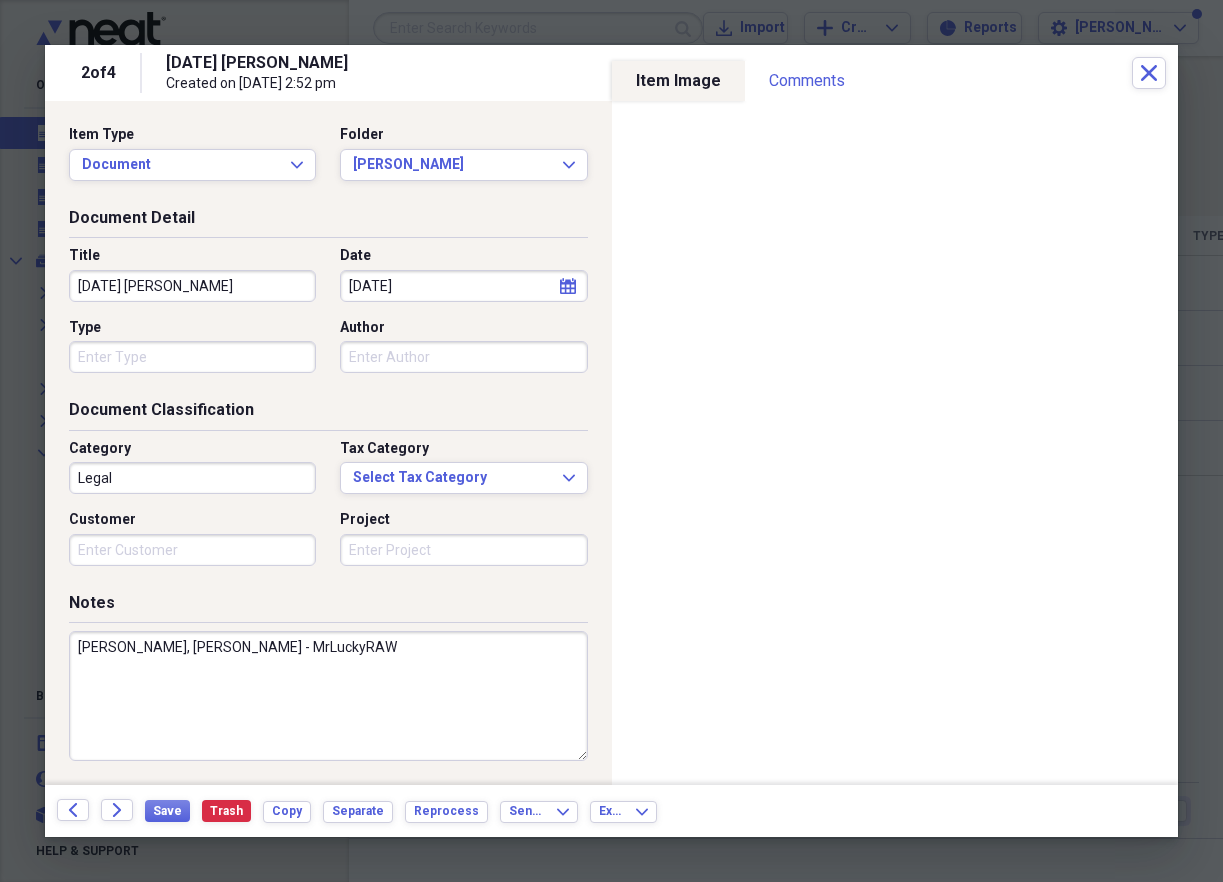 drag, startPoint x: 128, startPoint y: 289, endPoint x: 25, endPoint y: 286, distance: 103.04368 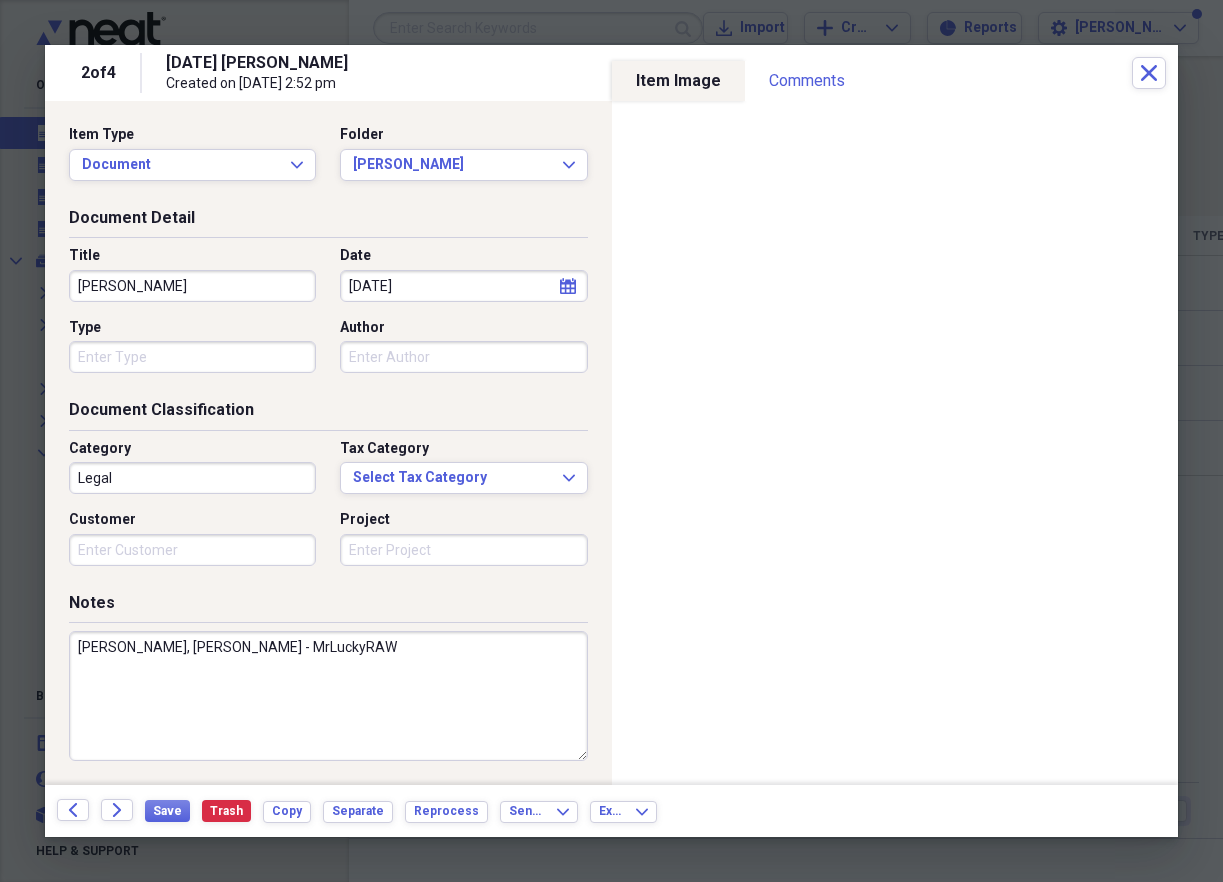 type on "[PERSON_NAME]" 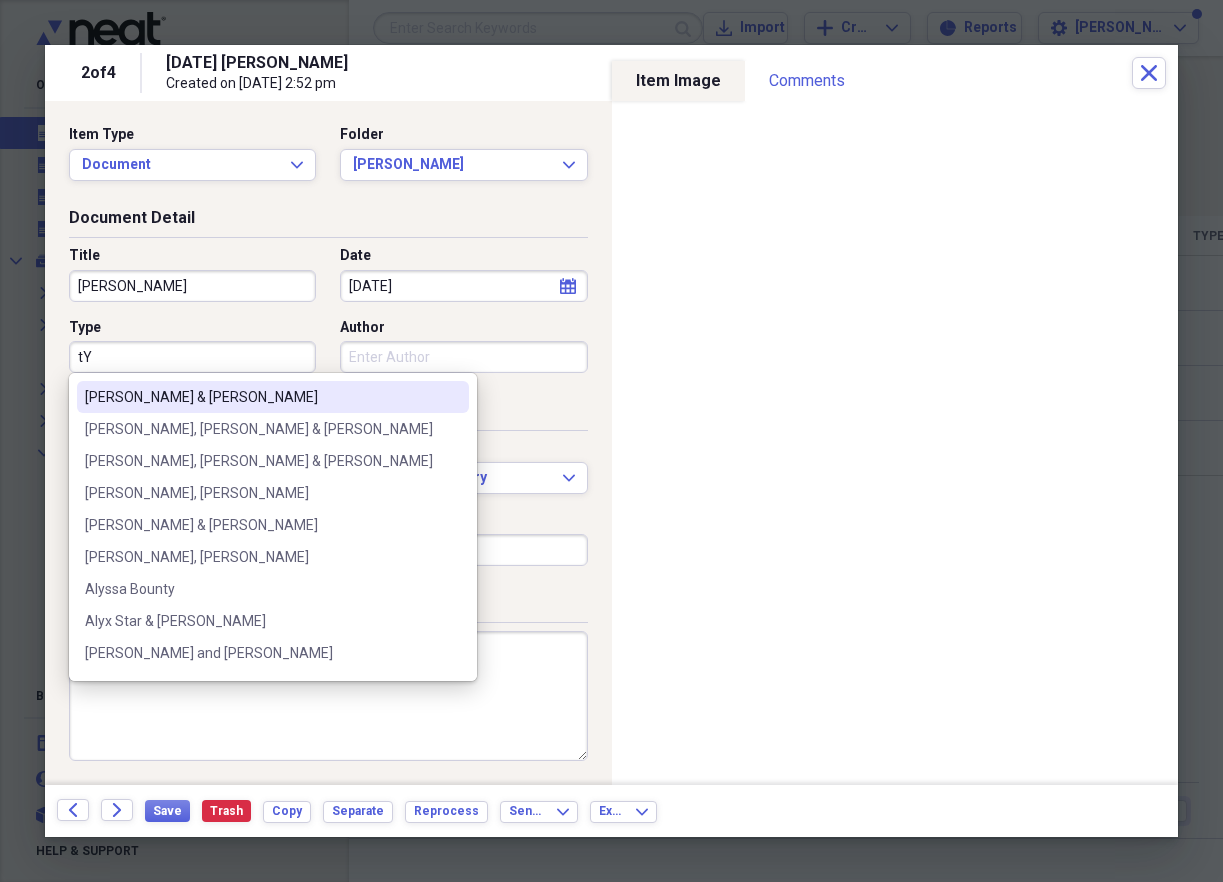 type on "t" 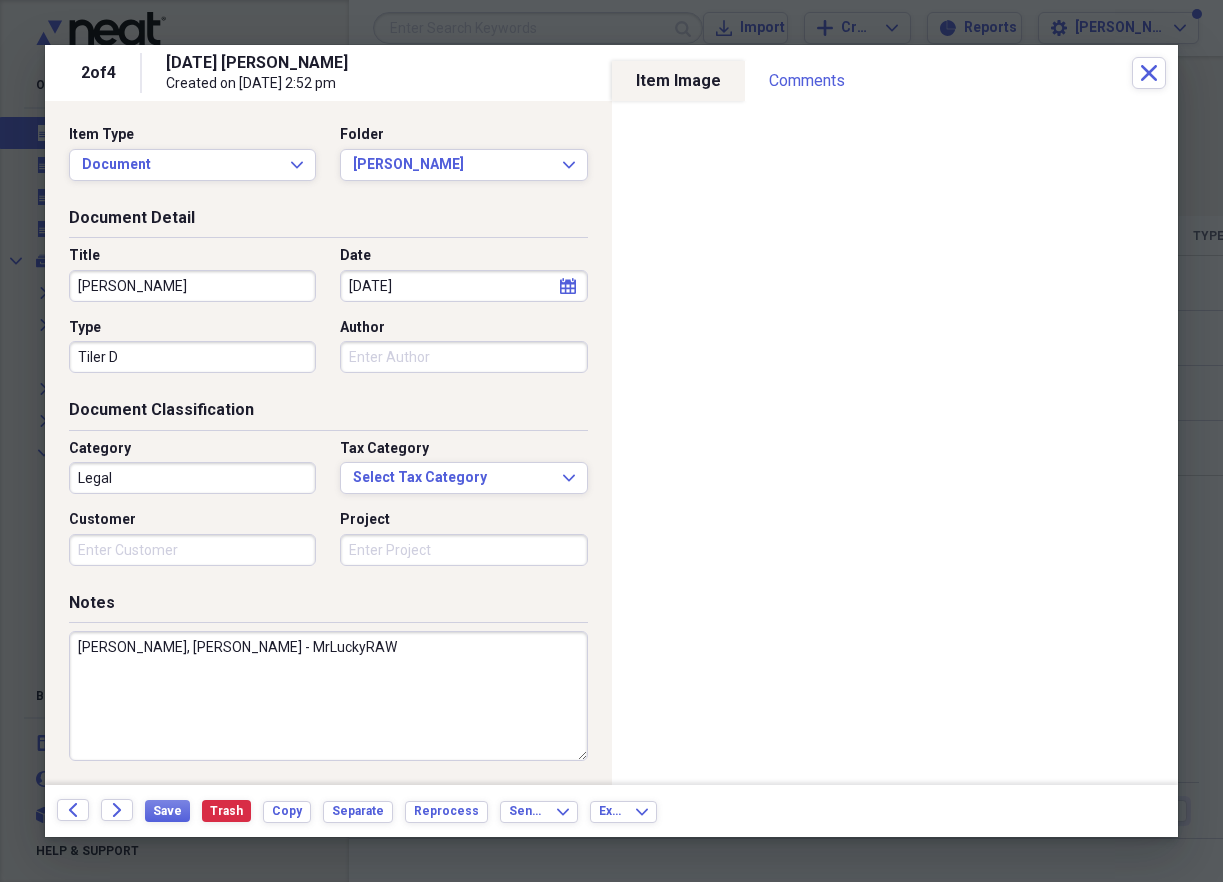 click on "Tiler D" at bounding box center (192, 357) 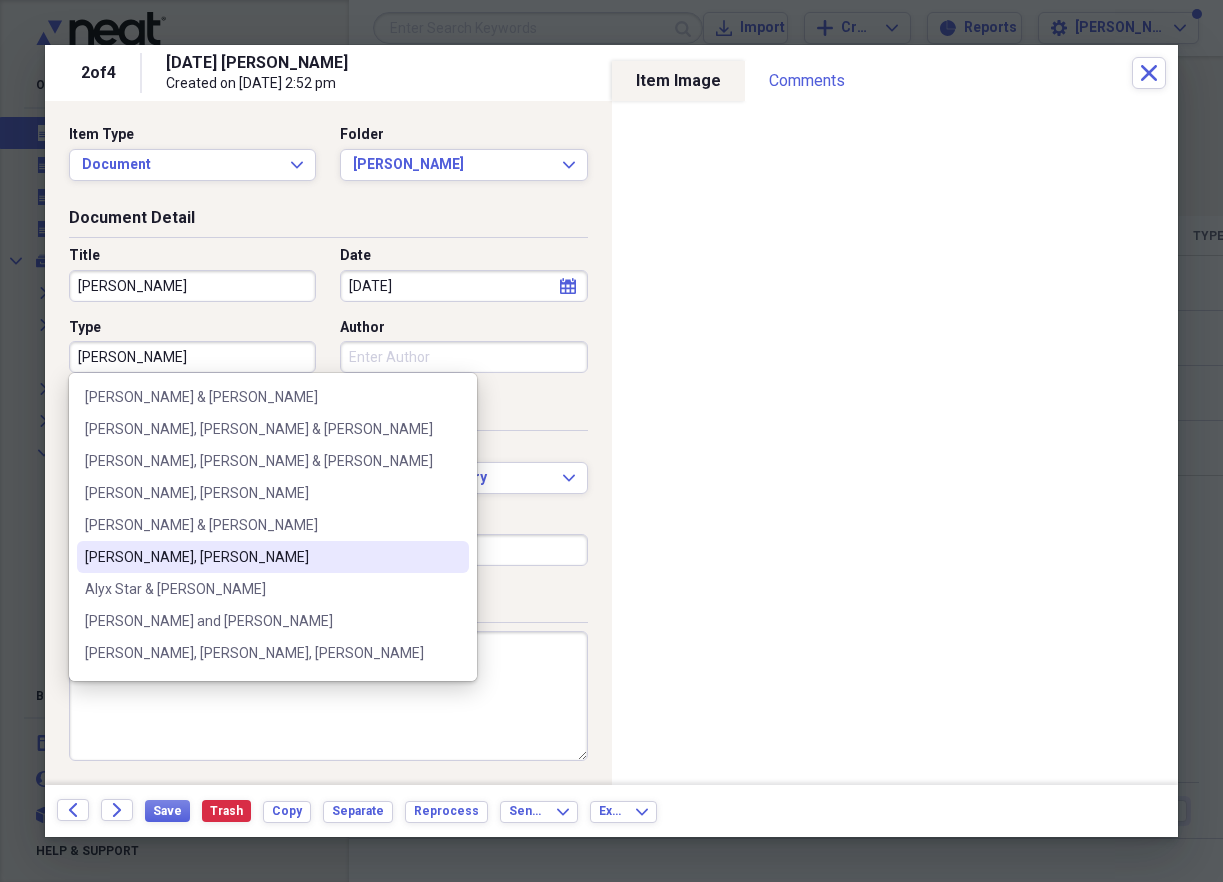 type on "[PERSON_NAME]" 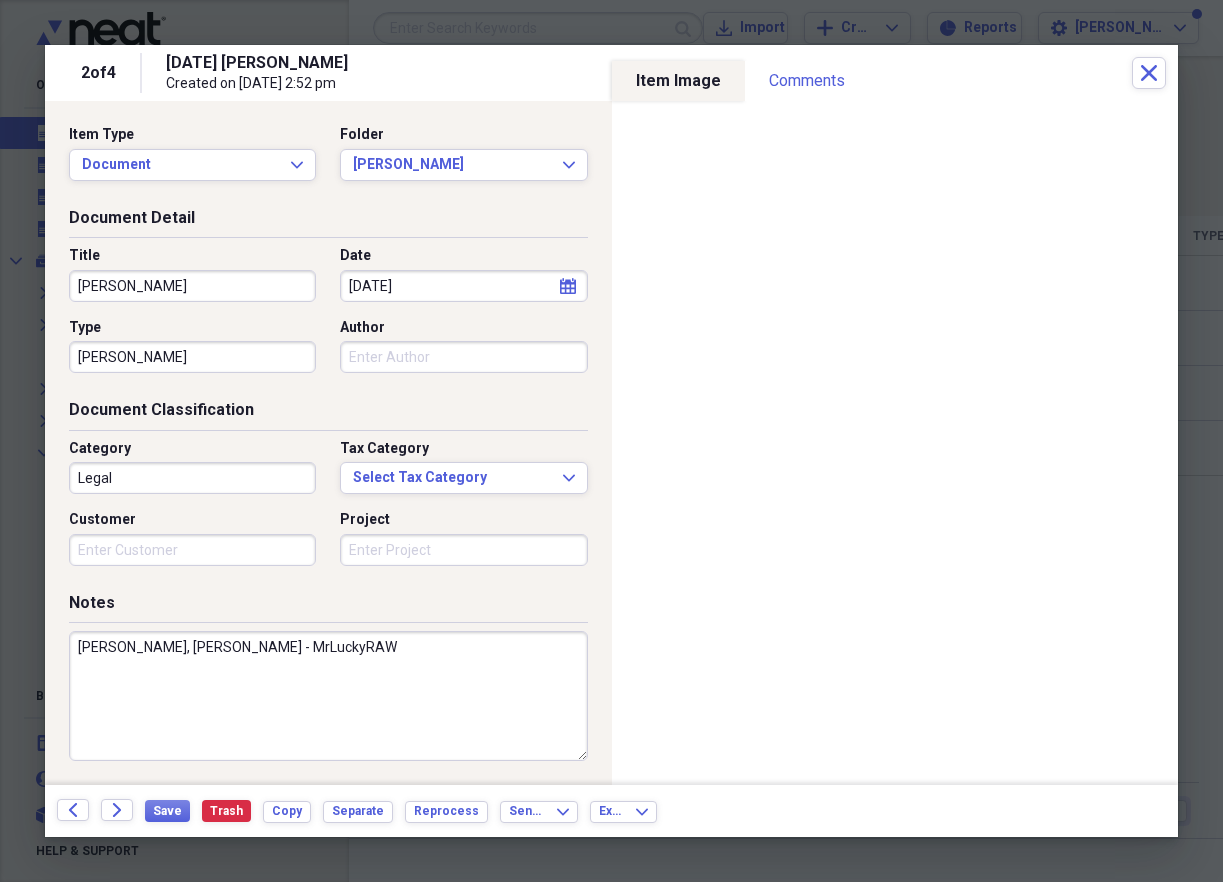 drag, startPoint x: 197, startPoint y: 645, endPoint x: 144, endPoint y: 644, distance: 53.009434 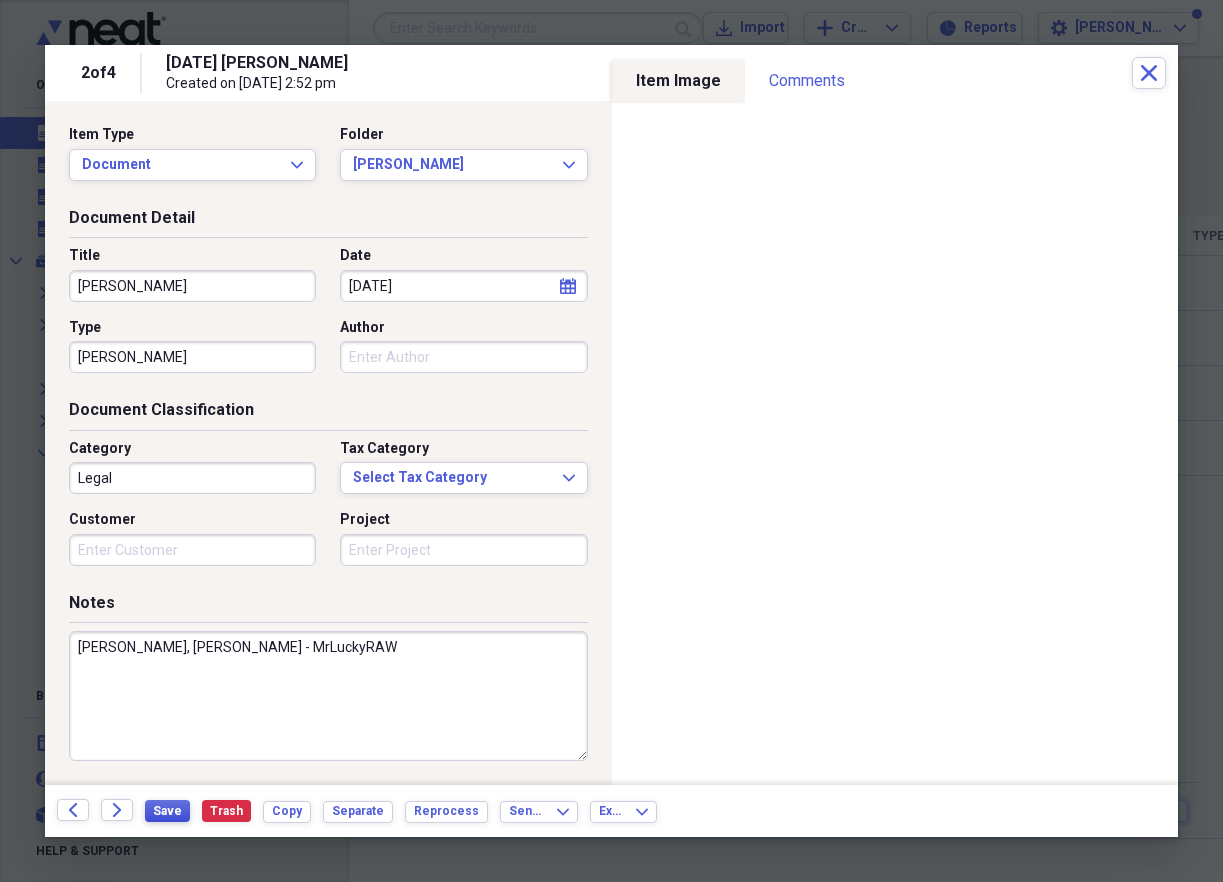 click on "Save" at bounding box center (167, 811) 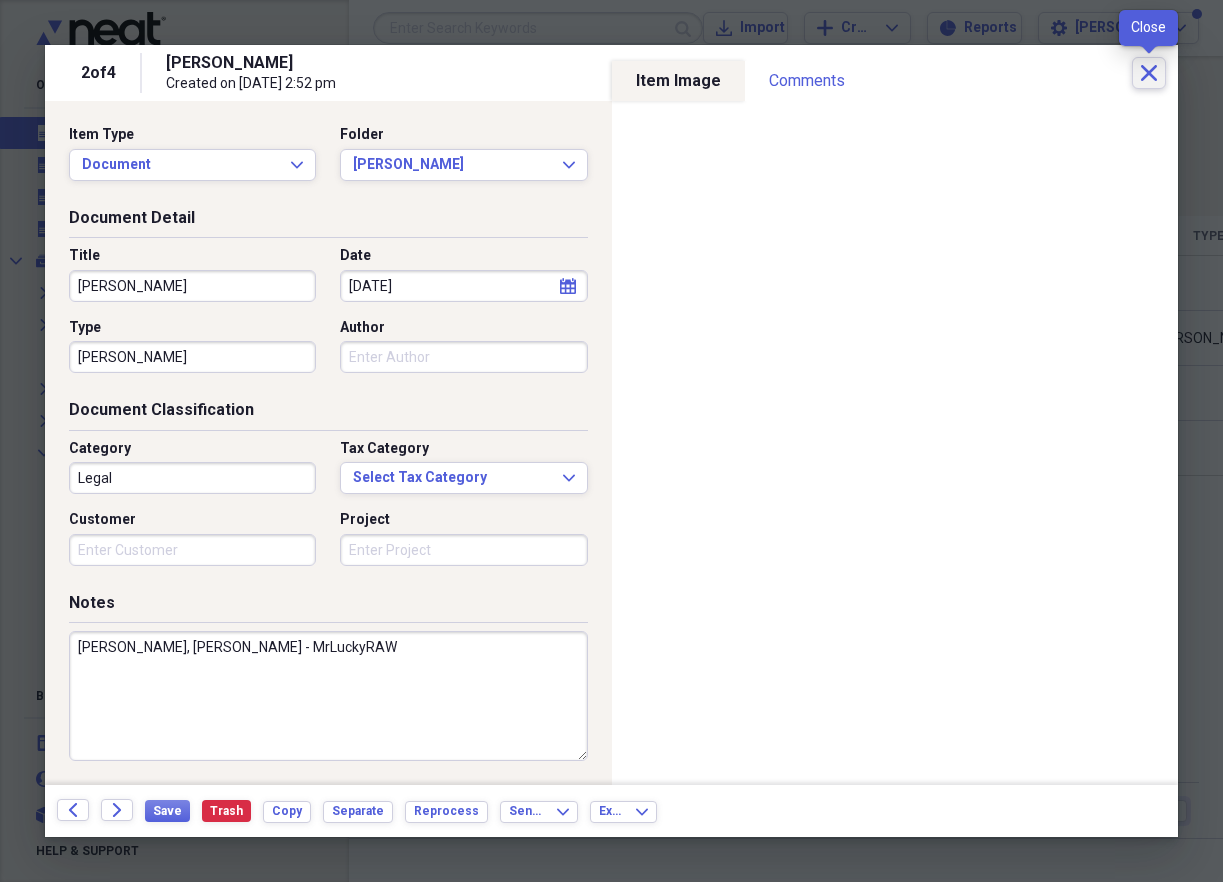 click 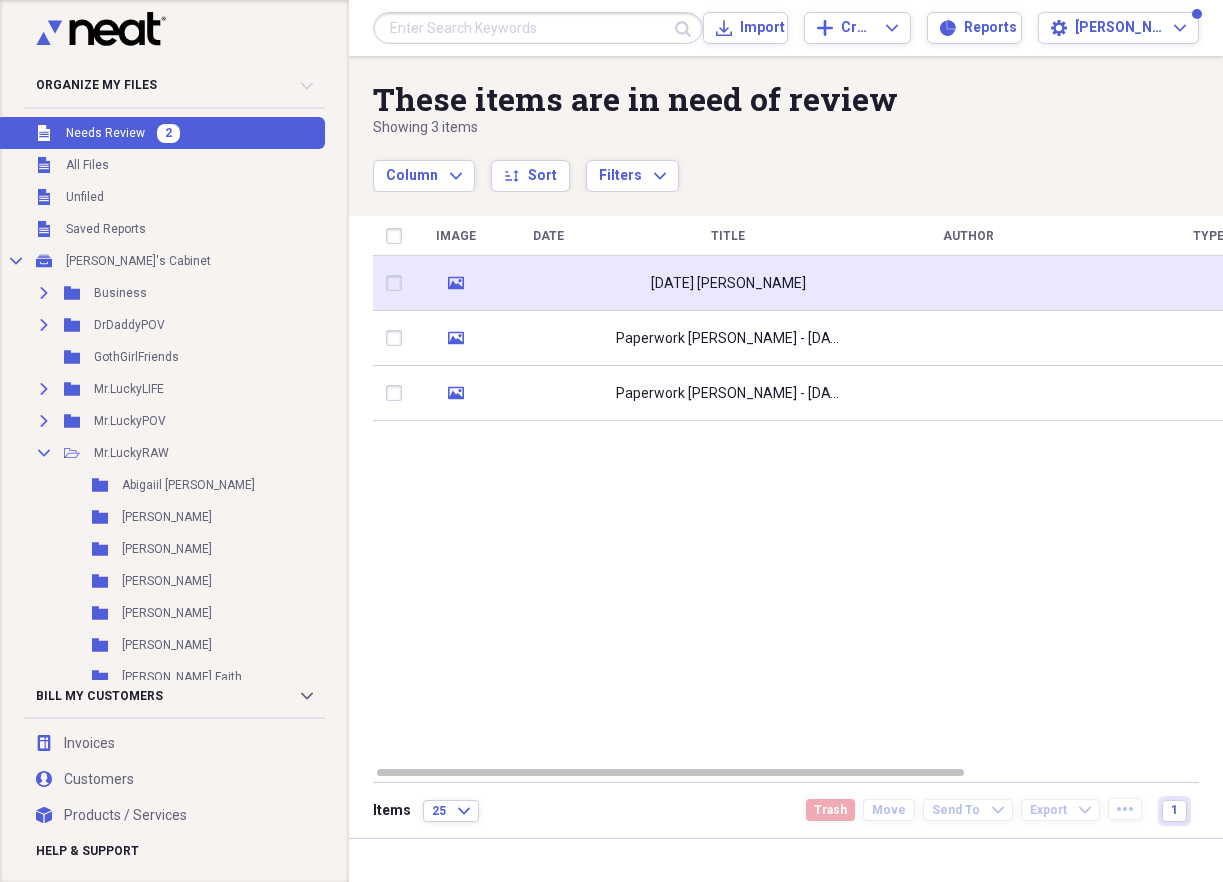 click on "[DATE] [PERSON_NAME]" at bounding box center [728, 284] 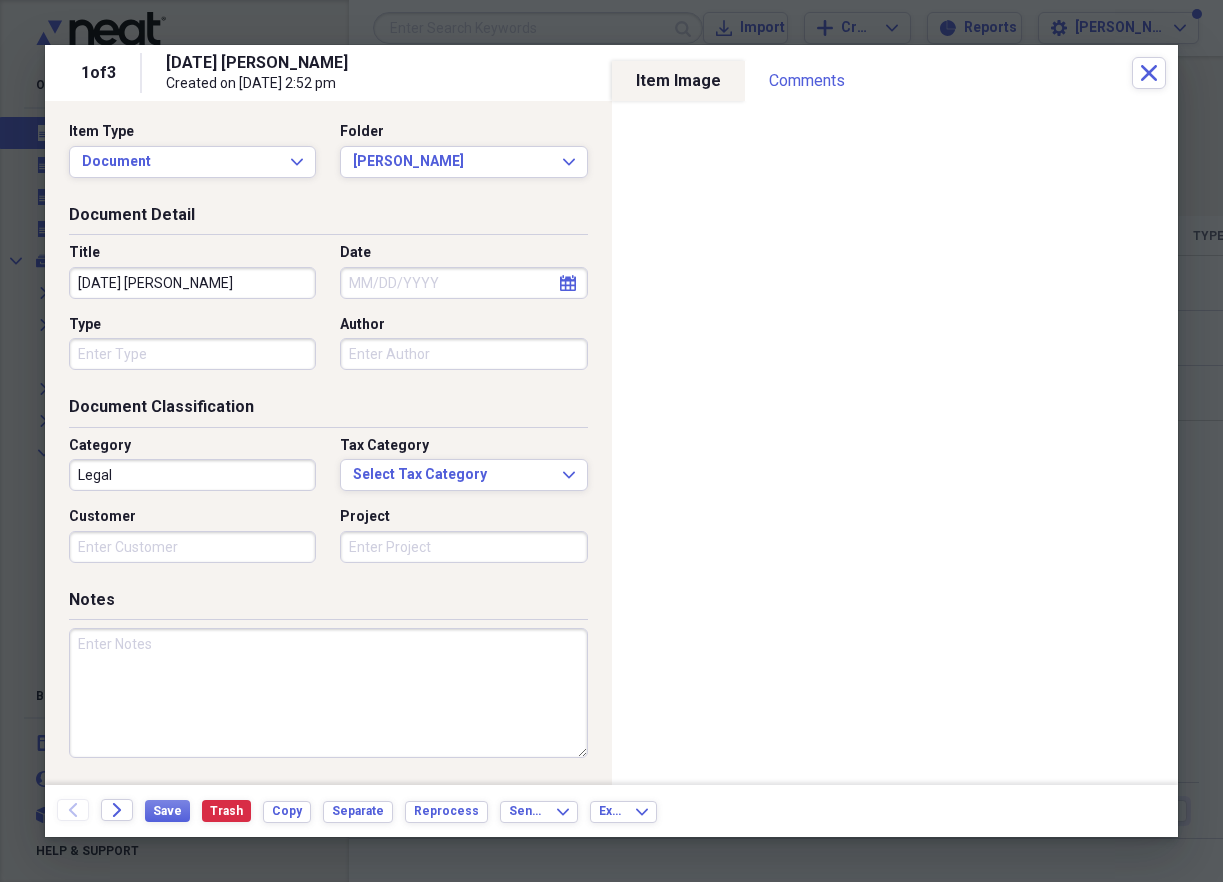click at bounding box center [328, 693] 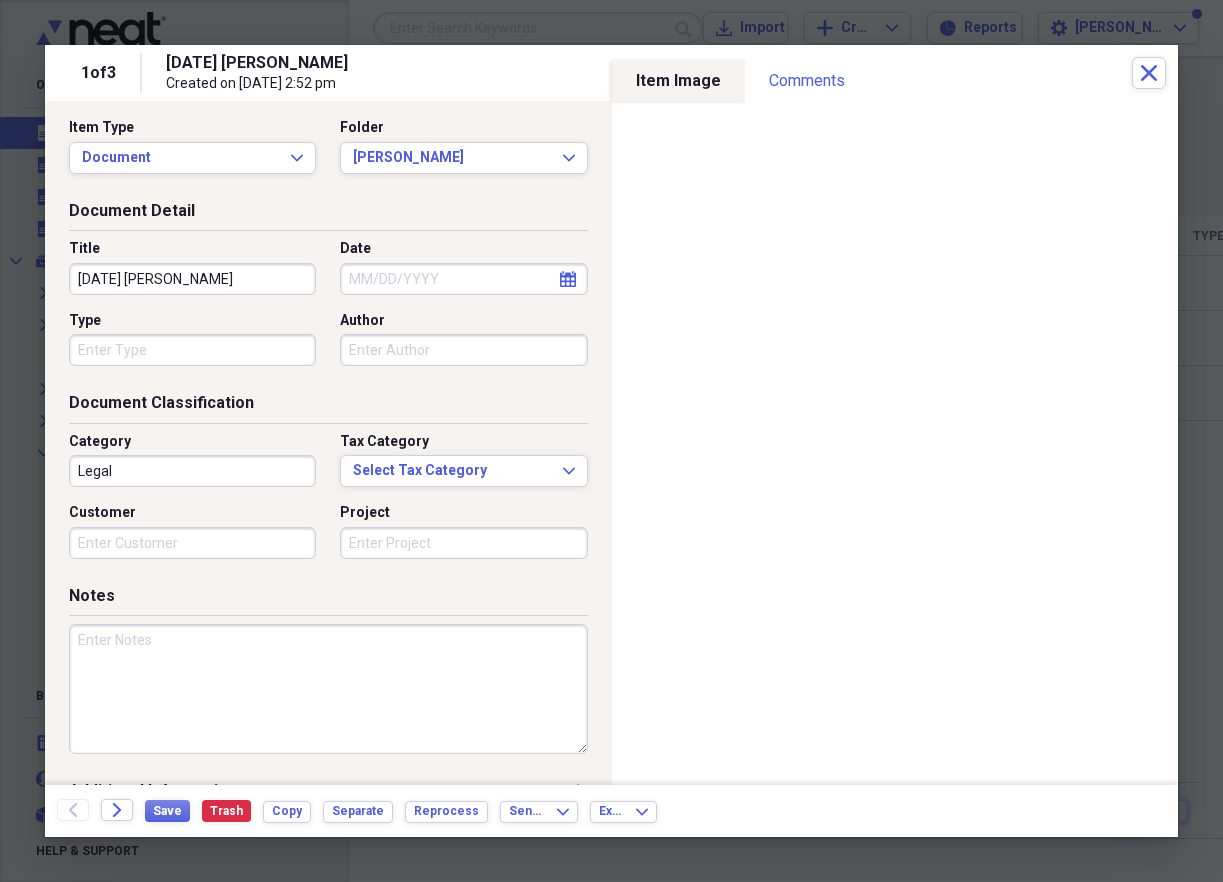 paste on "[PERSON_NAME], [PERSON_NAME] - MrLuckyRAW" 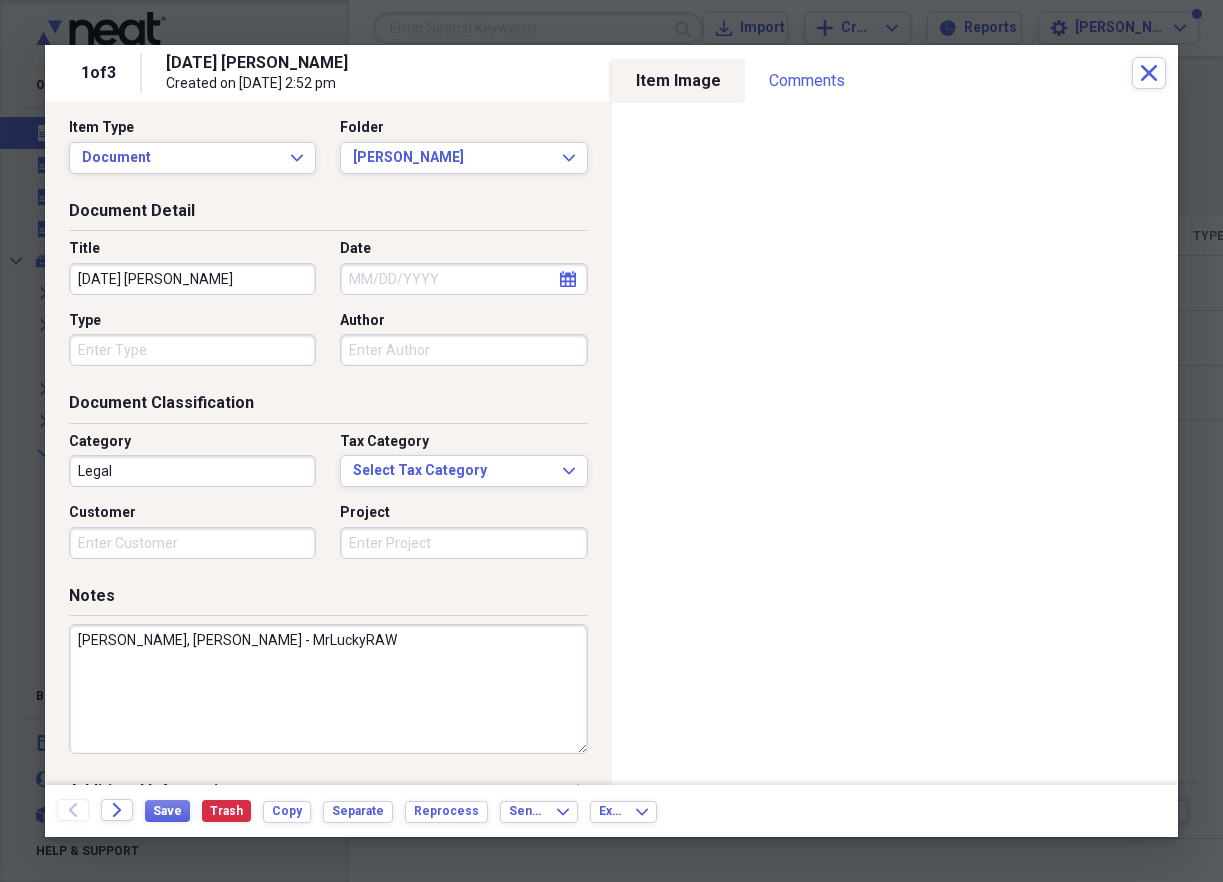 type on "[PERSON_NAME], [PERSON_NAME] - MrLuckyRAW" 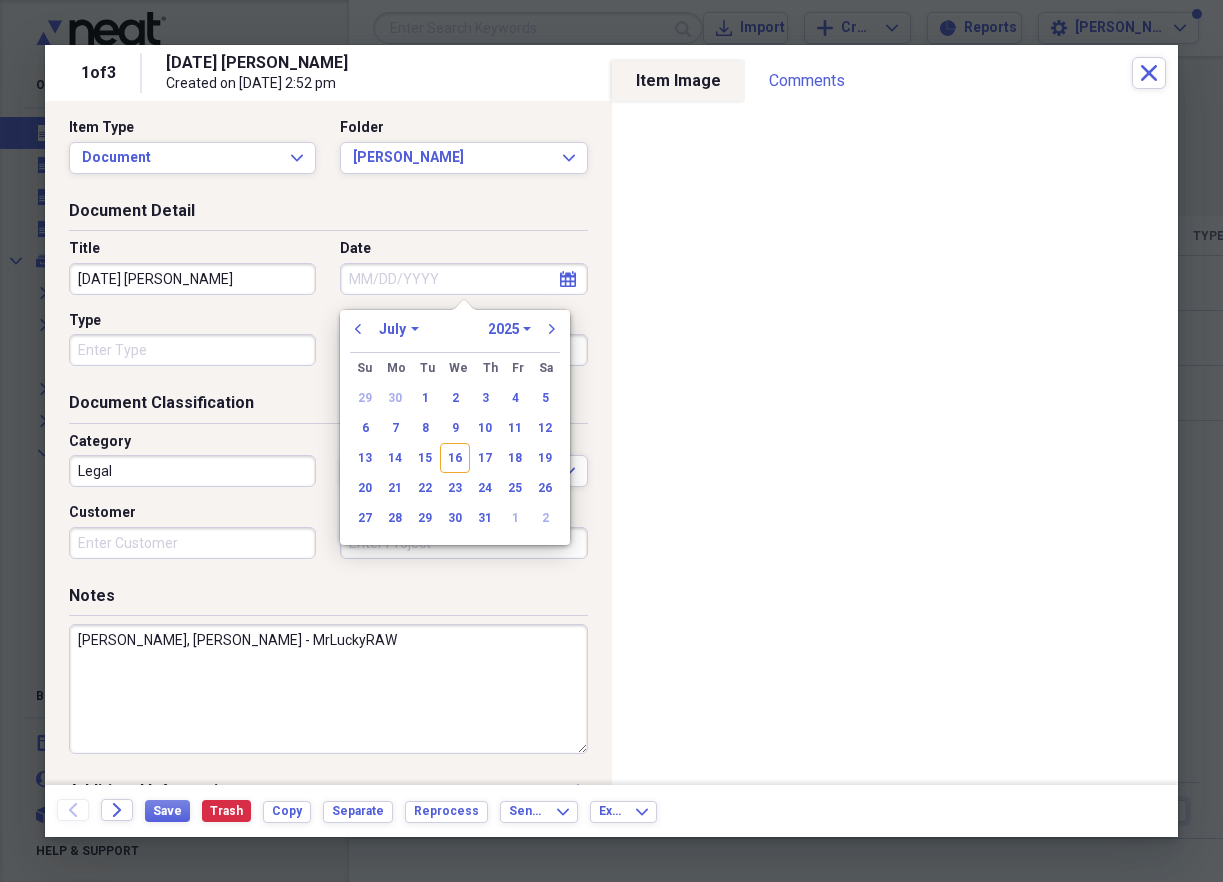 click on "January February March April May June July August September October November December" at bounding box center [399, 329] 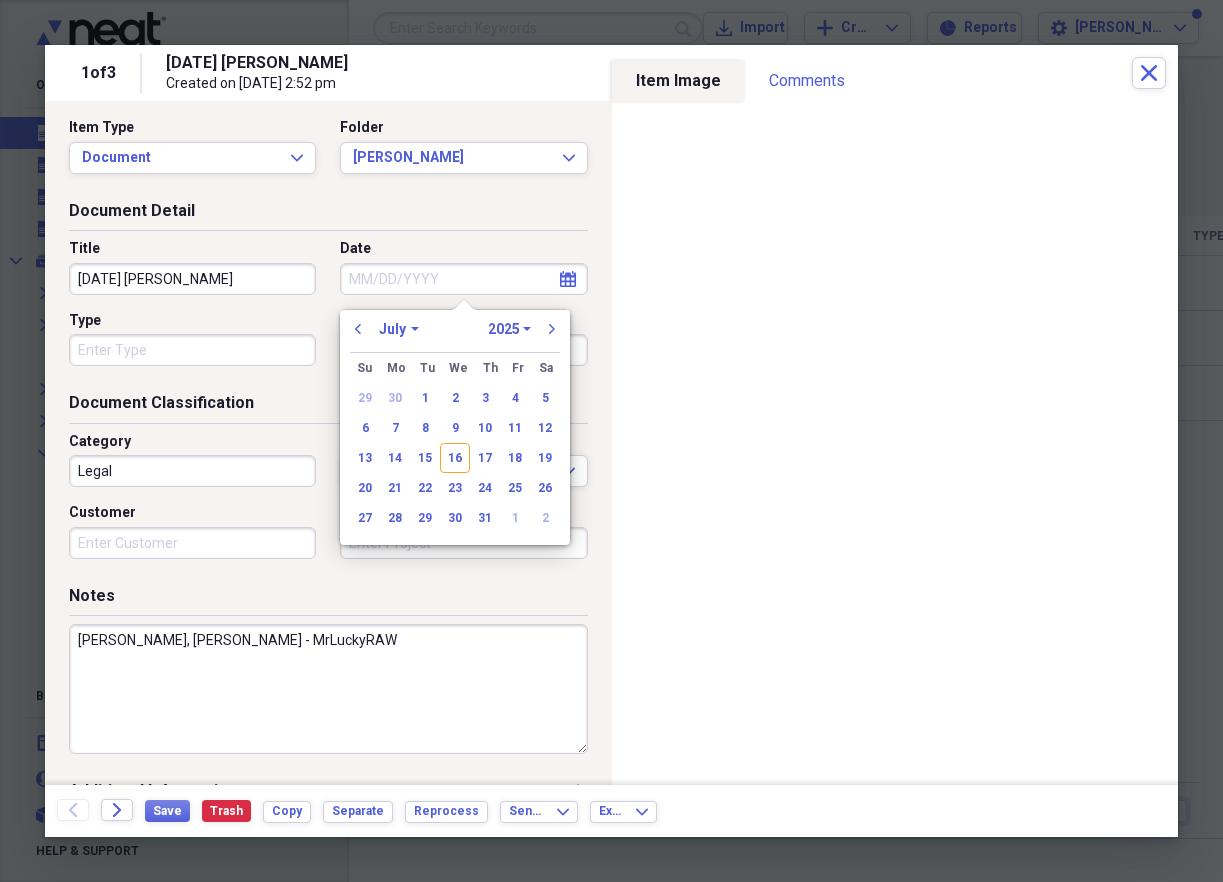 select on "11" 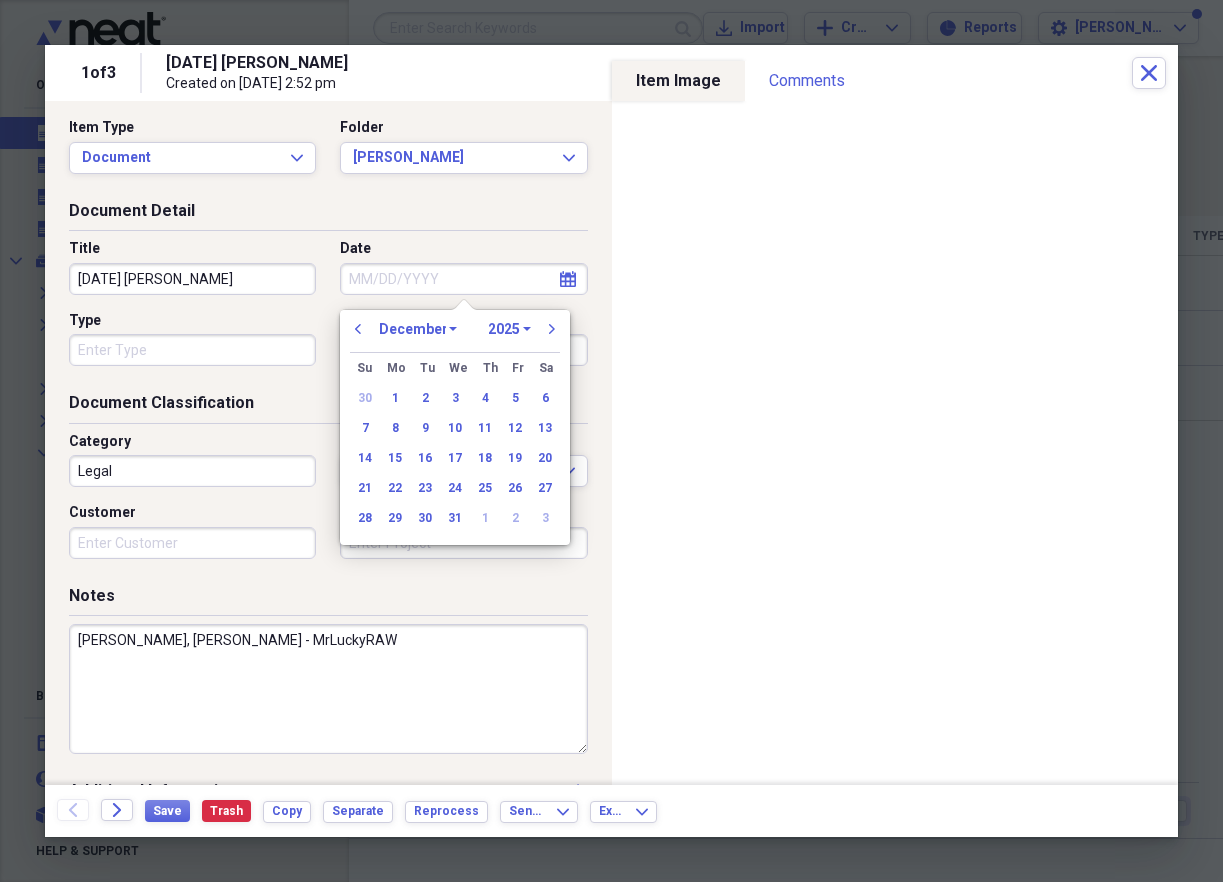 click on "1970 1971 1972 1973 1974 1975 1976 1977 1978 1979 1980 1981 1982 1983 1984 1985 1986 1987 1988 1989 1990 1991 1992 1993 1994 1995 1996 1997 1998 1999 2000 2001 2002 2003 2004 2005 2006 2007 2008 2009 2010 2011 2012 2013 2014 2015 2016 2017 2018 2019 2020 2021 2022 2023 2024 2025 2026 2027 2028 2029 2030 2031 2032 2033 2034 2035" at bounding box center (509, 329) 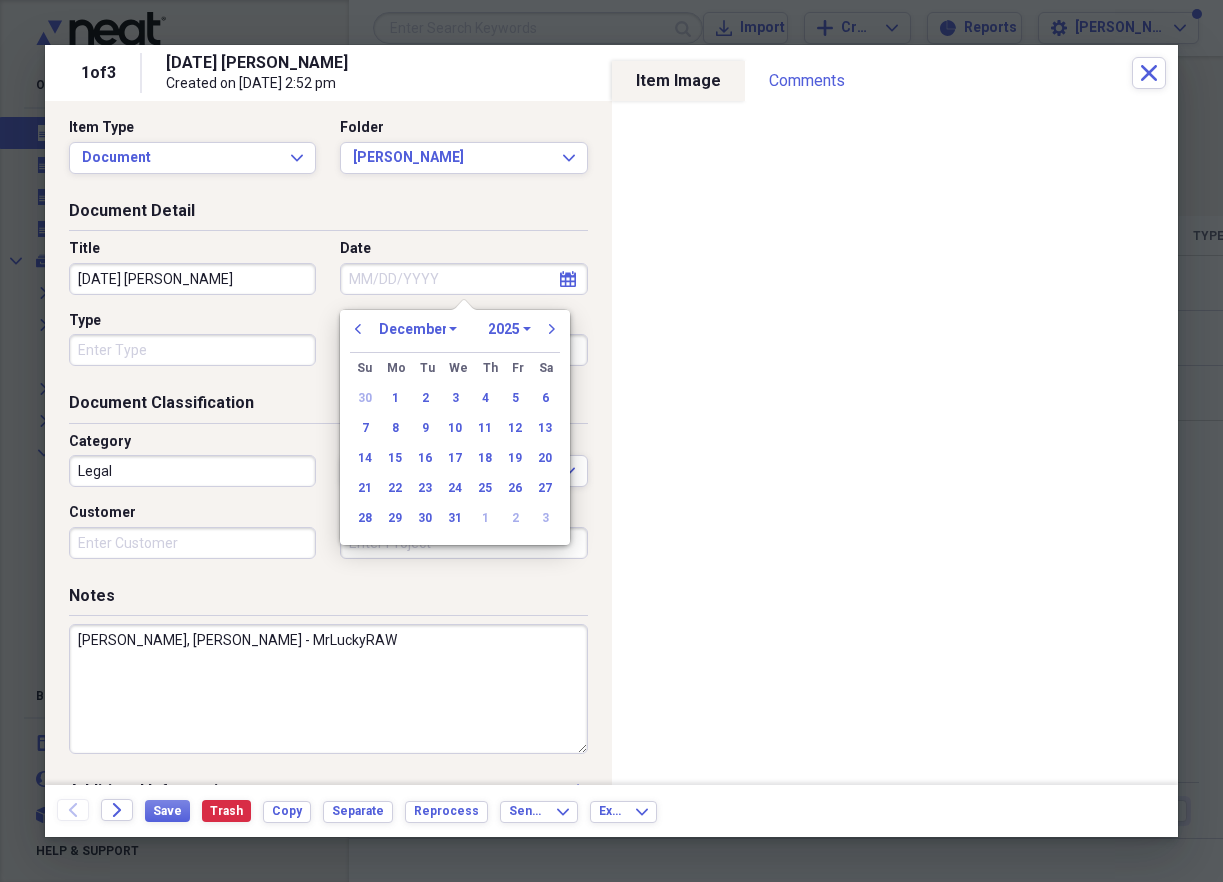 select on "2023" 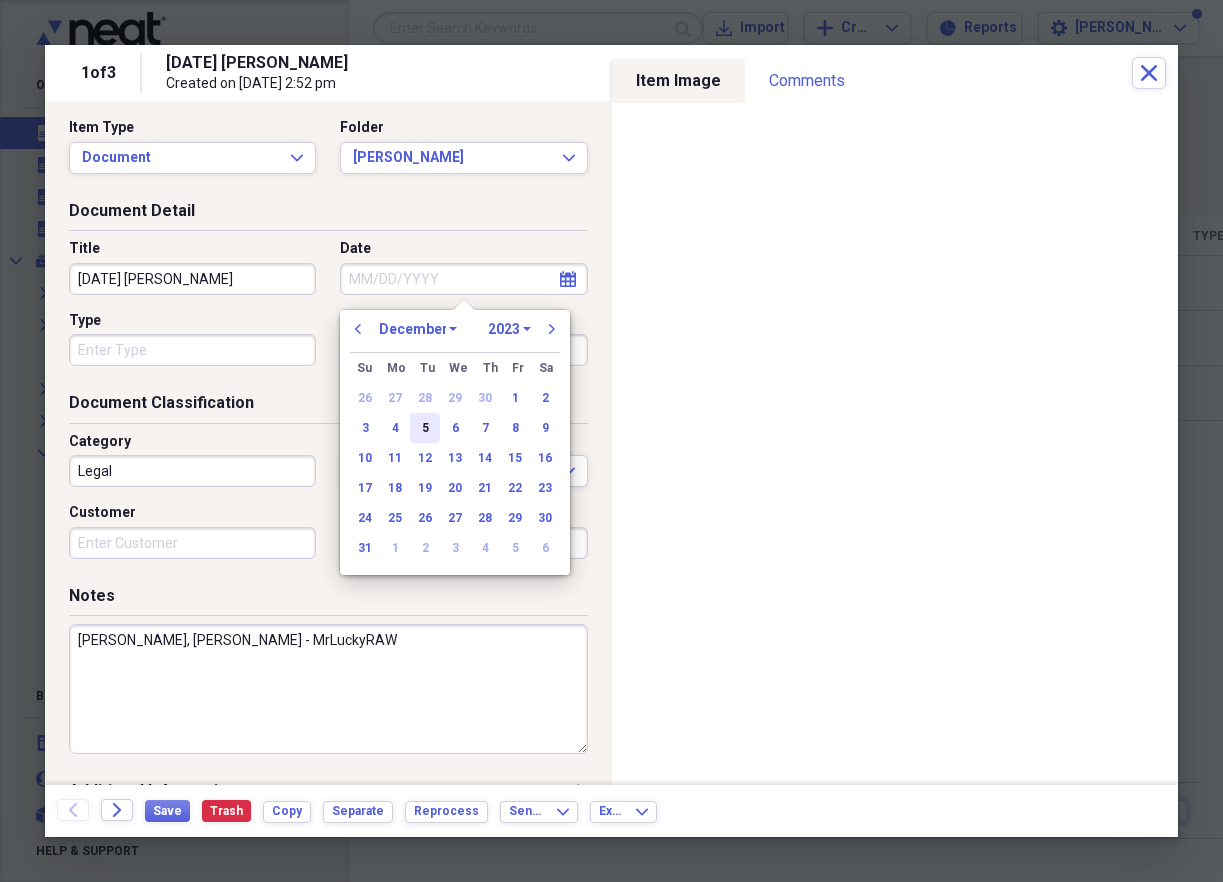 click on "5" at bounding box center (425, 428) 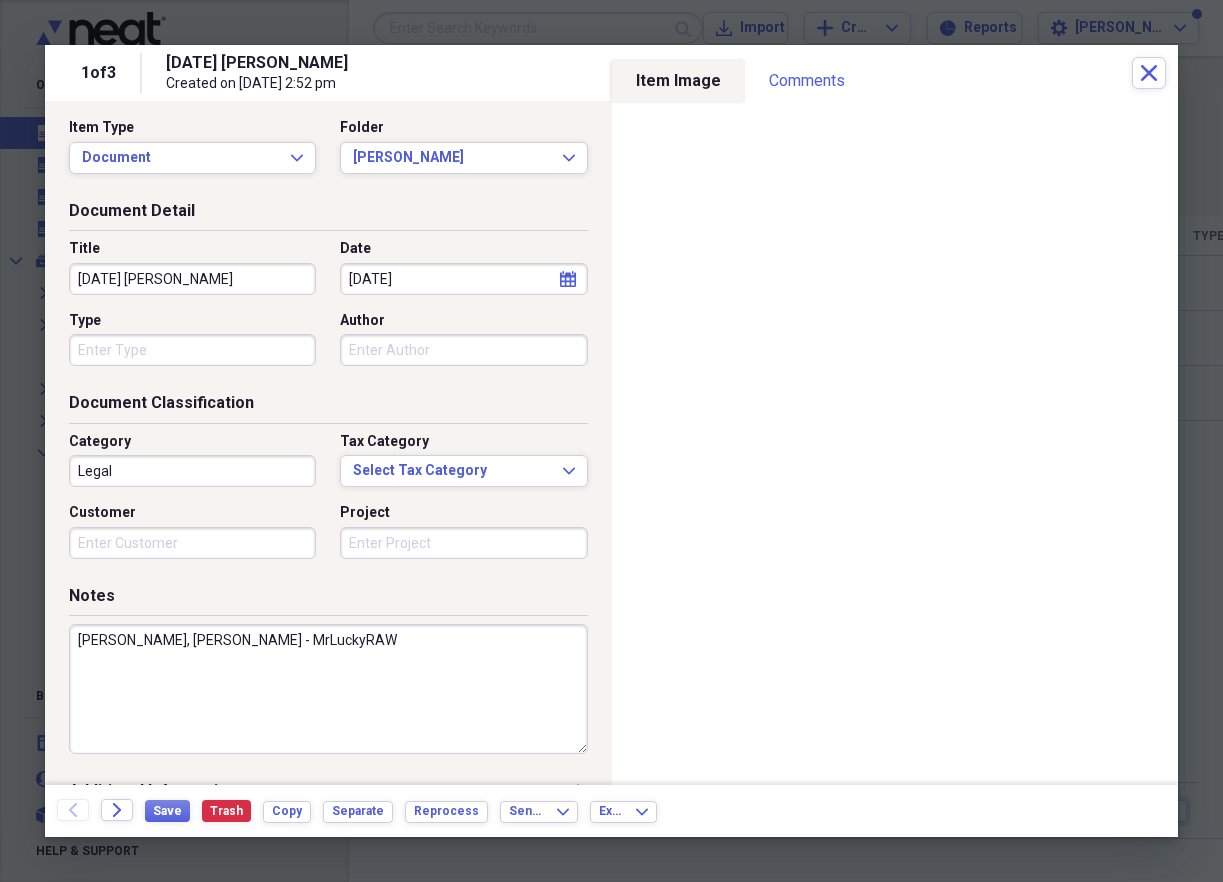 scroll, scrollTop: 6, scrollLeft: 0, axis: vertical 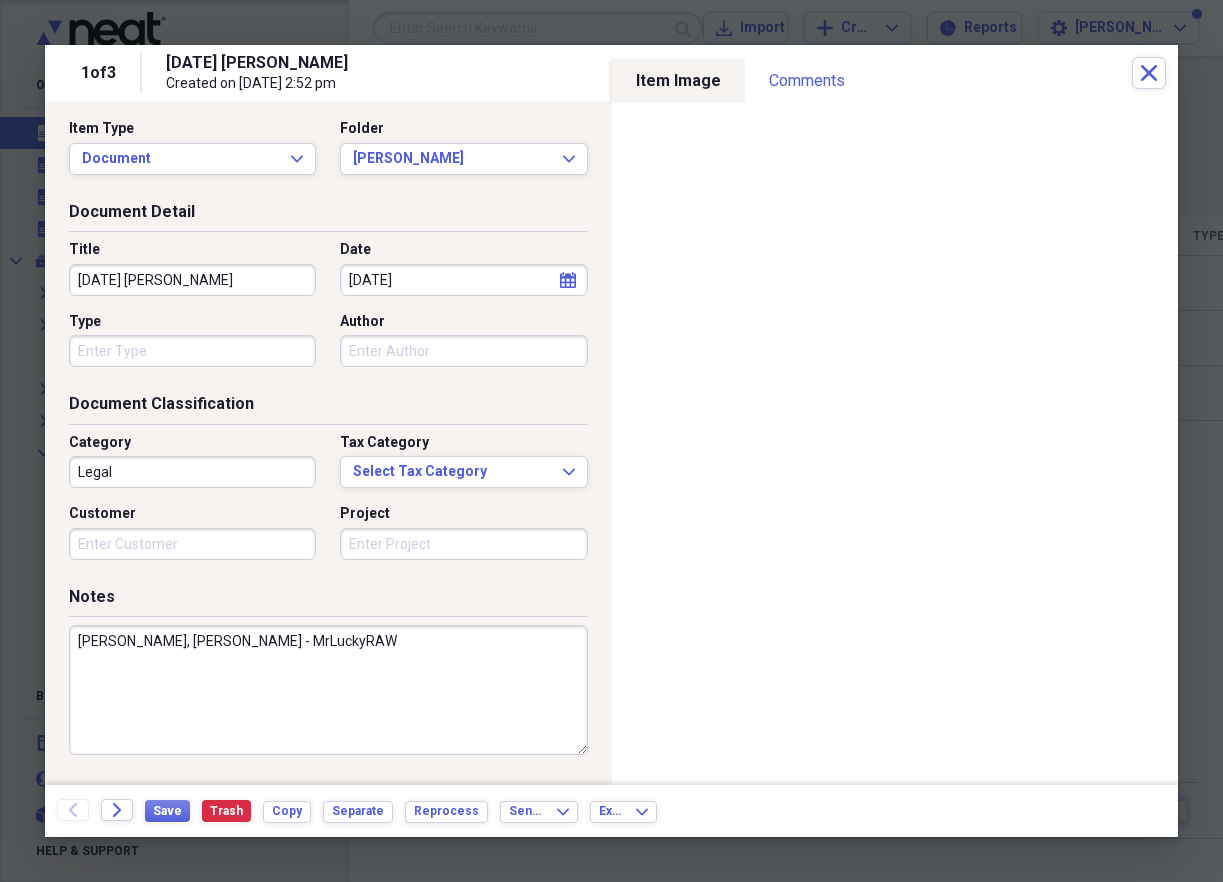 drag, startPoint x: 217, startPoint y: 279, endPoint x: 20, endPoint y: 269, distance: 197.25365 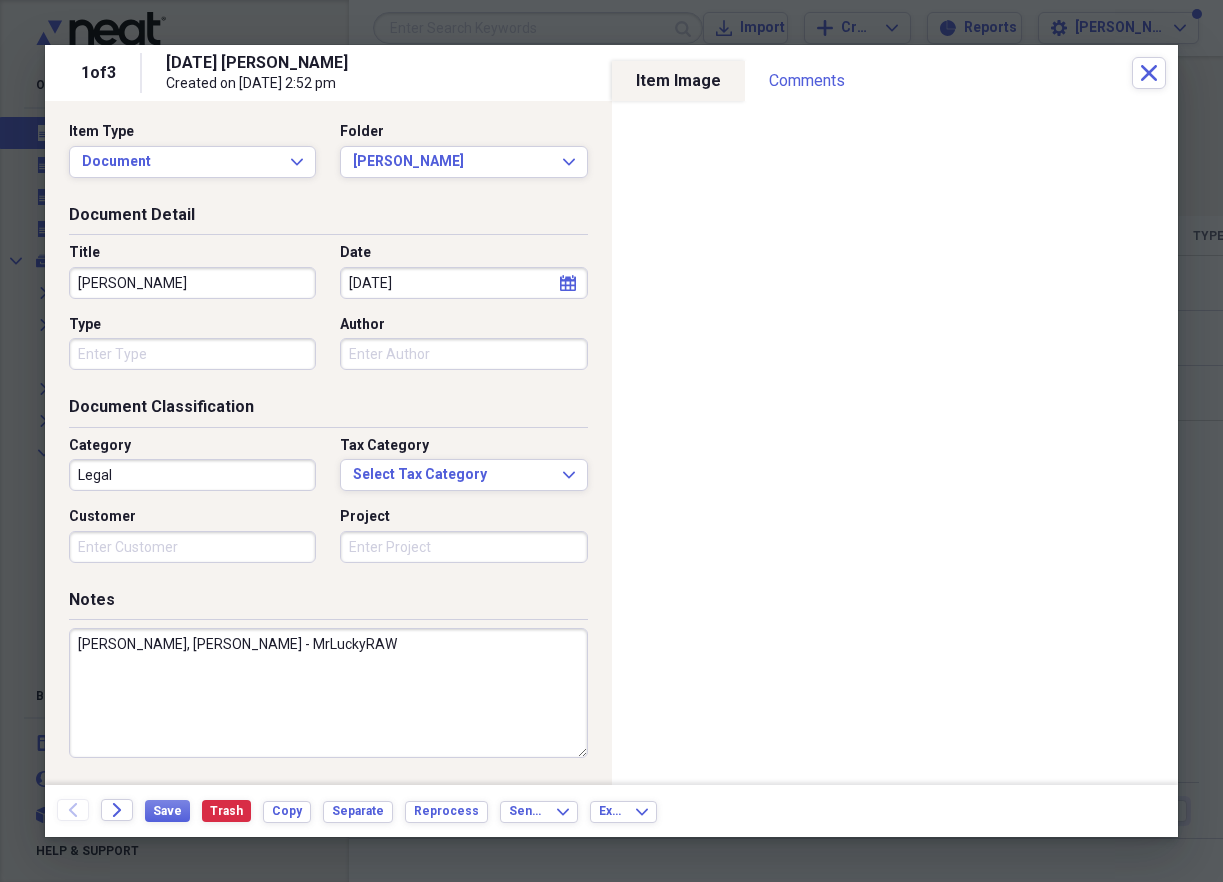 scroll, scrollTop: 2, scrollLeft: 0, axis: vertical 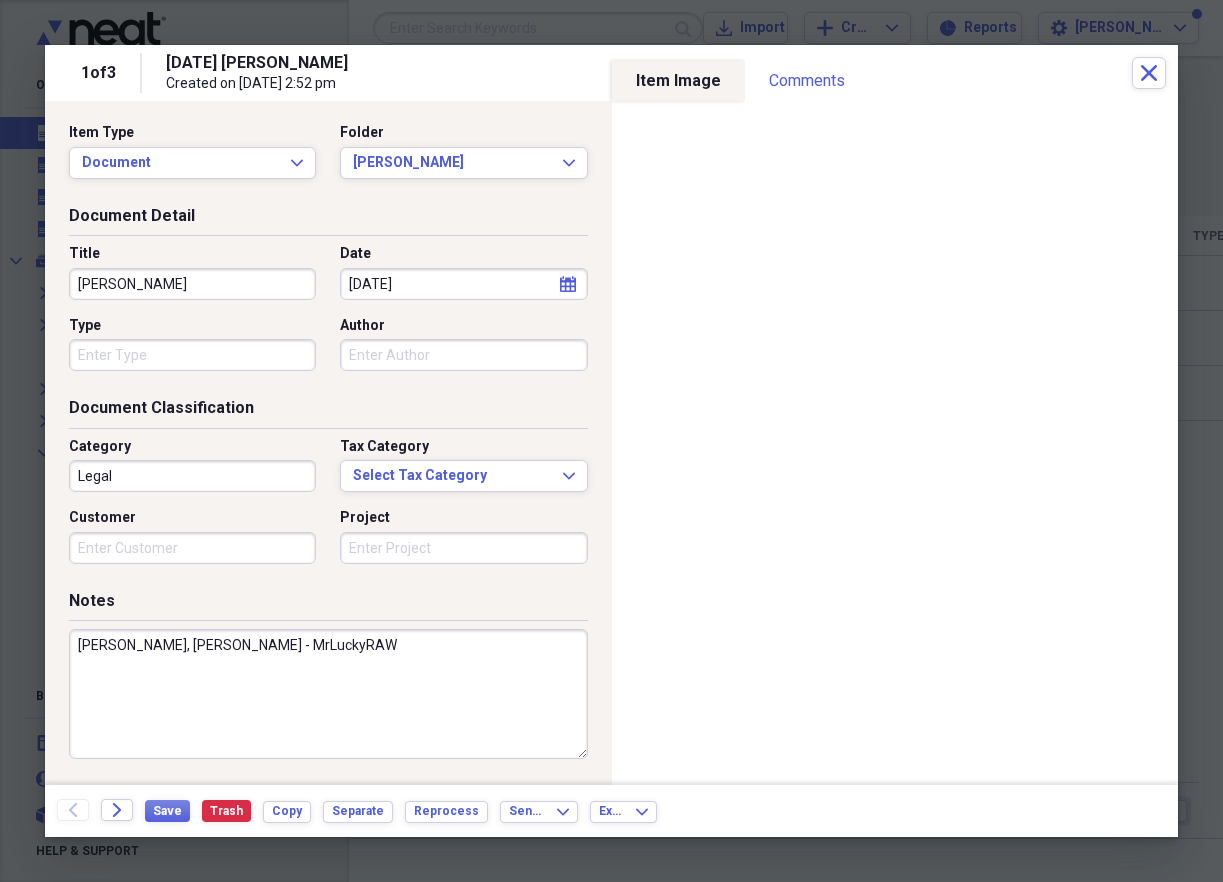 type on "[PERSON_NAME]" 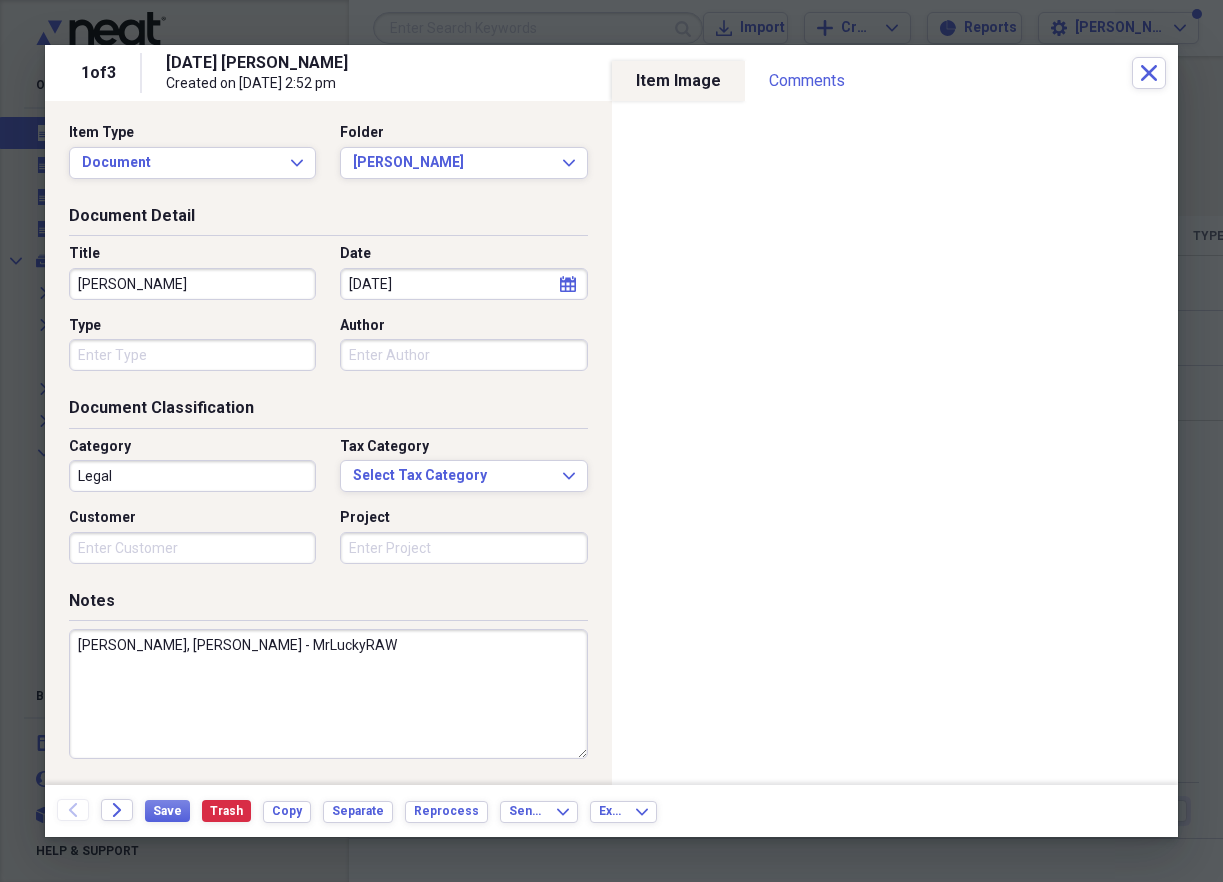 click on "Type" at bounding box center (192, 355) 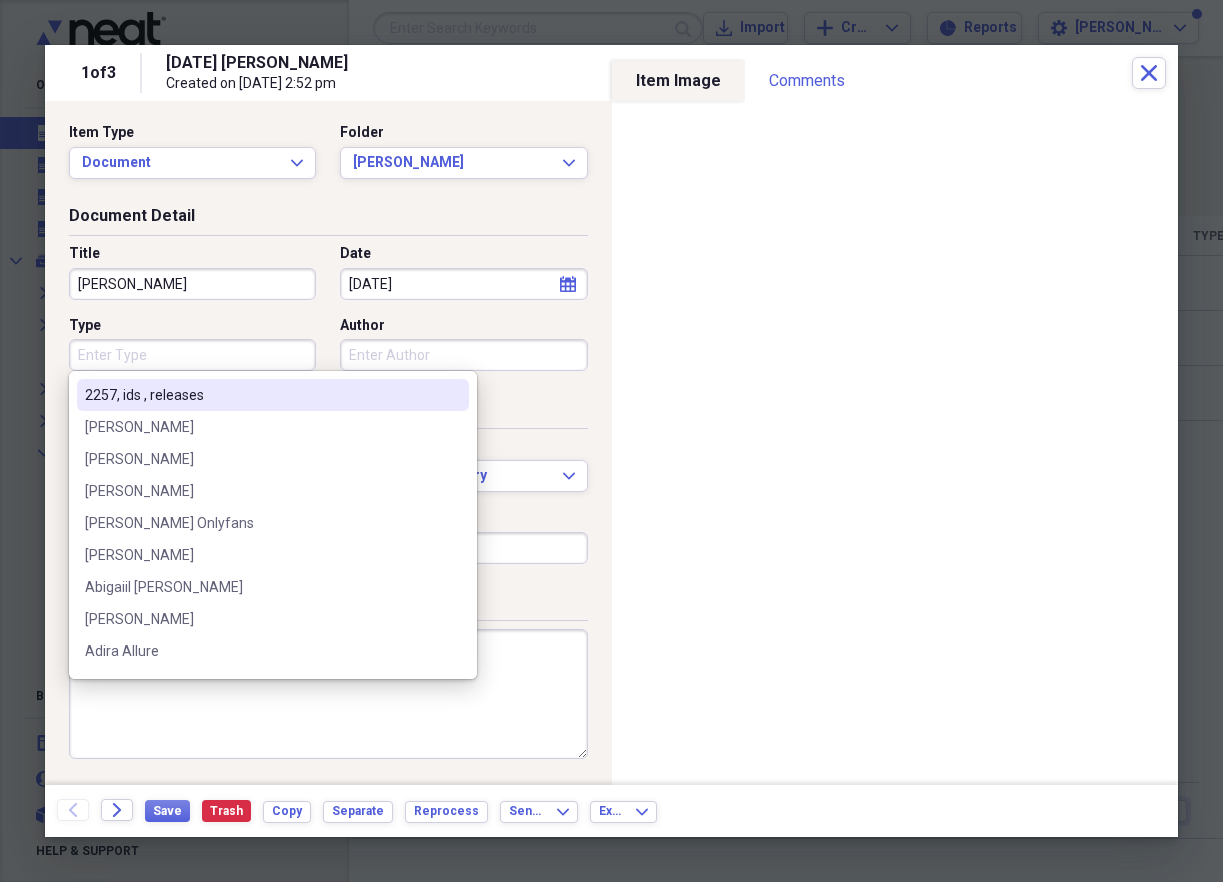 paste on "[PERSON_NAME]," 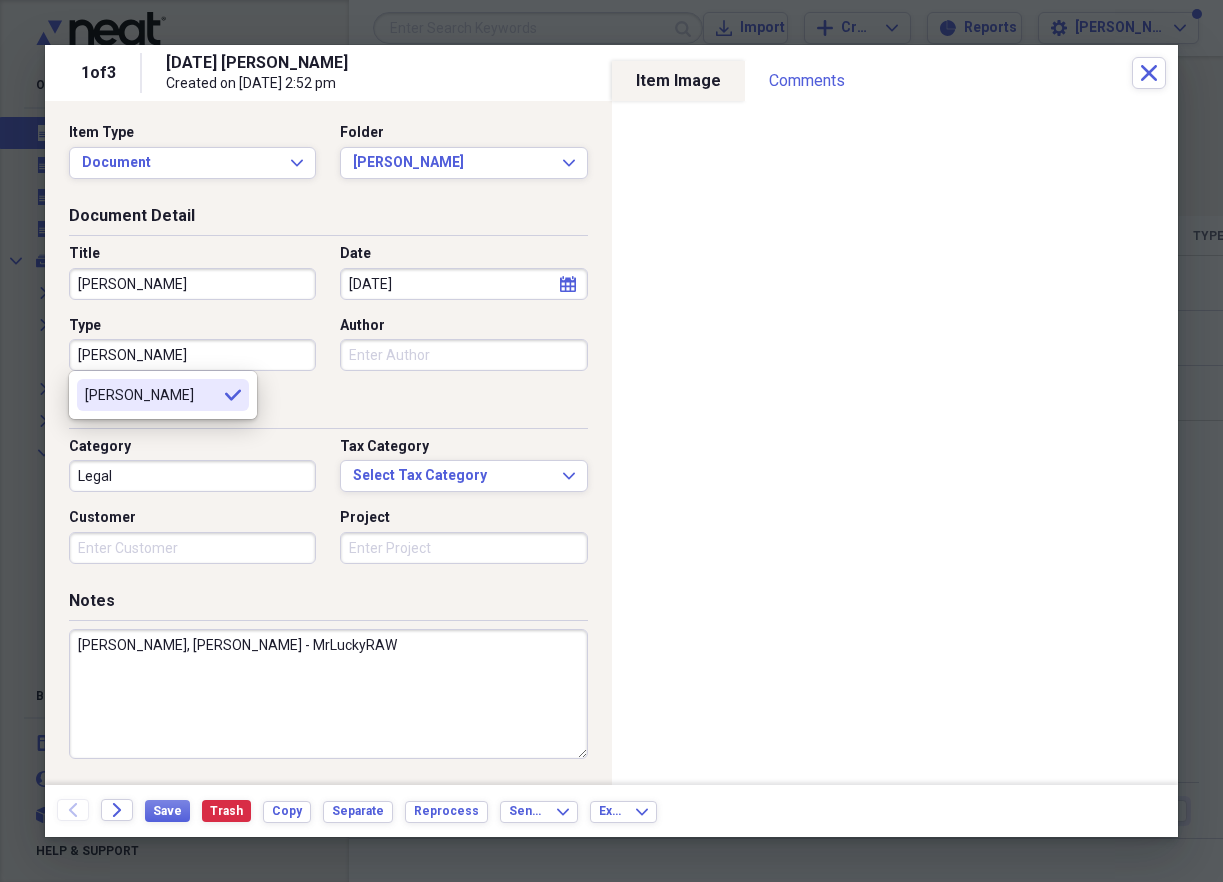 type on "[PERSON_NAME]" 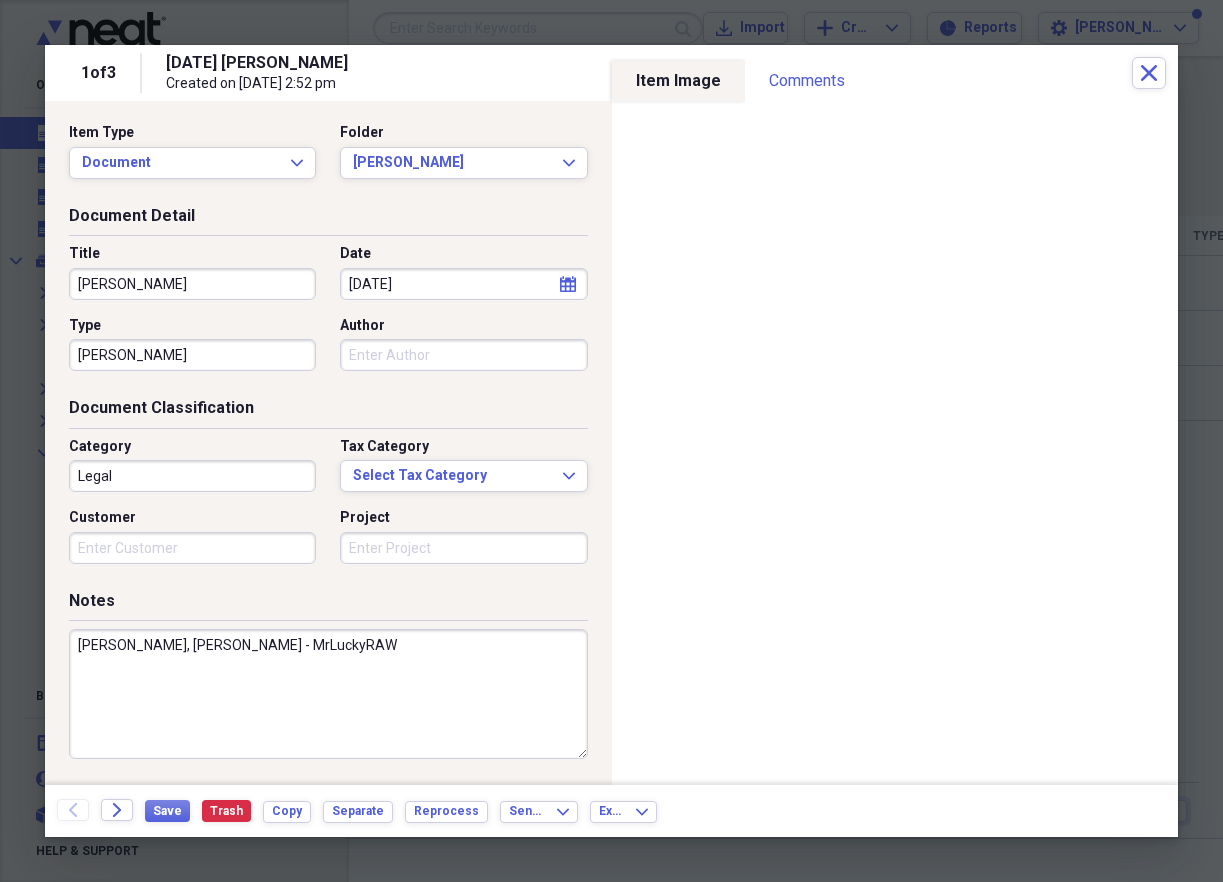 scroll, scrollTop: 1, scrollLeft: 0, axis: vertical 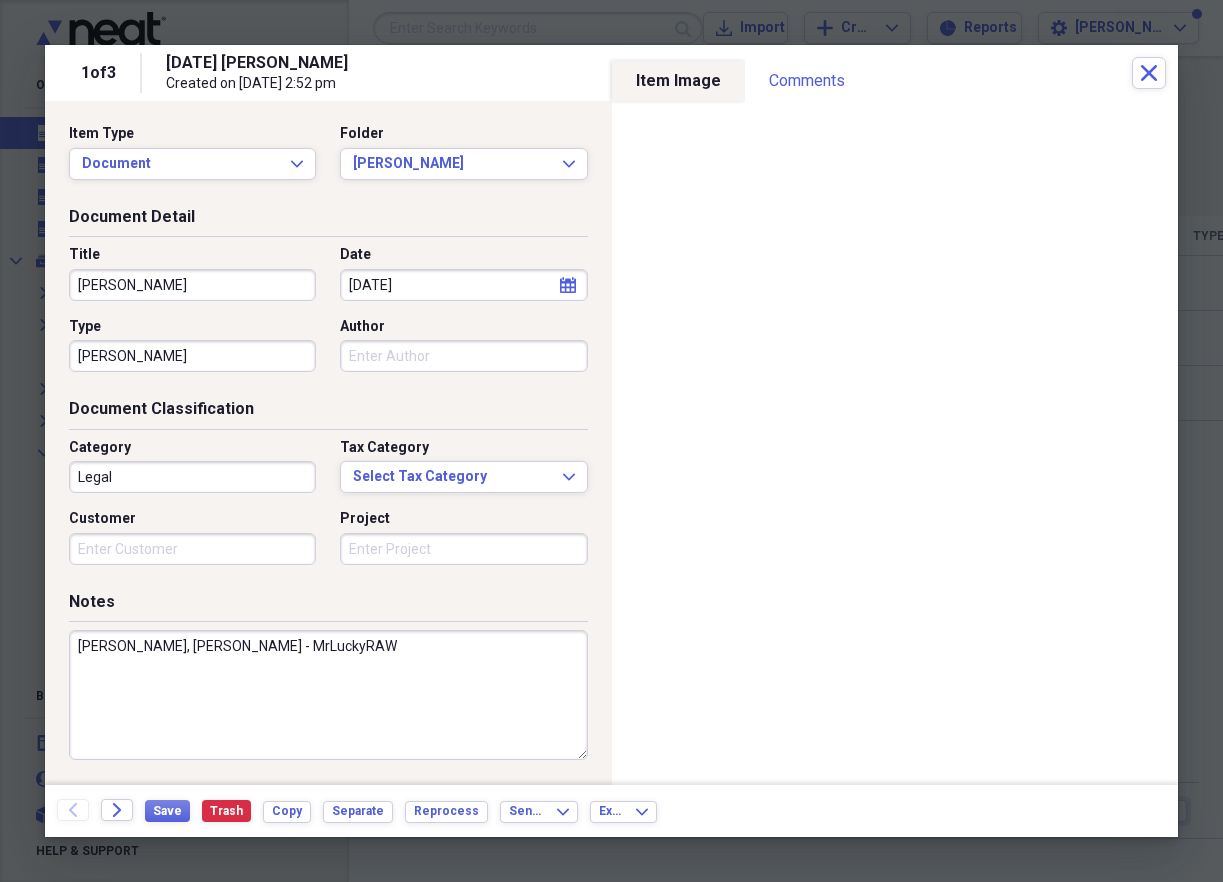 click on "[PERSON_NAME], [PERSON_NAME] - MrLuckyRAW" at bounding box center (328, 695) 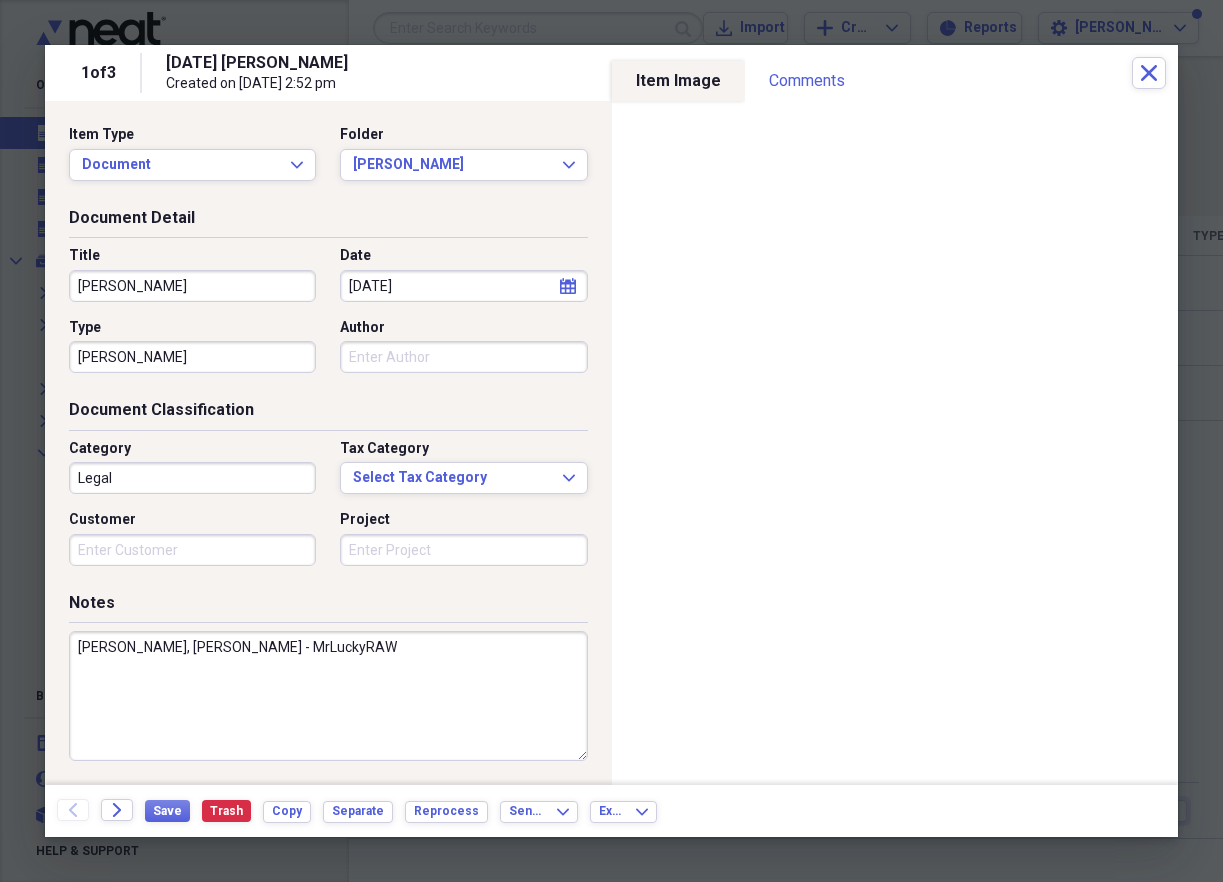 scroll, scrollTop: 3, scrollLeft: 0, axis: vertical 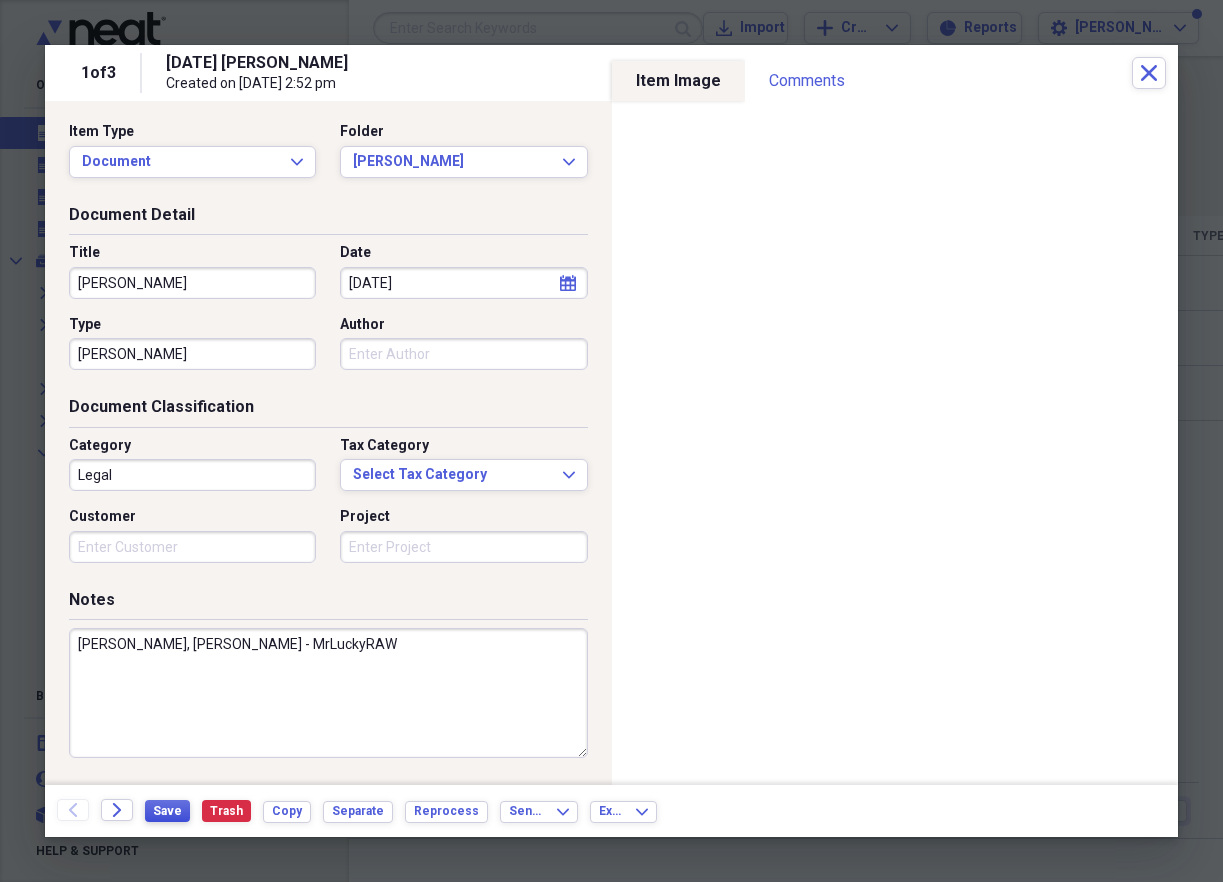 click on "Save" at bounding box center [167, 811] 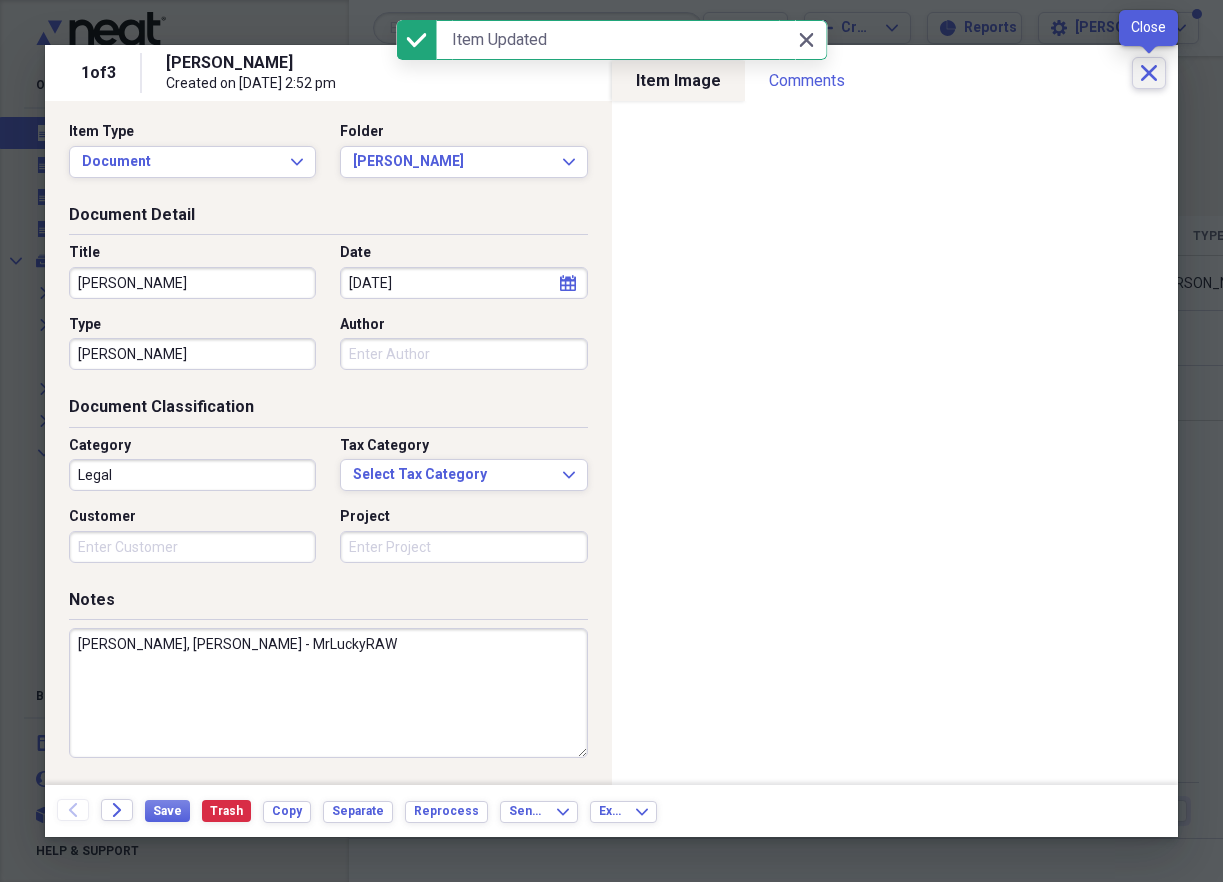 click on "Close" at bounding box center (1149, 73) 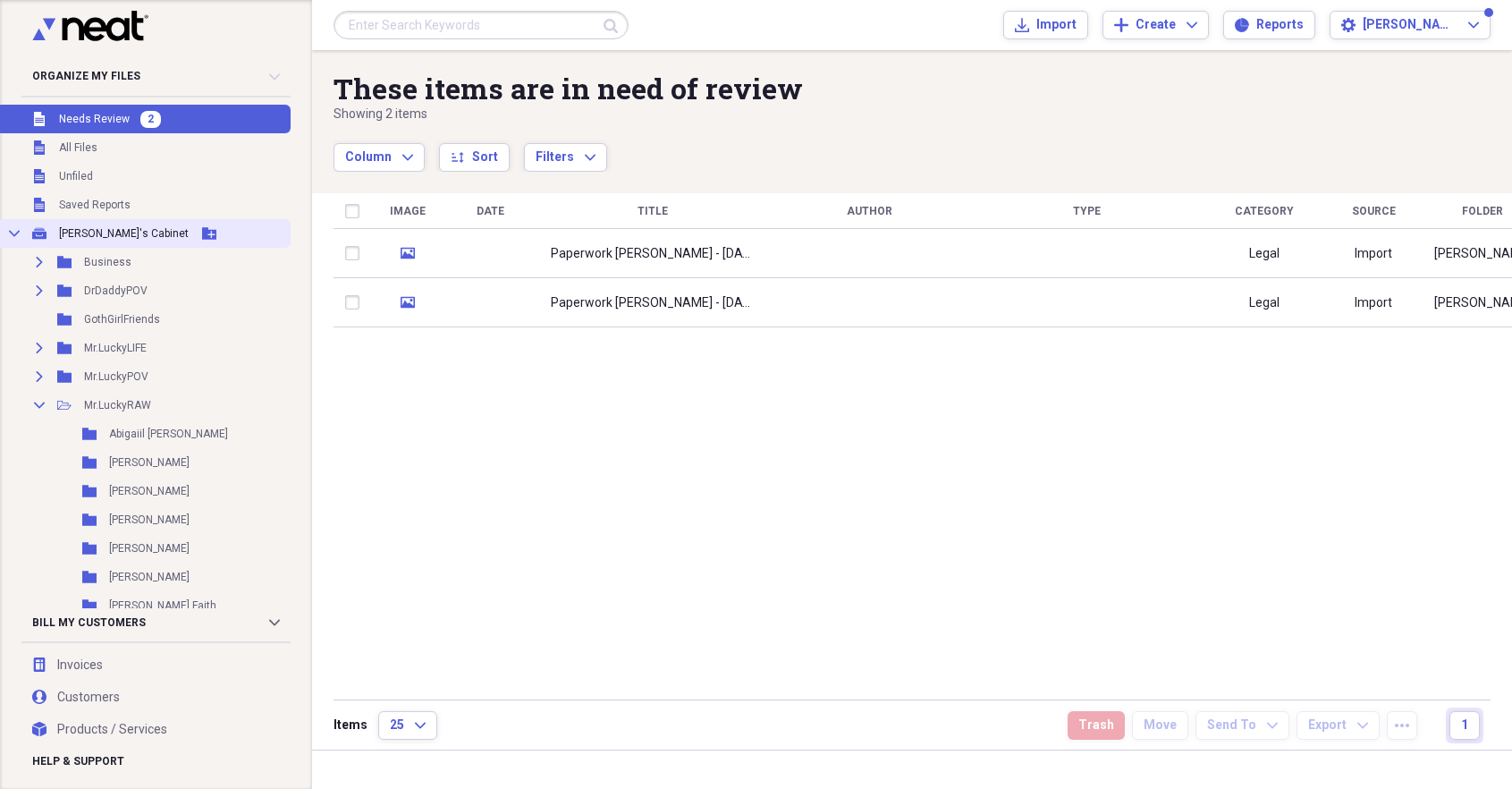 scroll, scrollTop: 6, scrollLeft: 0, axis: vertical 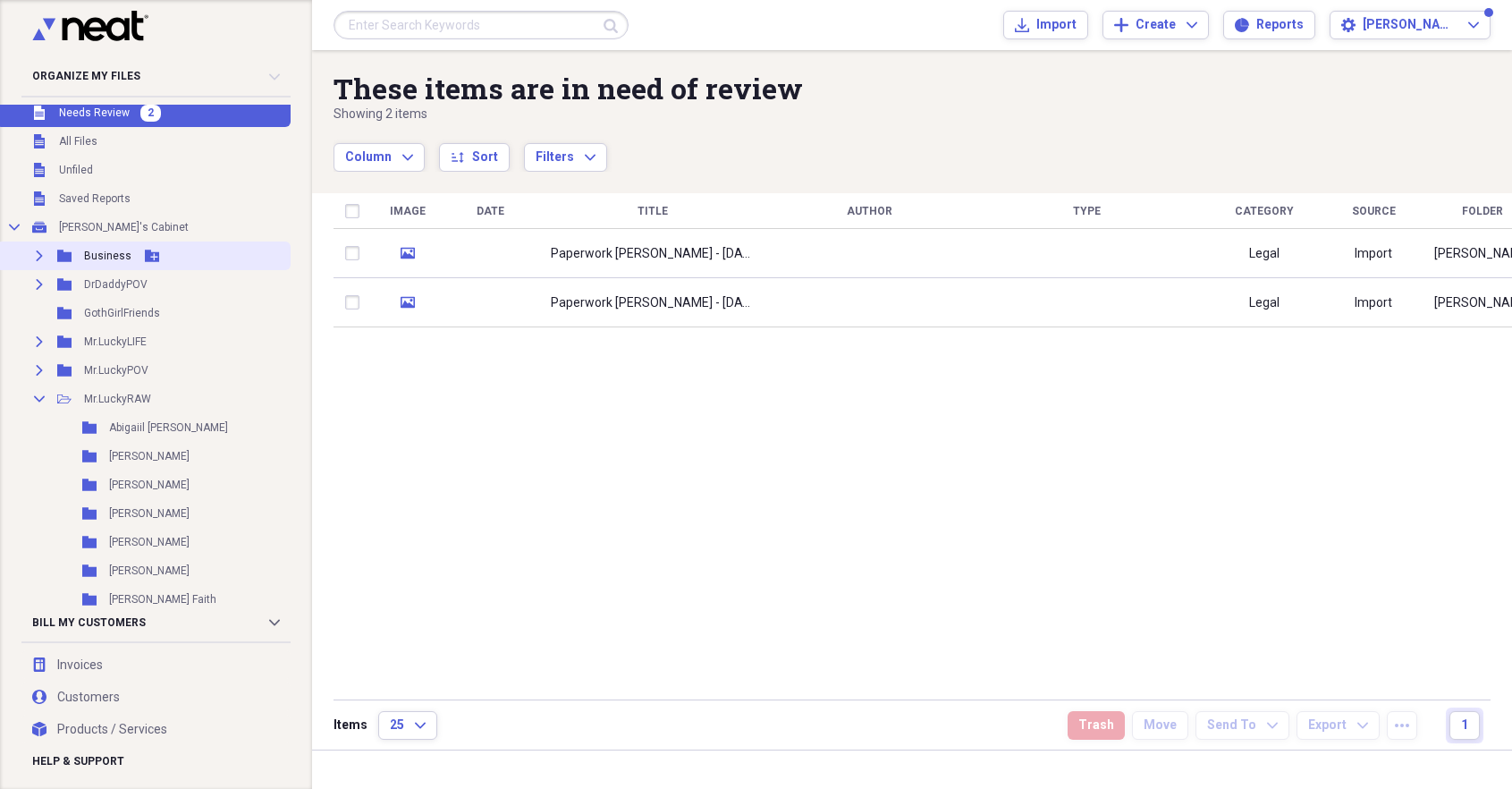 click on "Business" at bounding box center [107, 256] 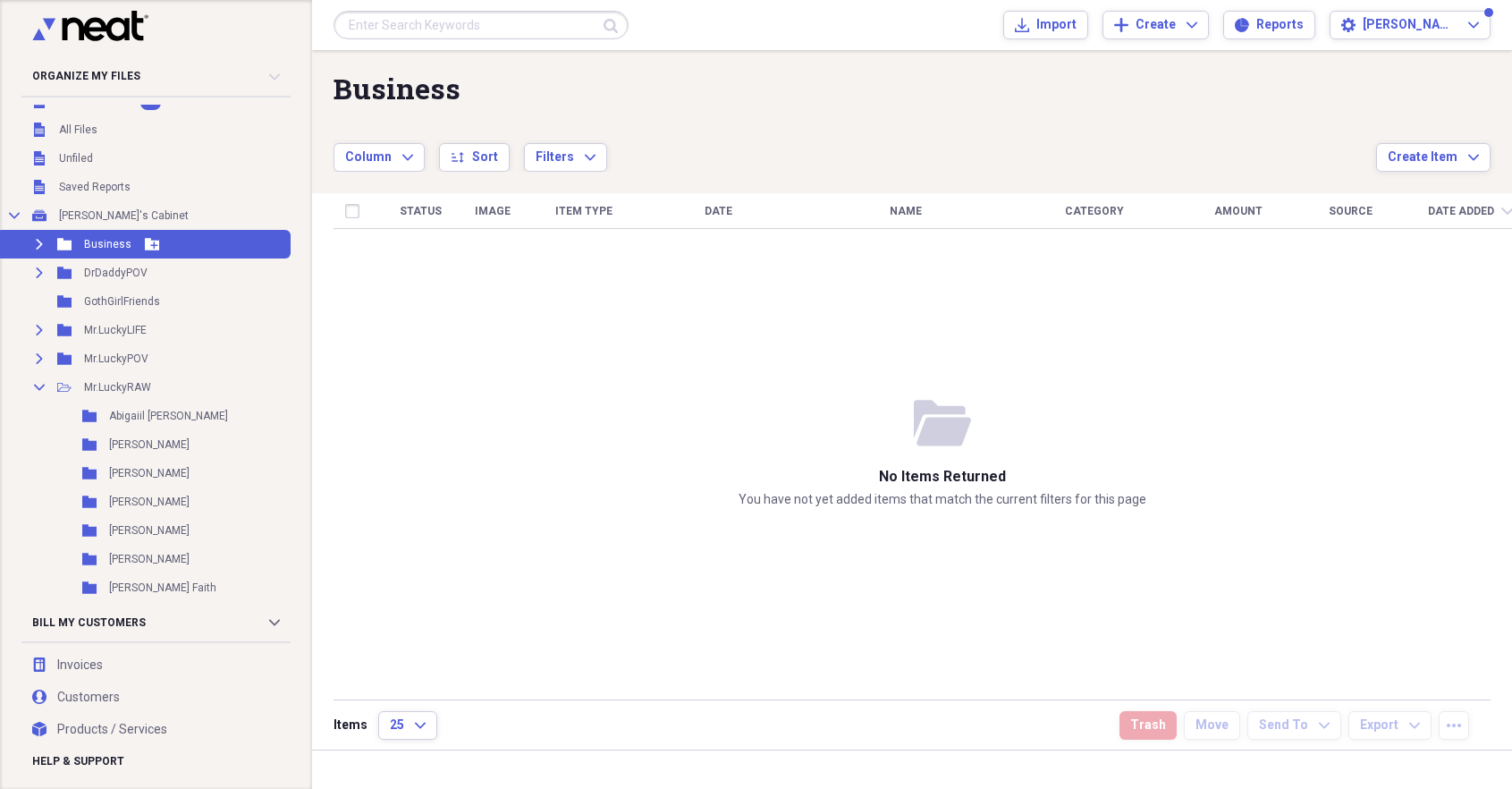 click on "Expand" at bounding box center (39, 244) 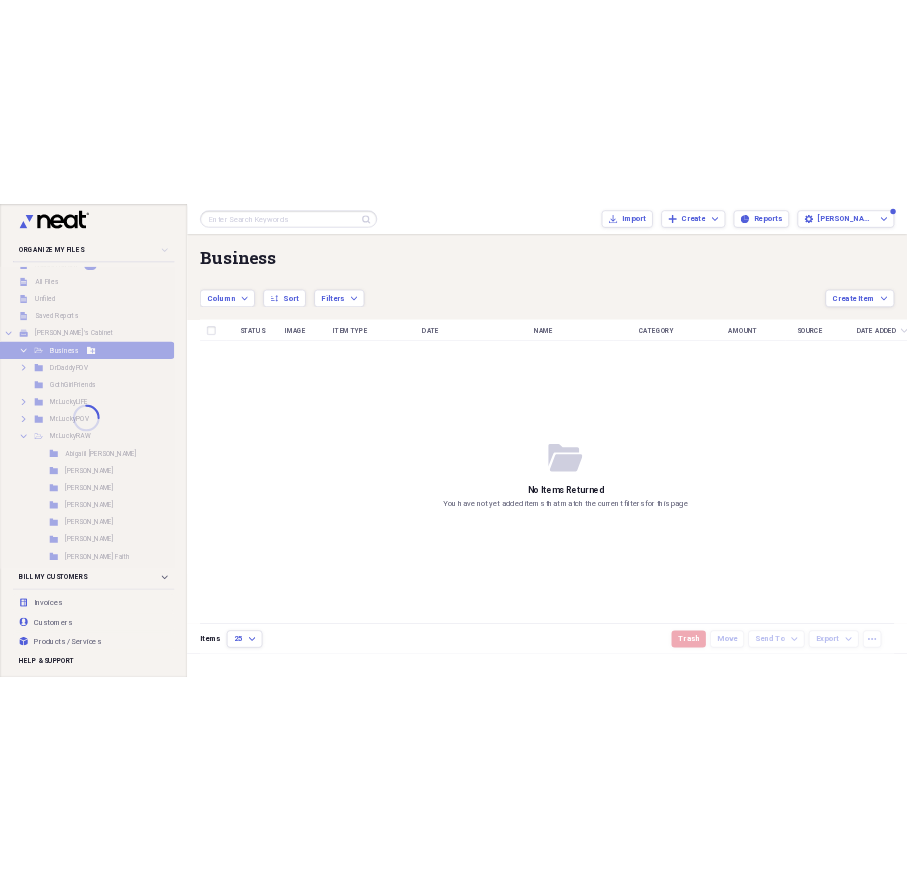scroll, scrollTop: 32, scrollLeft: 0, axis: vertical 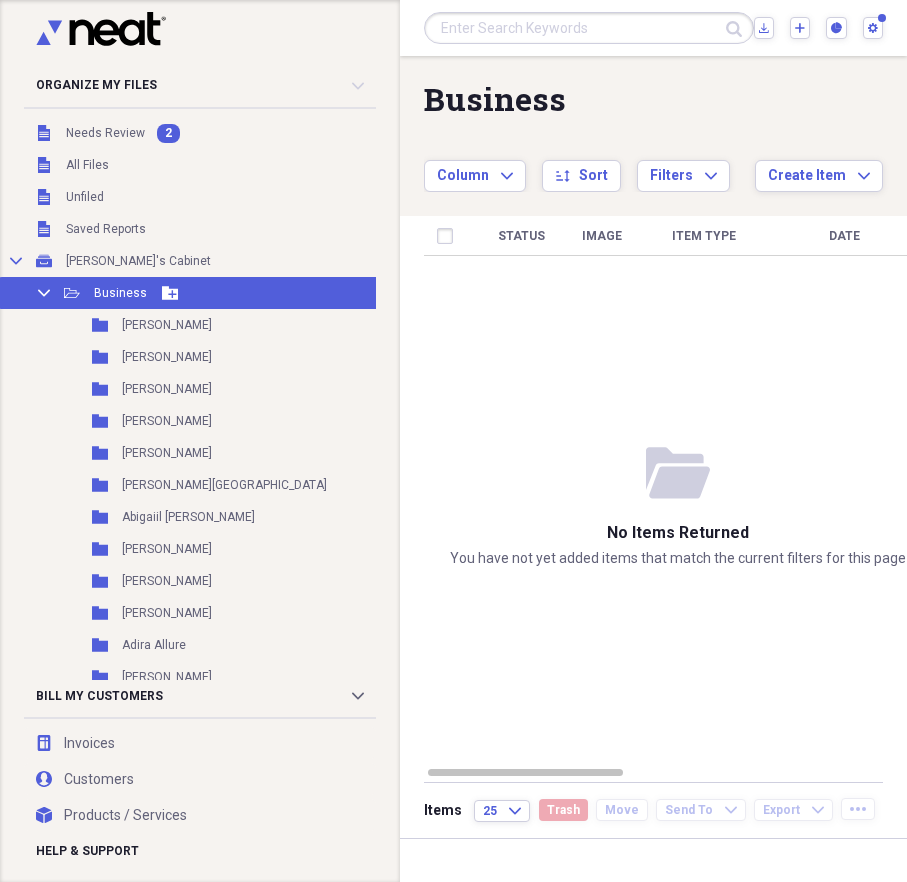 click 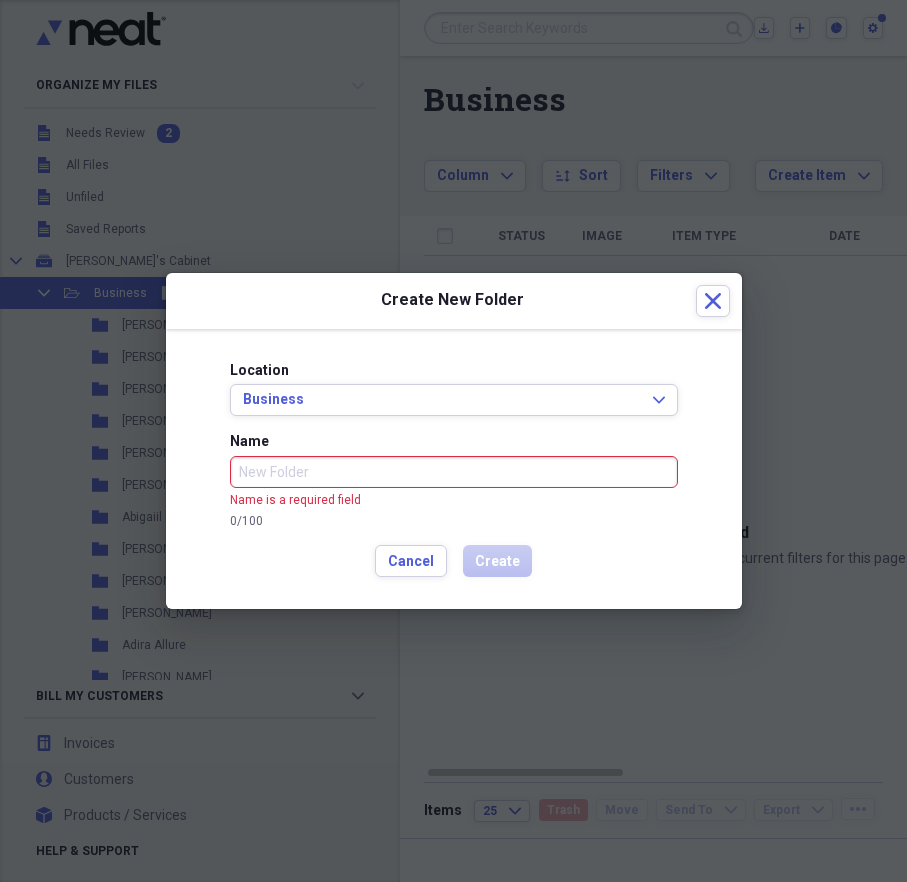 paste on "[PERSON_NAME]" 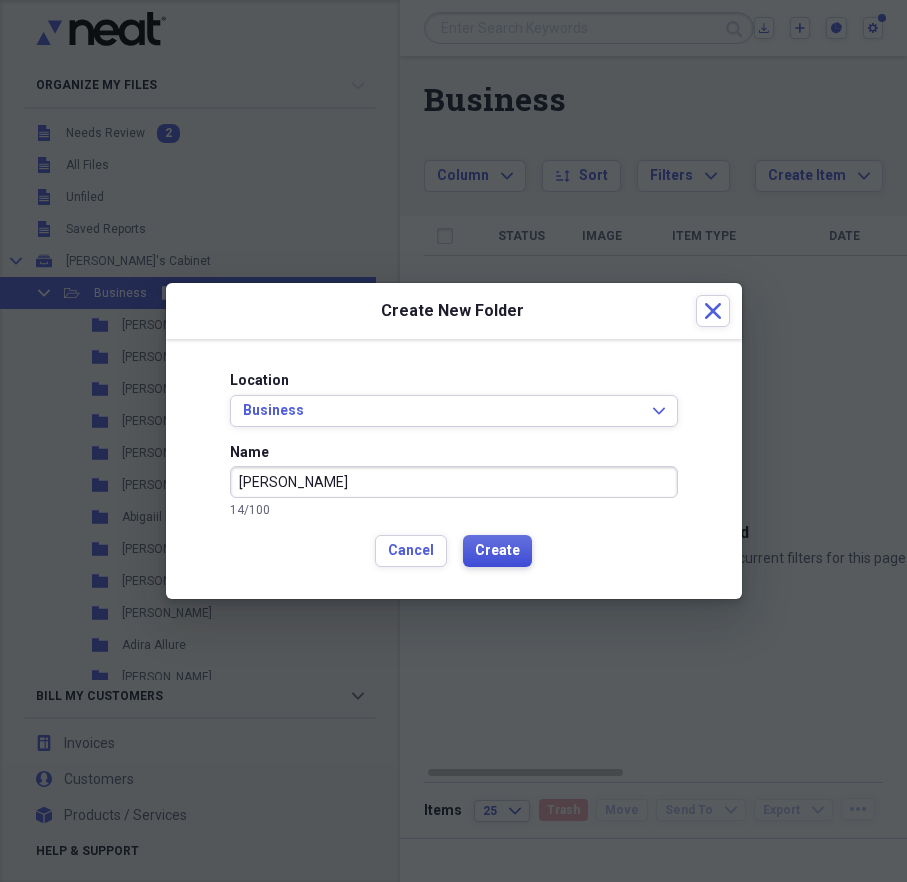 type on "[PERSON_NAME]" 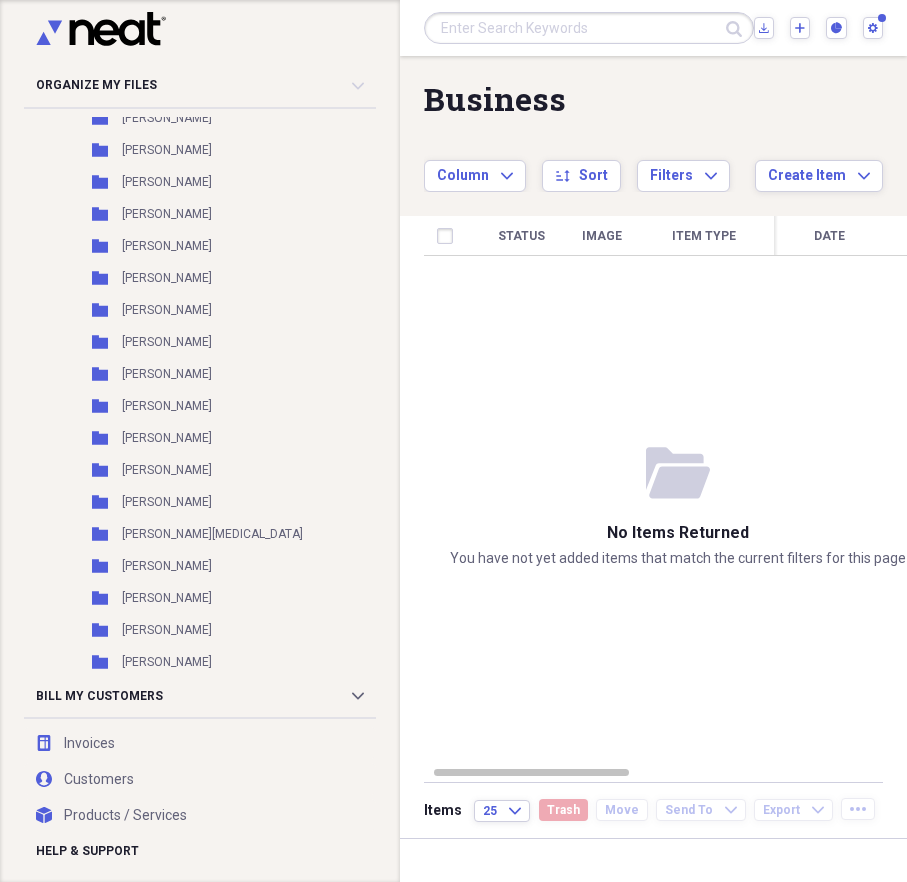 scroll, scrollTop: 20268, scrollLeft: 0, axis: vertical 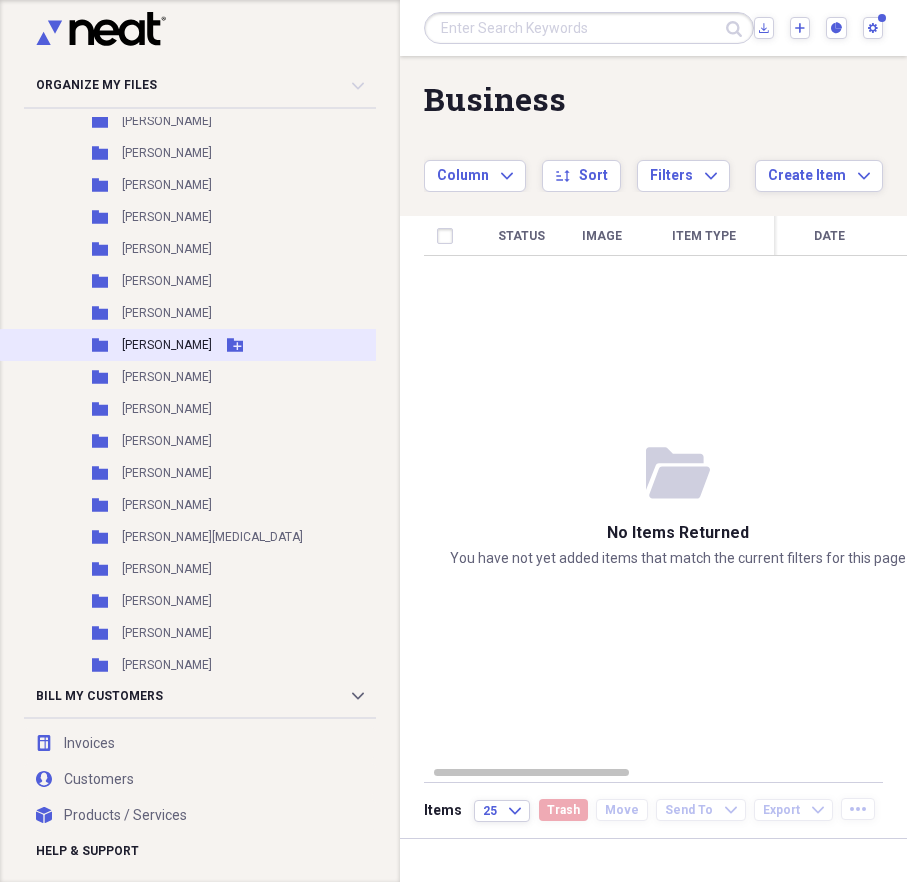 click on "[PERSON_NAME]" at bounding box center [167, 345] 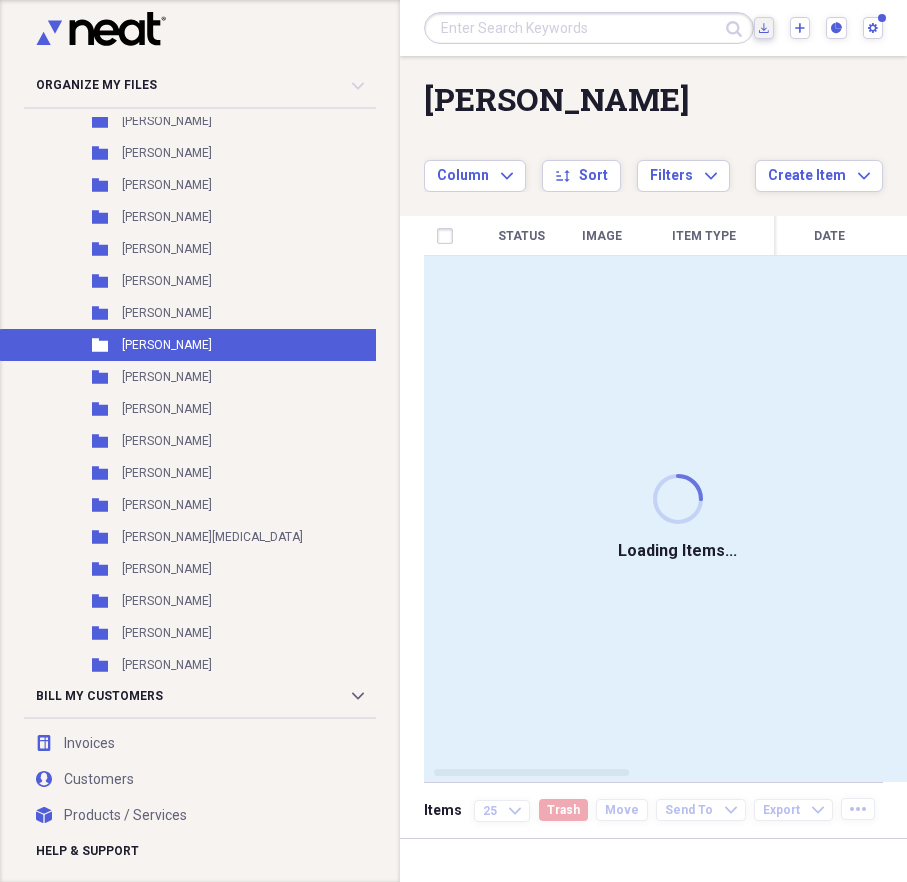 click on "Import" 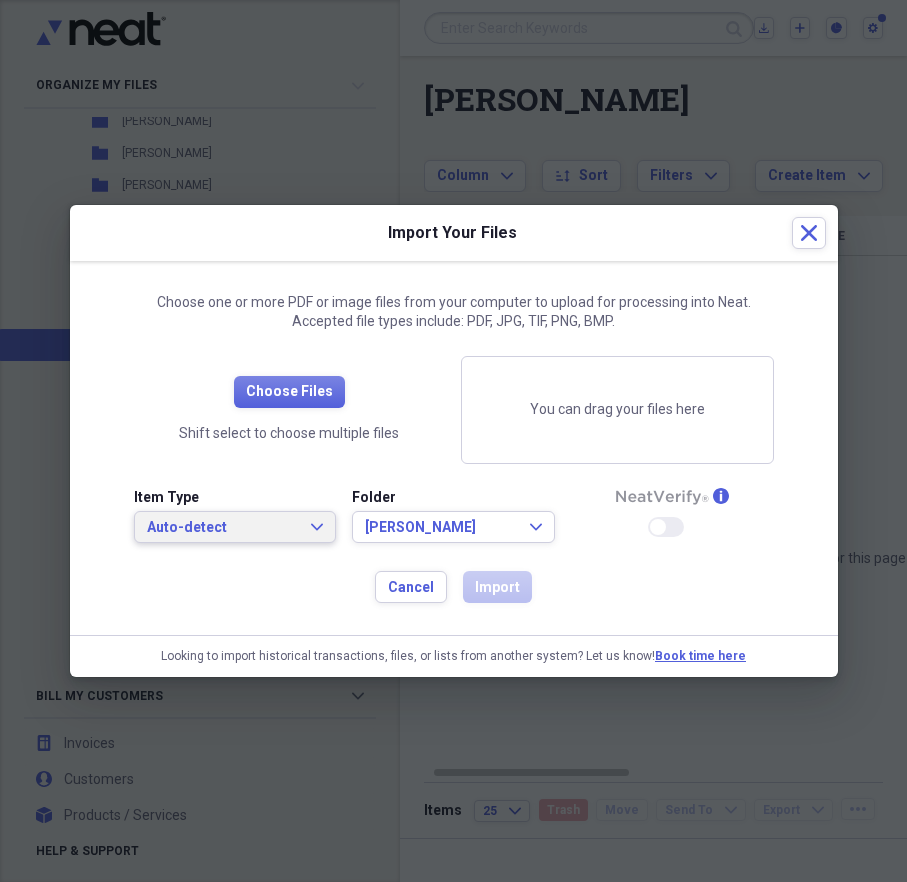 click on "Auto-detect" at bounding box center (223, 528) 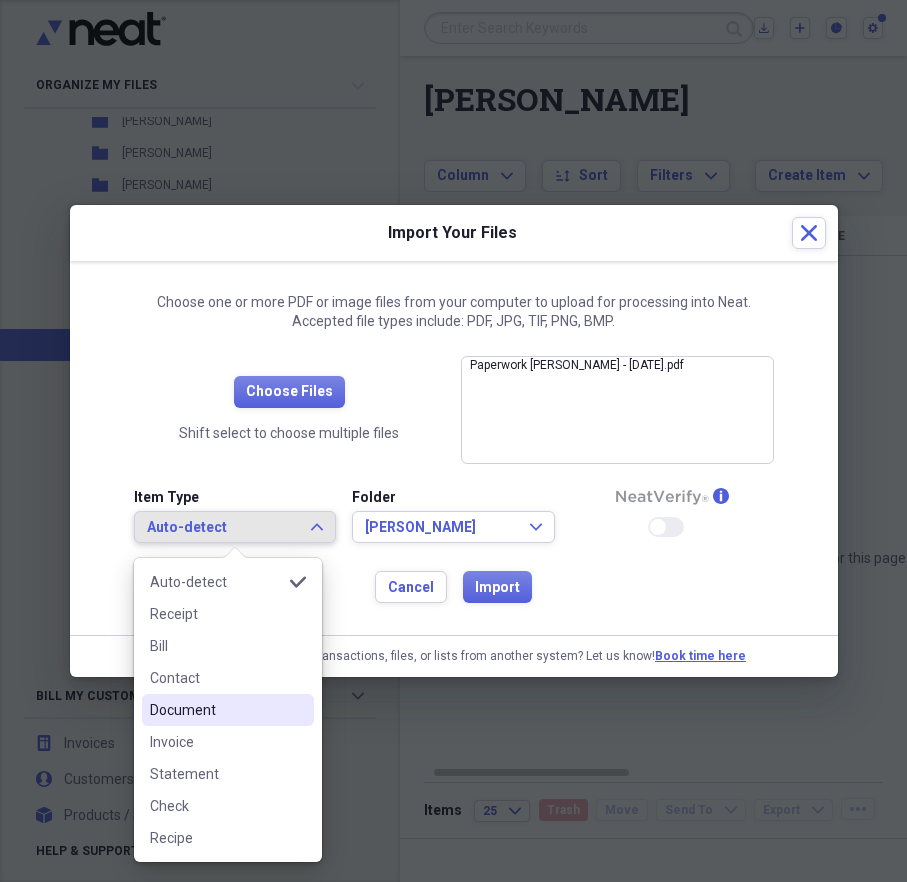 click on "Document" at bounding box center (216, 710) 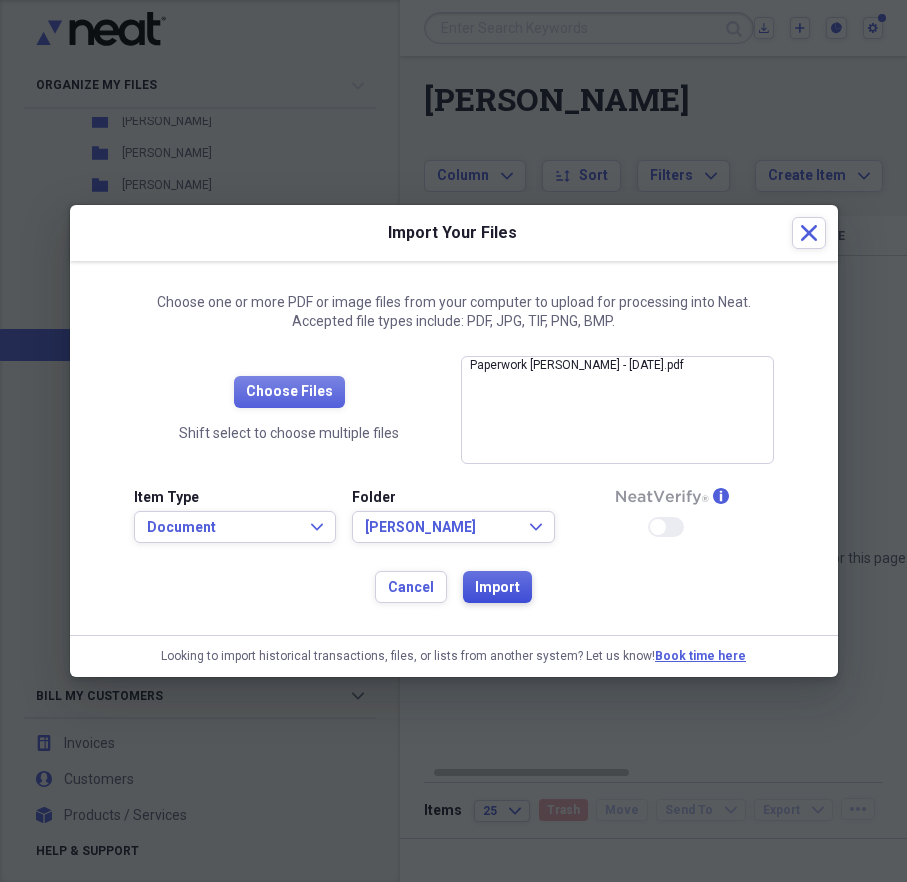 click on "Import" at bounding box center (497, 588) 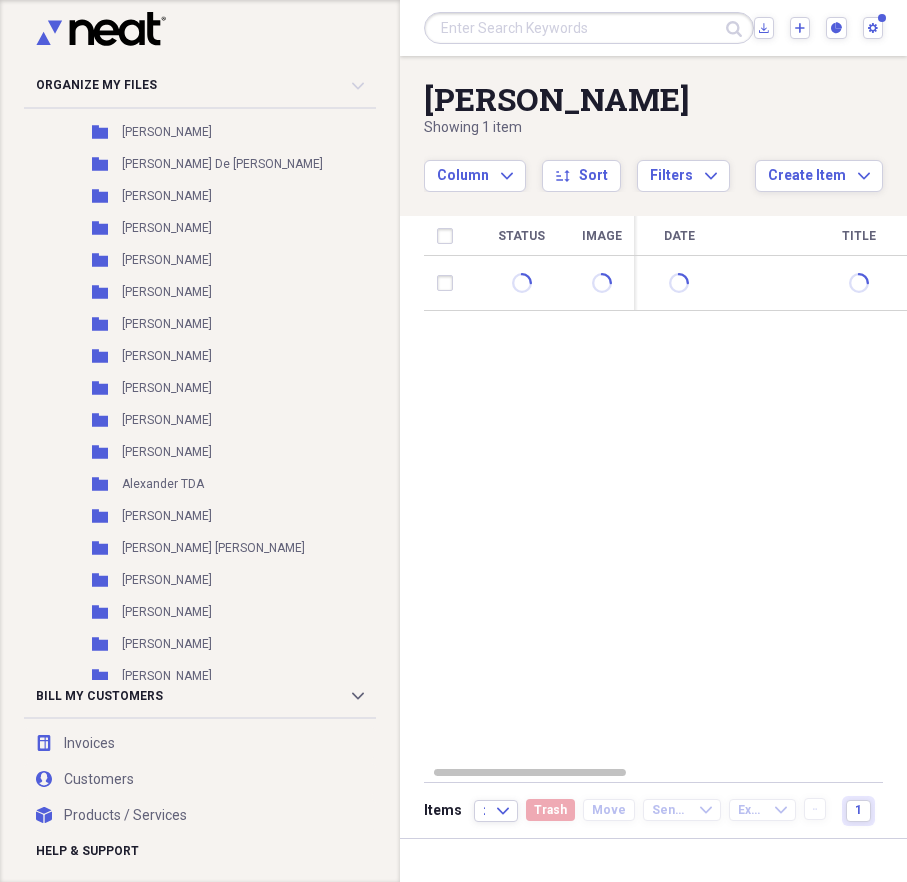 scroll, scrollTop: 991, scrollLeft: 0, axis: vertical 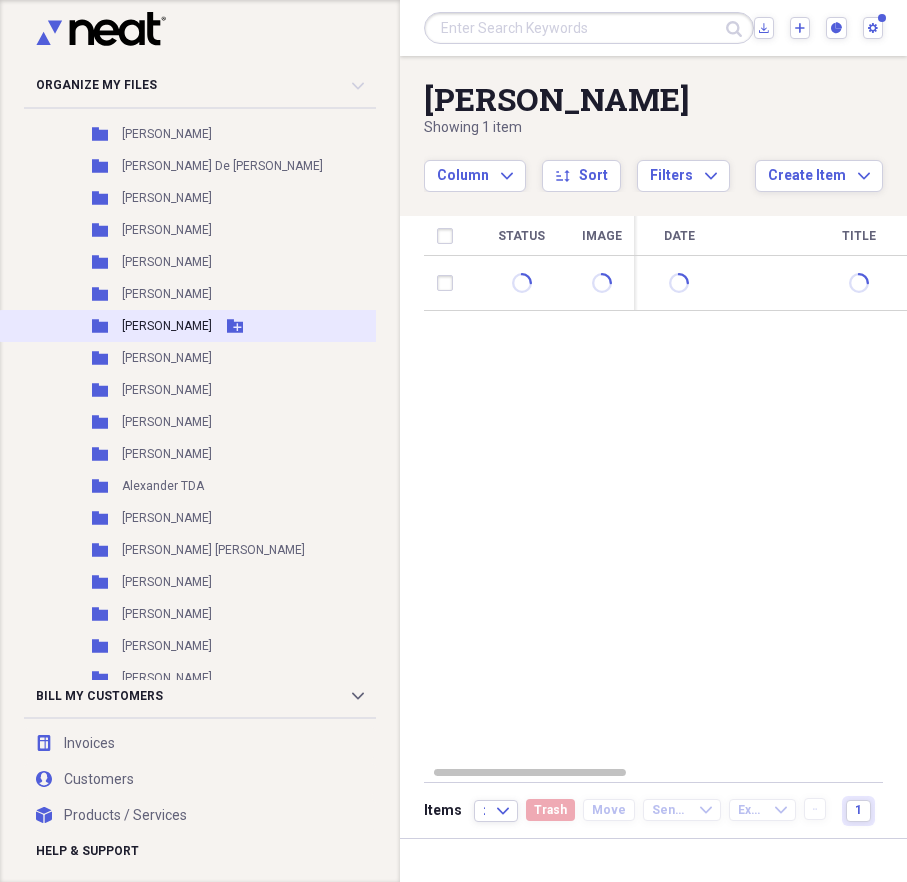 click on "[PERSON_NAME]" at bounding box center [167, 326] 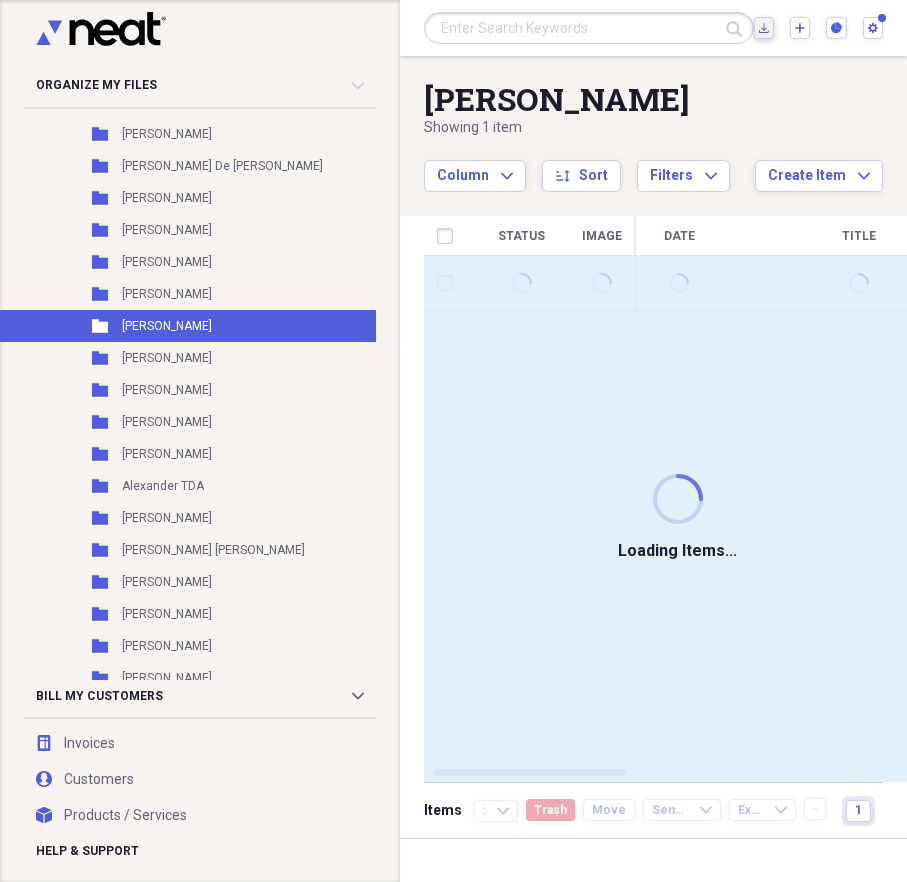 click on "Import" 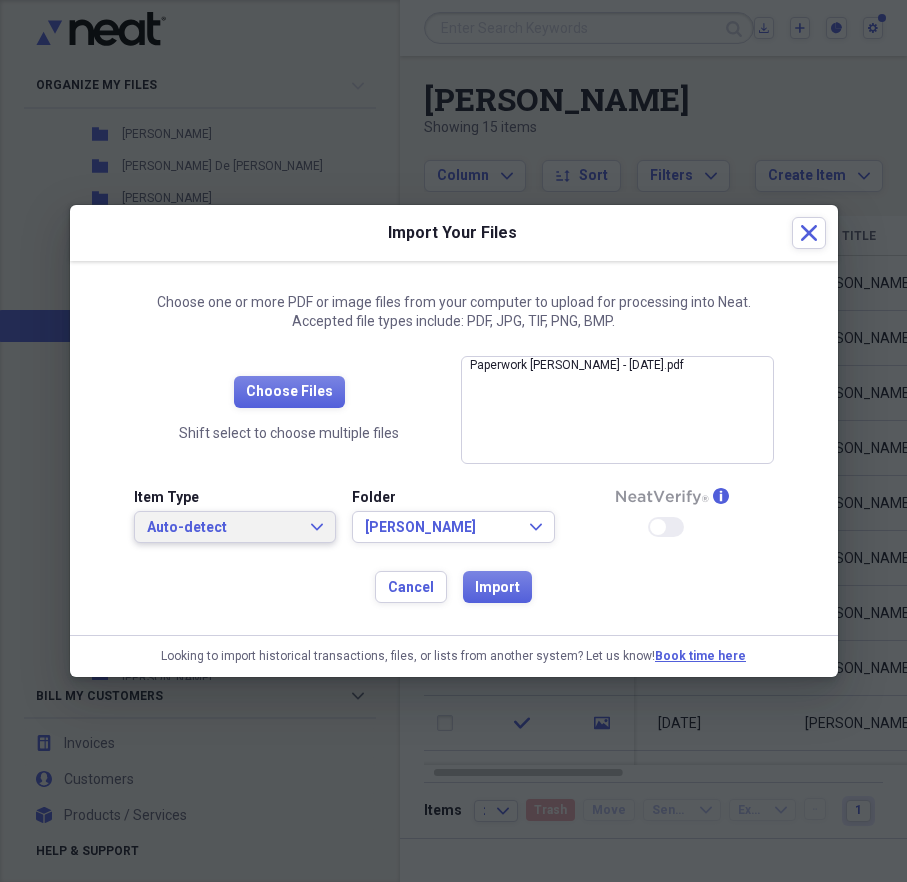 click on "Auto-detect" at bounding box center (223, 528) 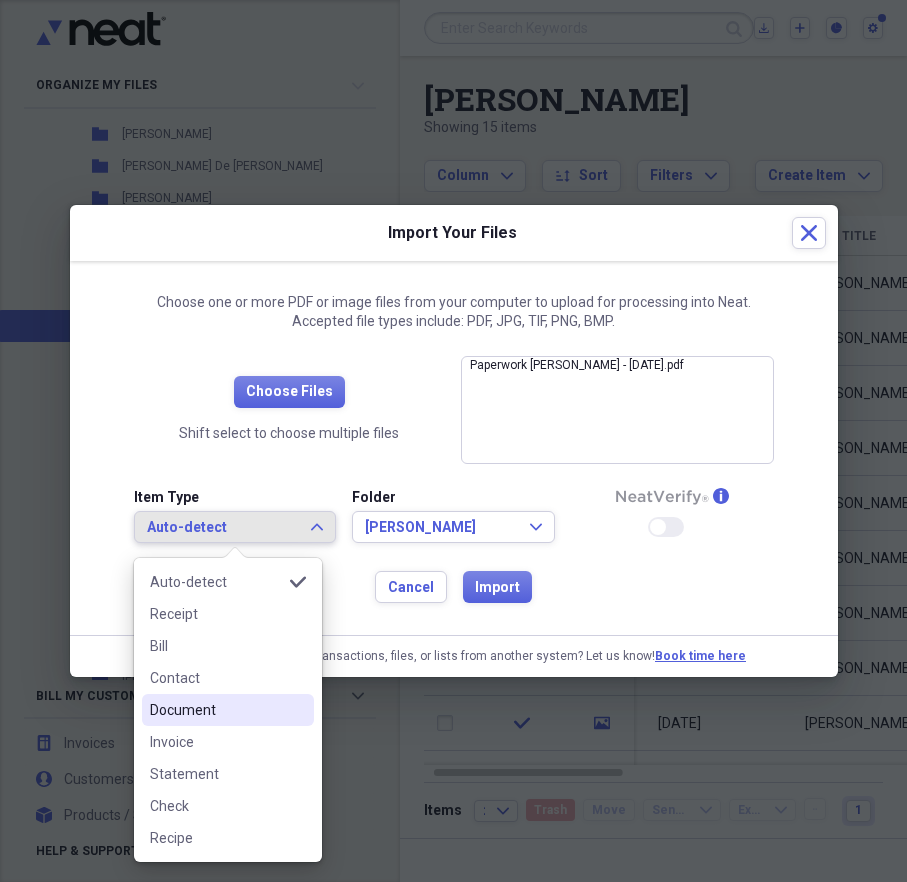 click on "Document" at bounding box center (216, 710) 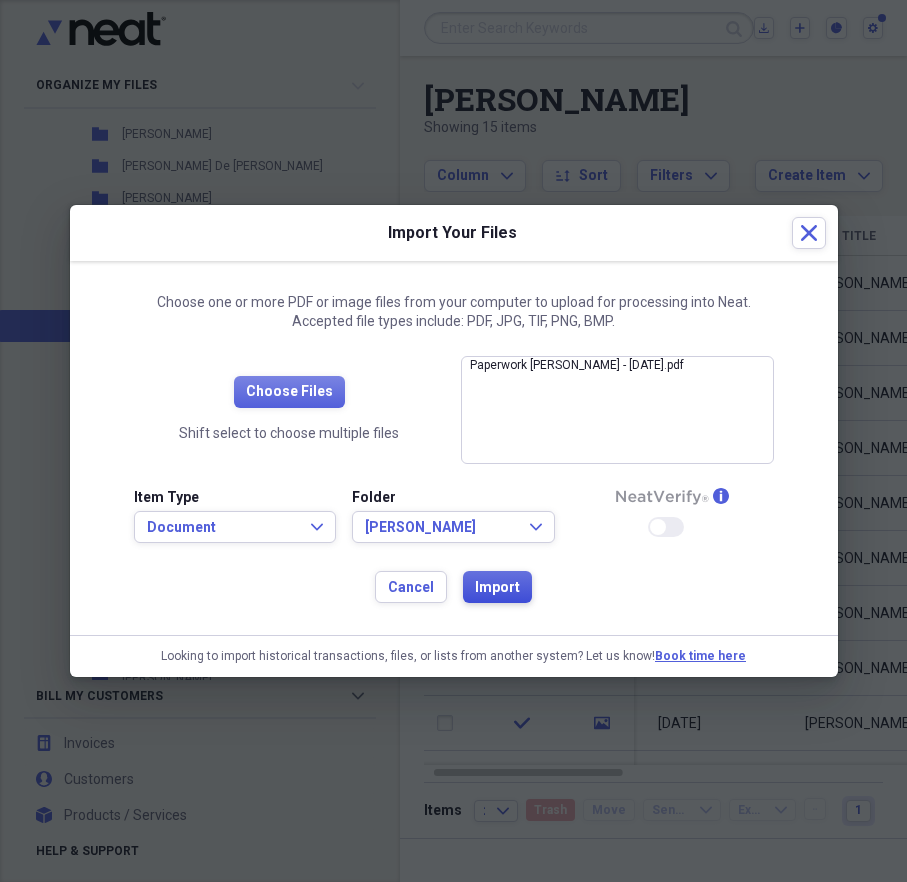 click on "Import" at bounding box center [497, 588] 